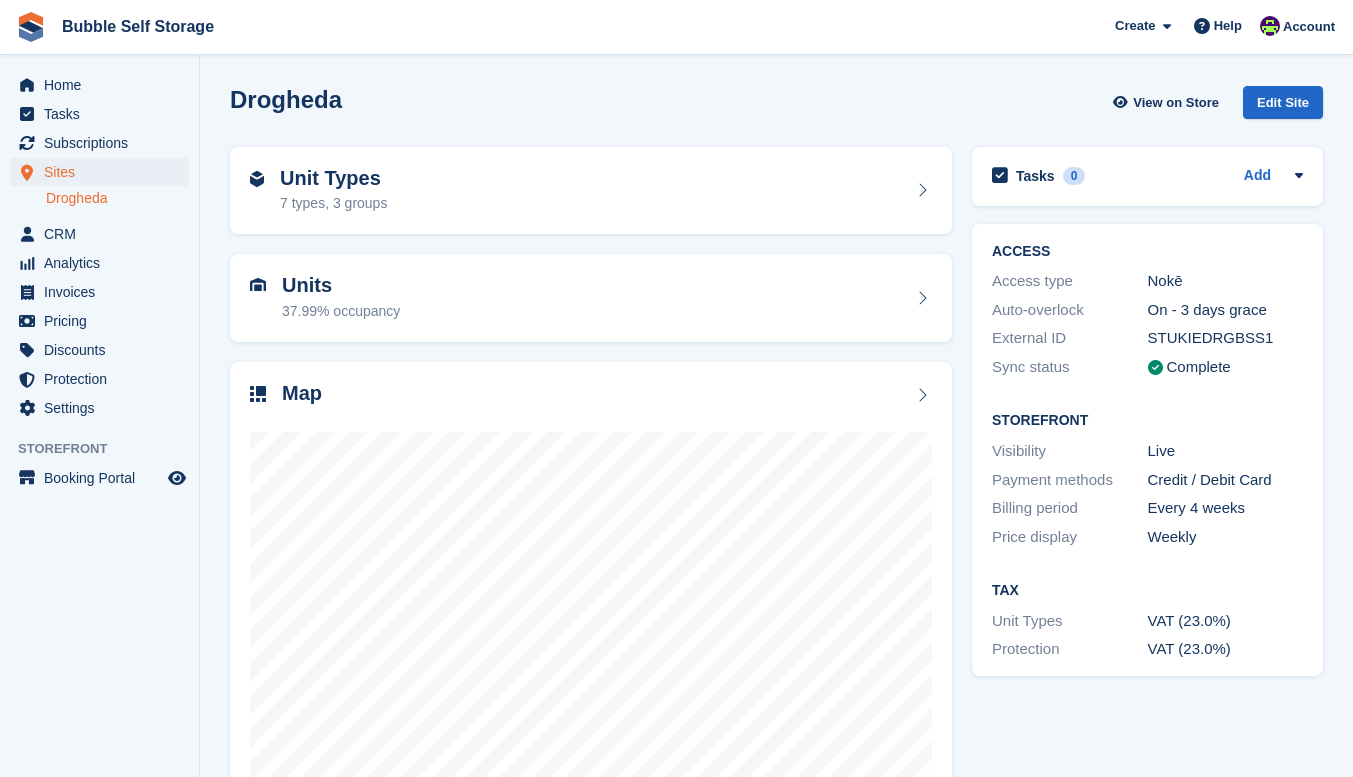 scroll, scrollTop: 0, scrollLeft: 0, axis: both 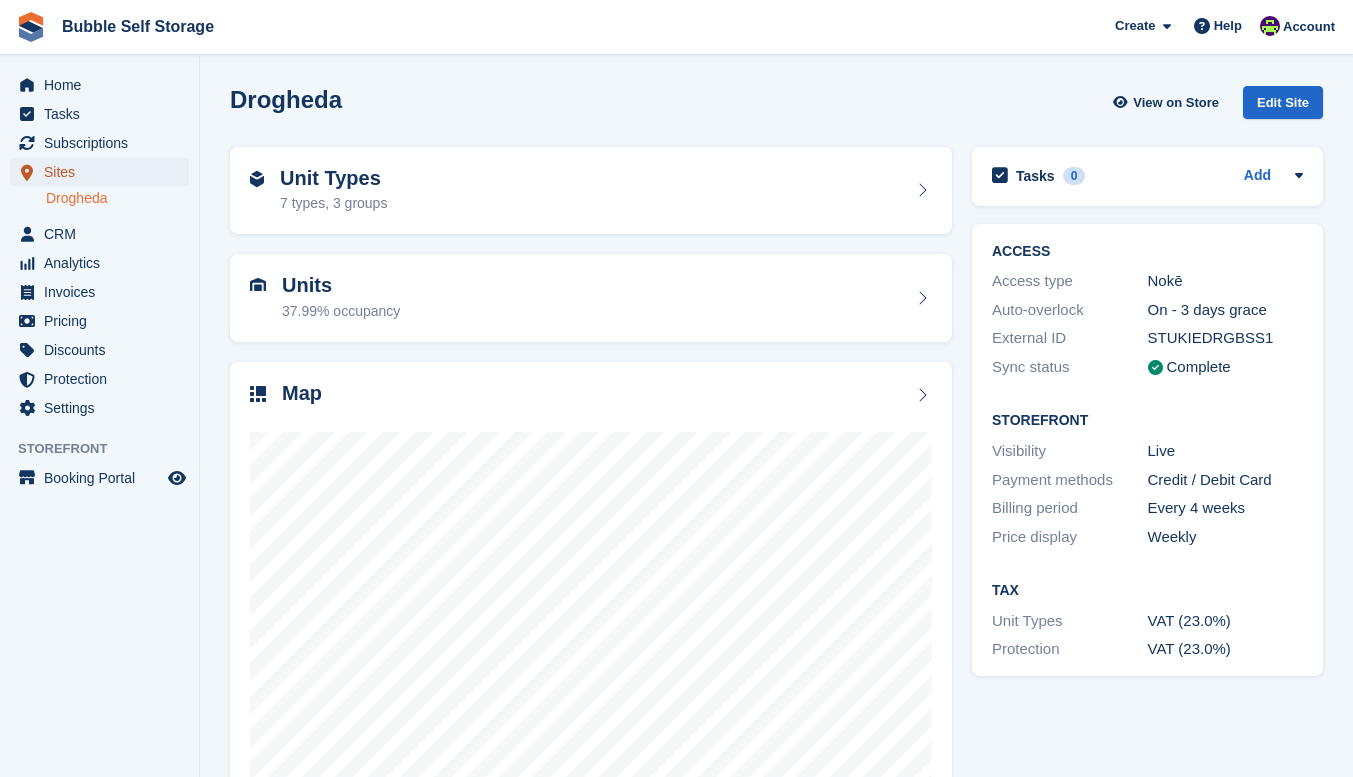 click on "Sites" at bounding box center [104, 172] 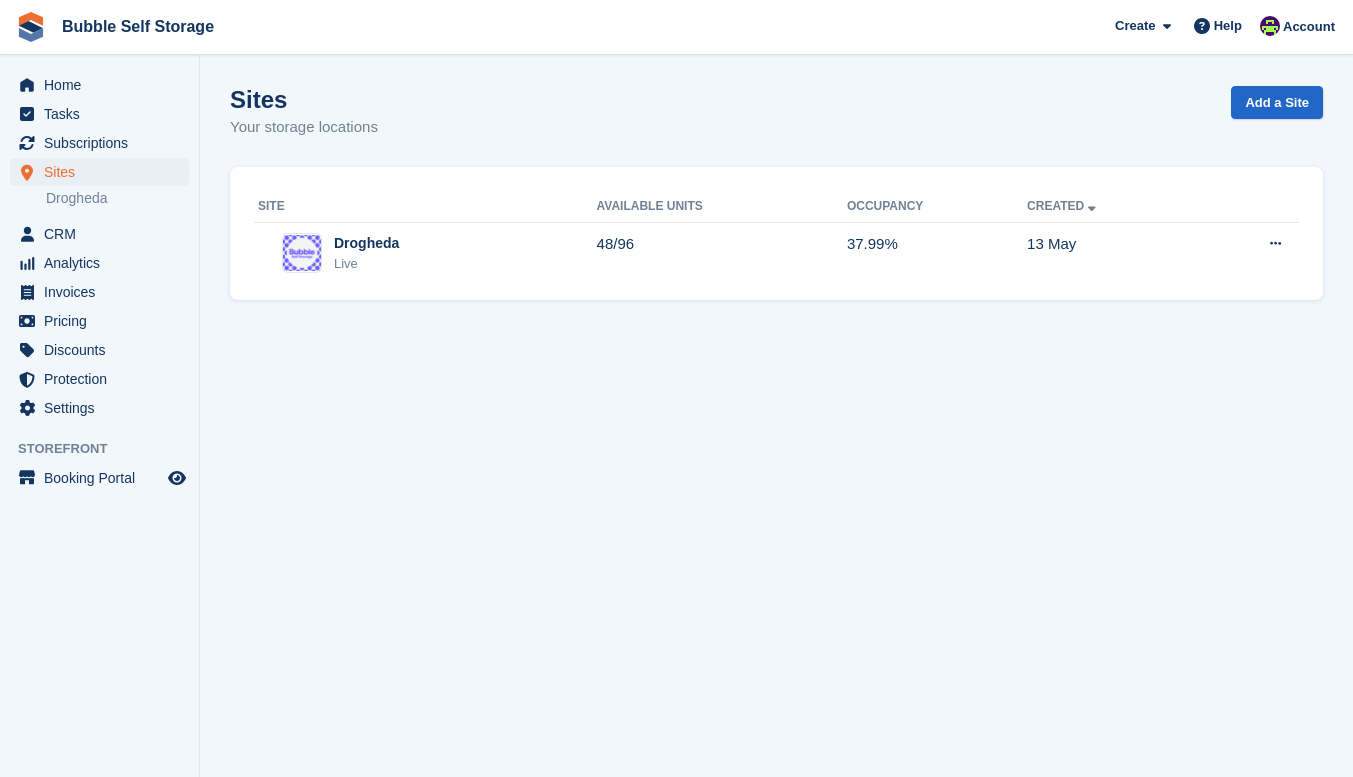 scroll, scrollTop: 0, scrollLeft: 0, axis: both 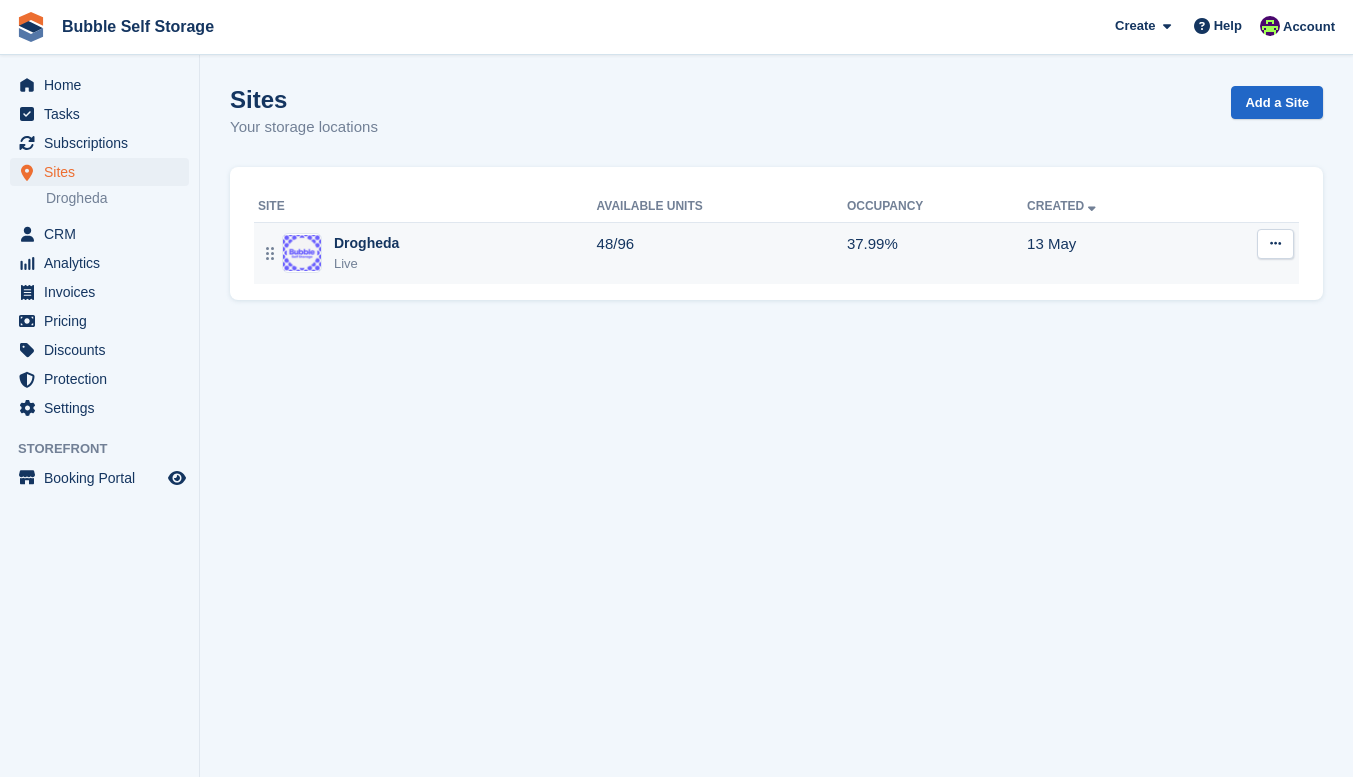 click on "Drogheda
Live" at bounding box center [427, 253] 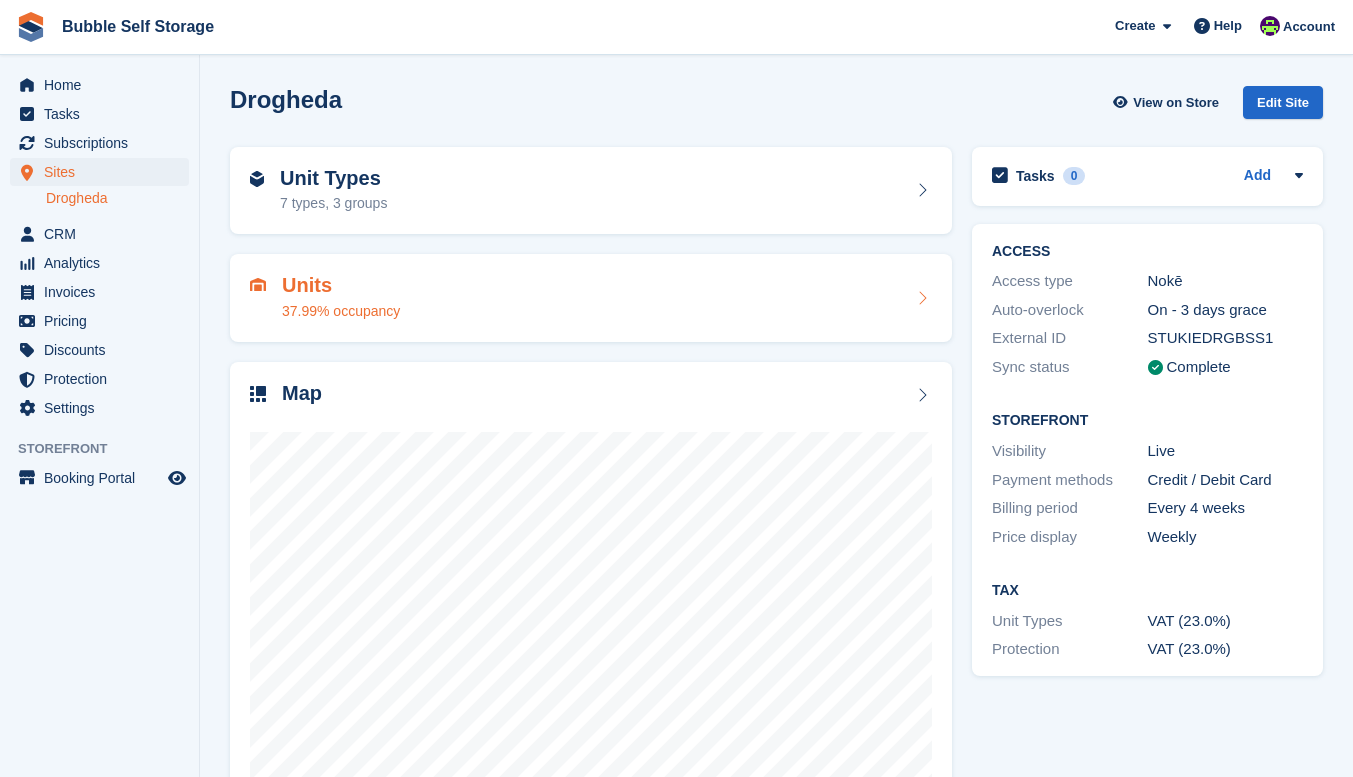 scroll, scrollTop: 0, scrollLeft: 0, axis: both 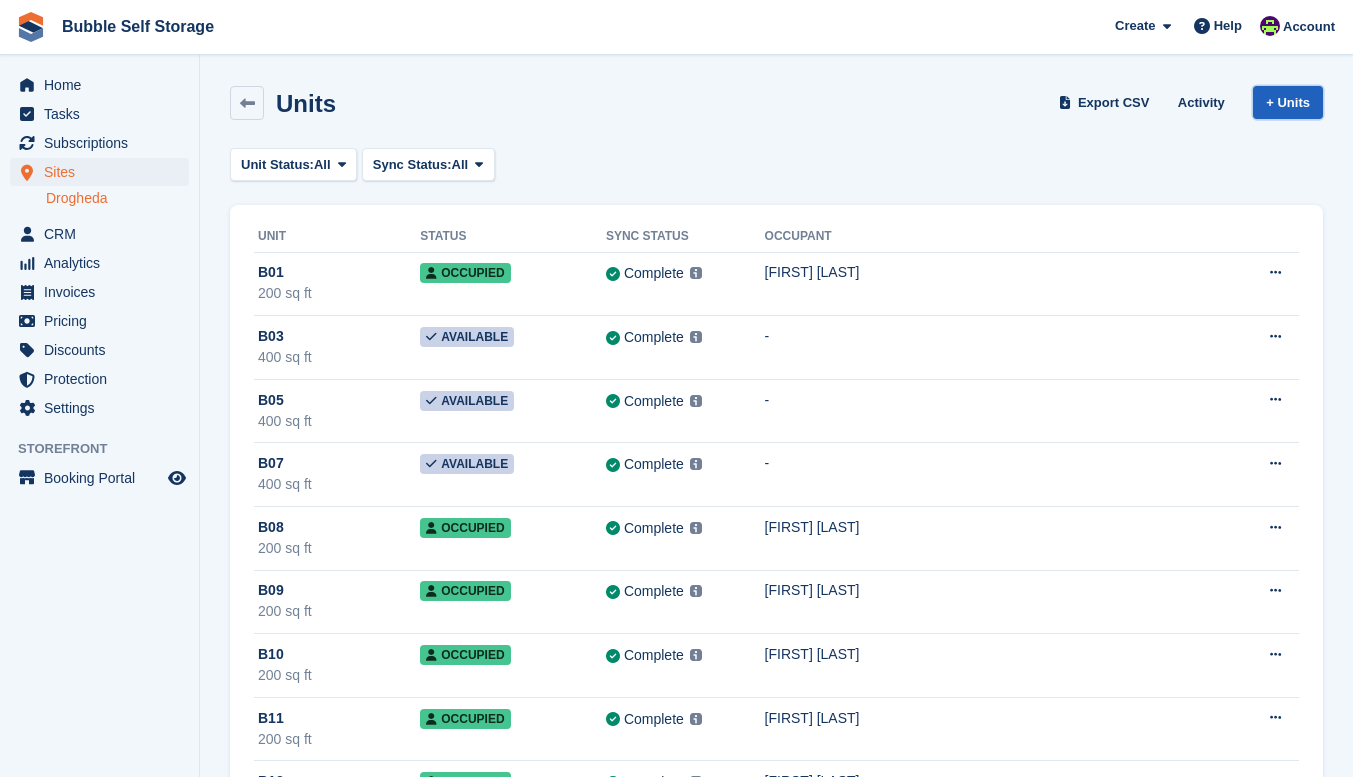 click on "+ Units" at bounding box center (1288, 102) 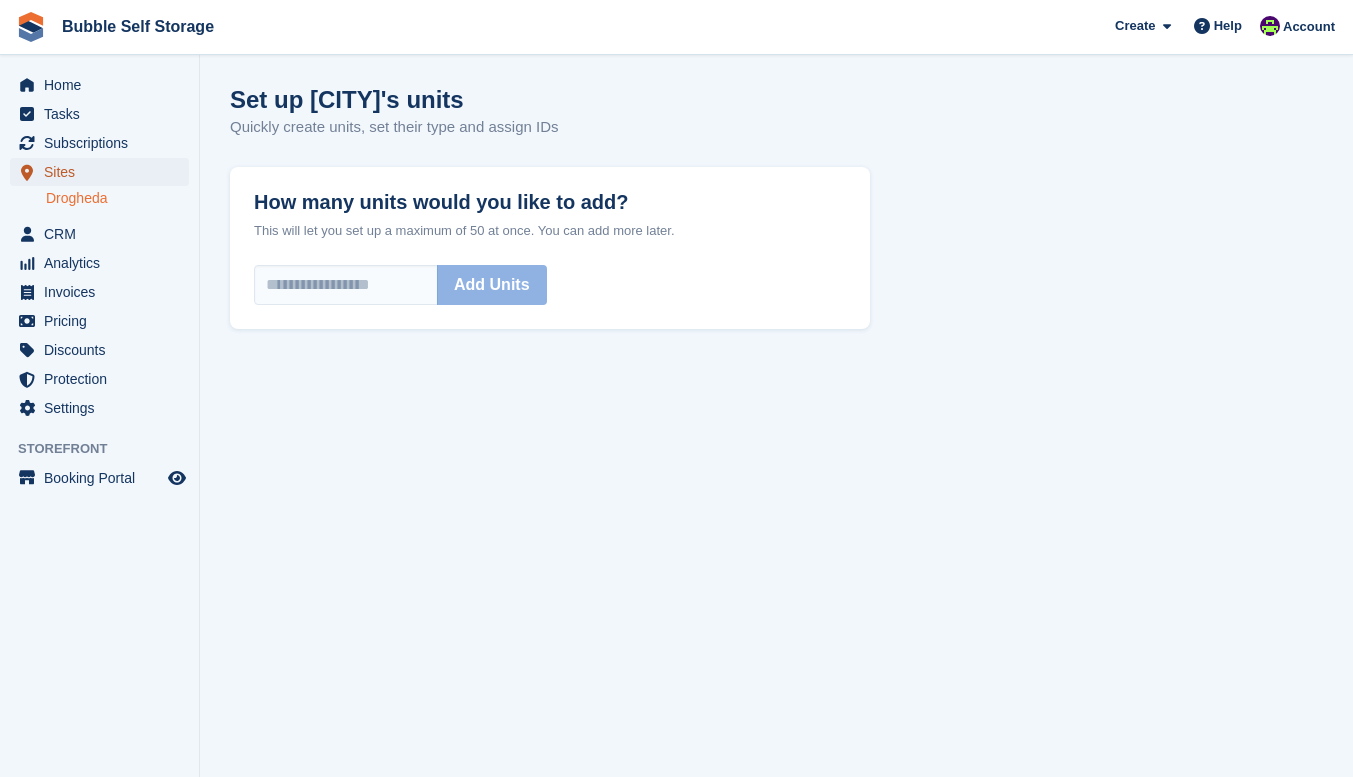 click on "Sites" at bounding box center [104, 172] 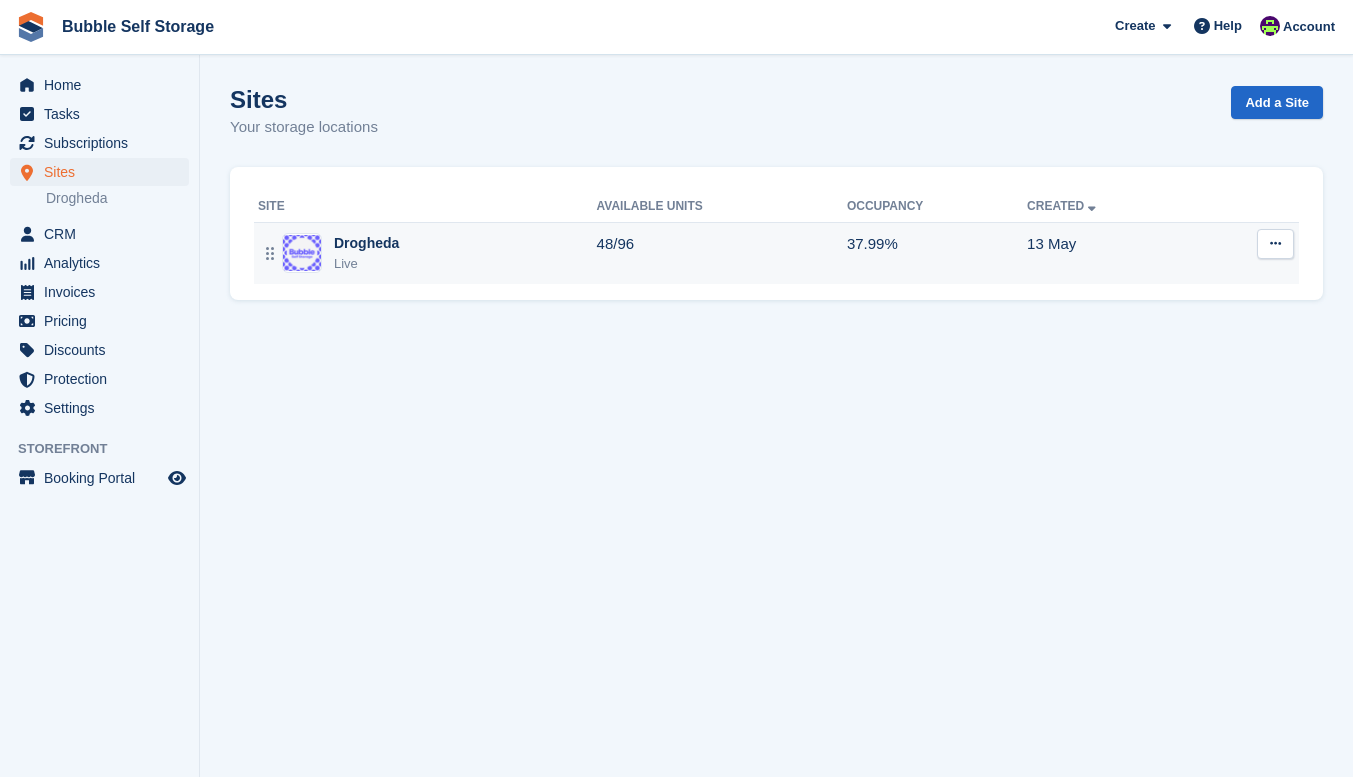 click on "Drogheda
Live" at bounding box center [427, 253] 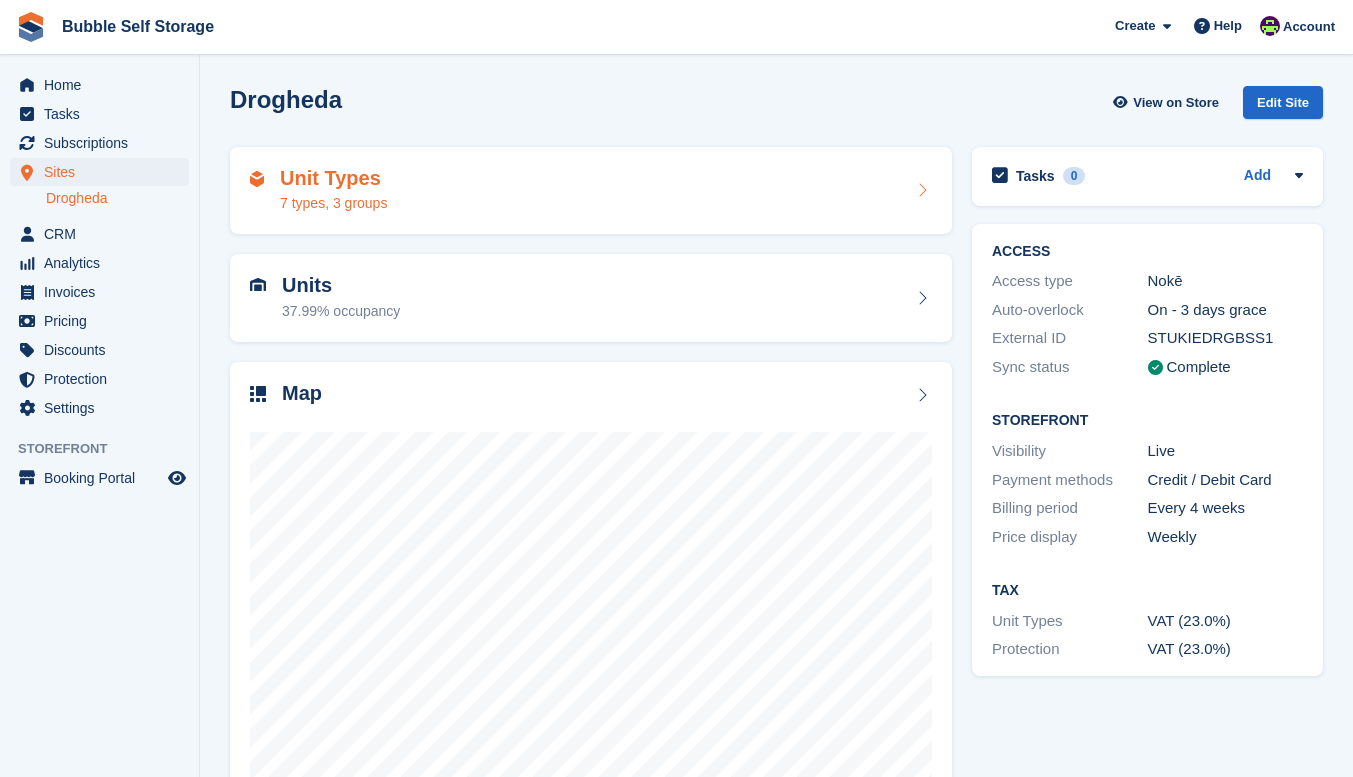 scroll, scrollTop: 0, scrollLeft: 0, axis: both 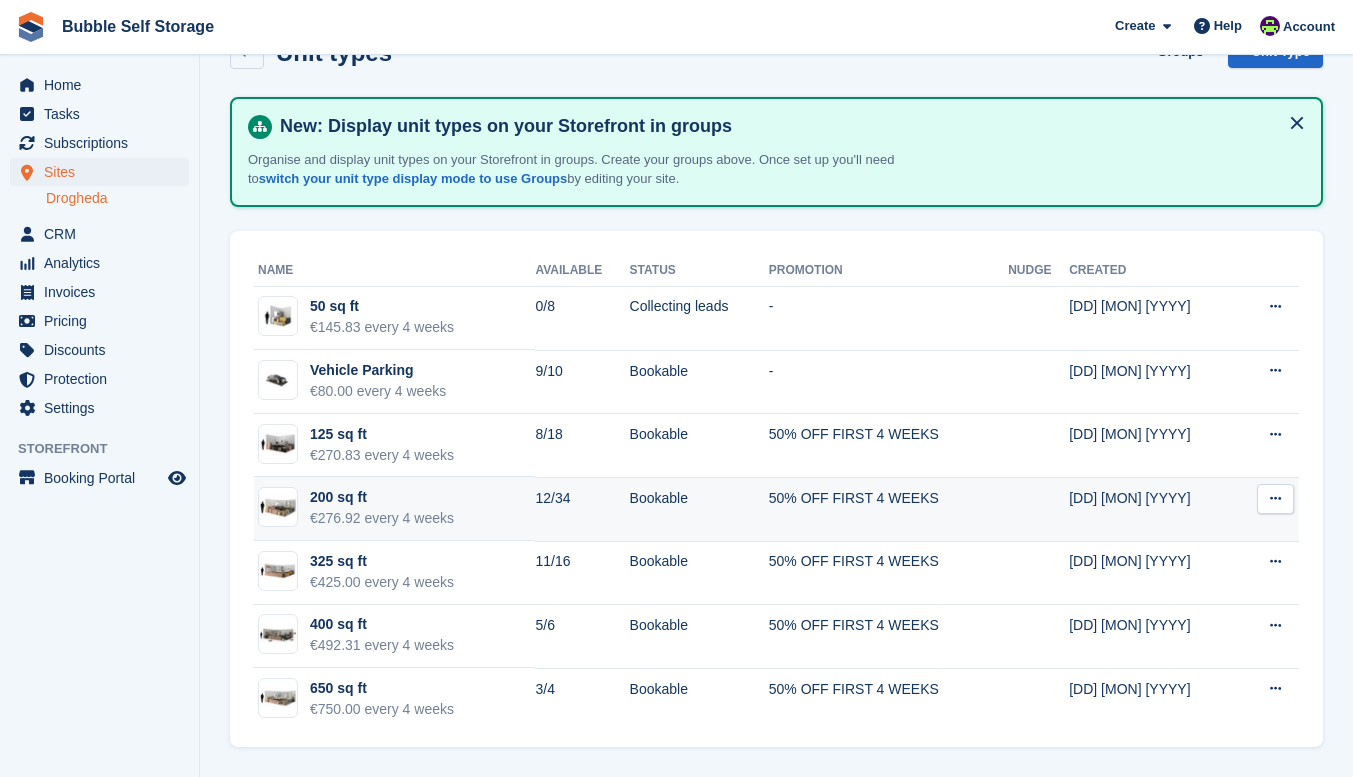 click on "200 sq ft" at bounding box center [382, 497] 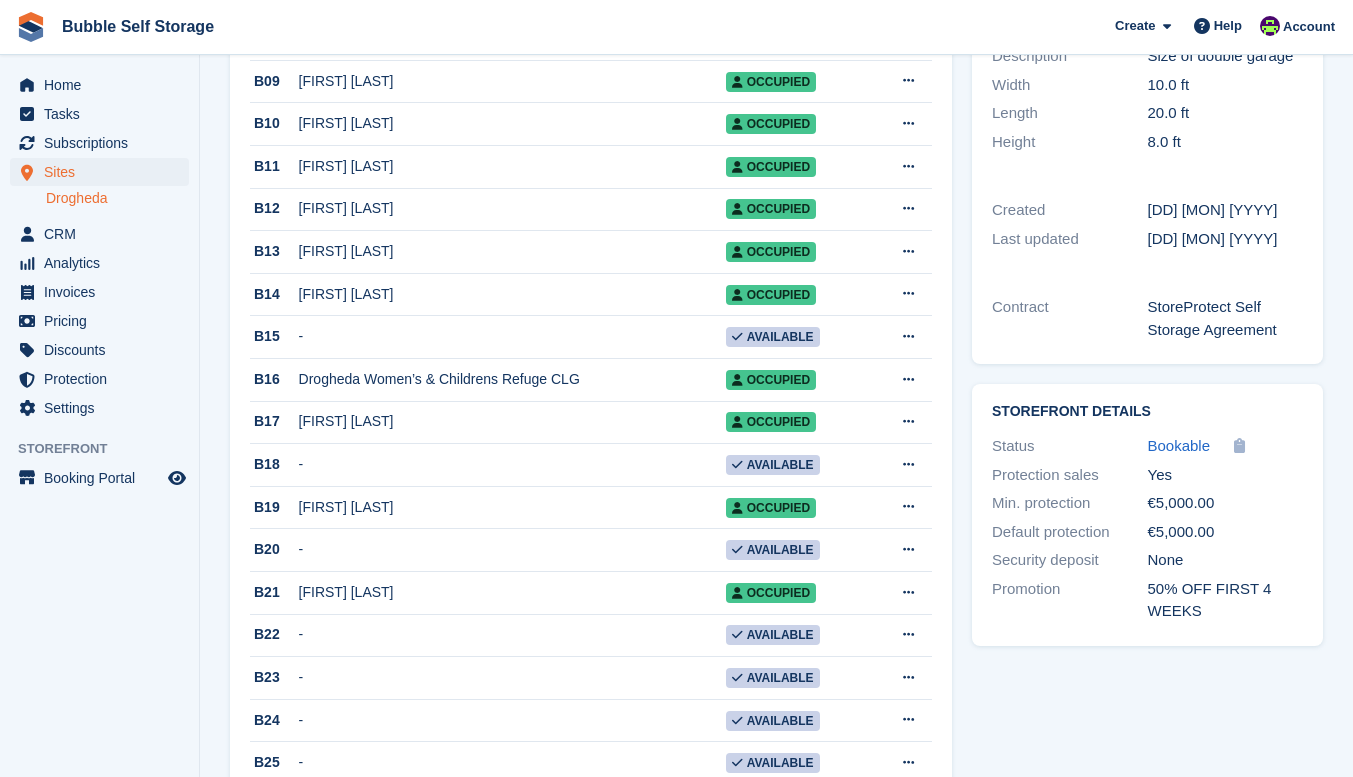scroll, scrollTop: 422, scrollLeft: 0, axis: vertical 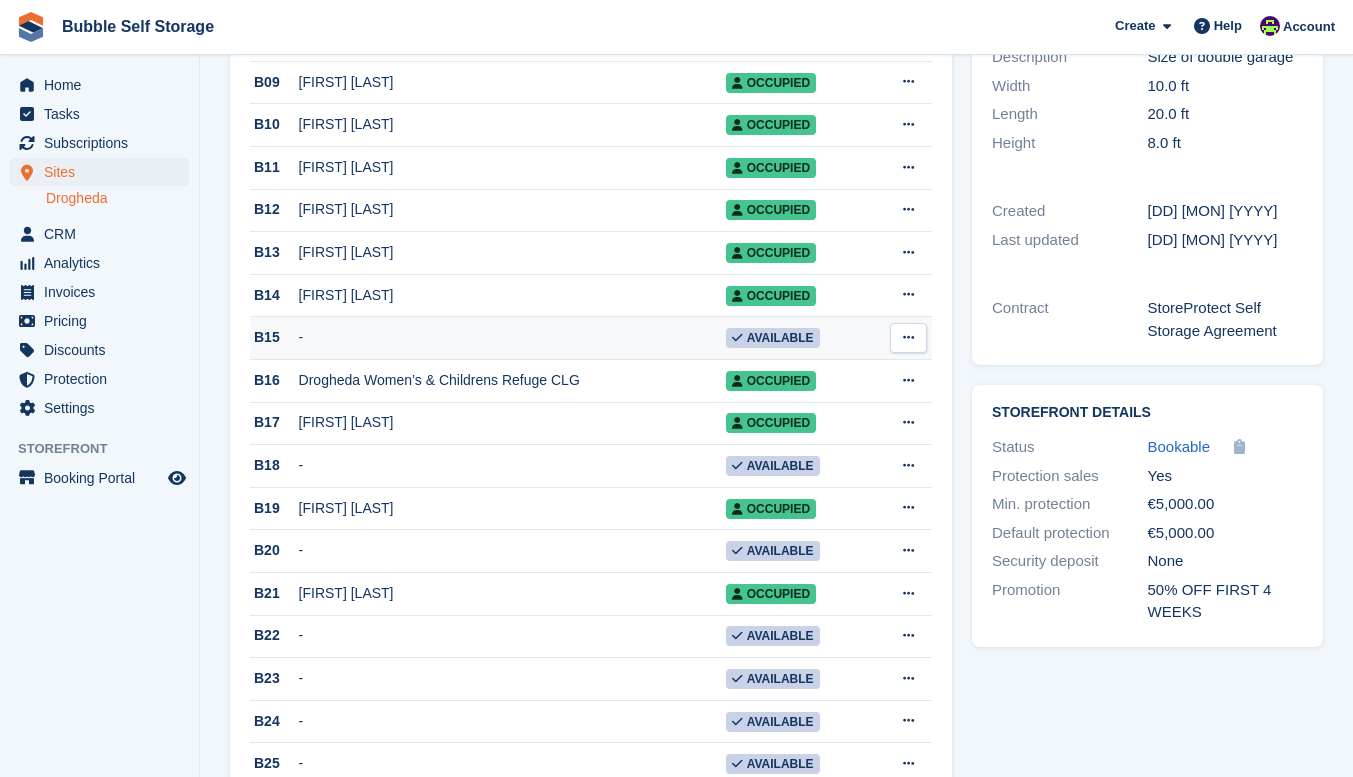 click at bounding box center [908, 338] 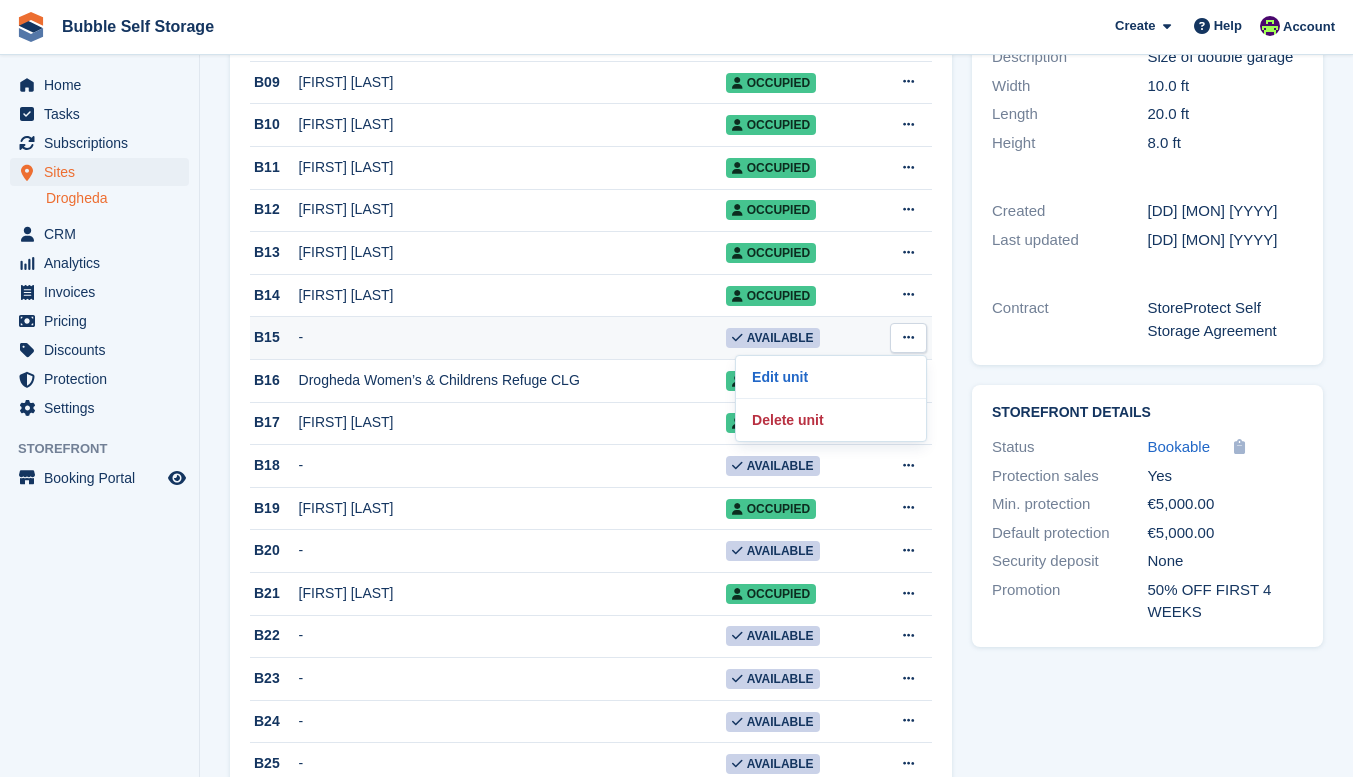 click at bounding box center [908, 338] 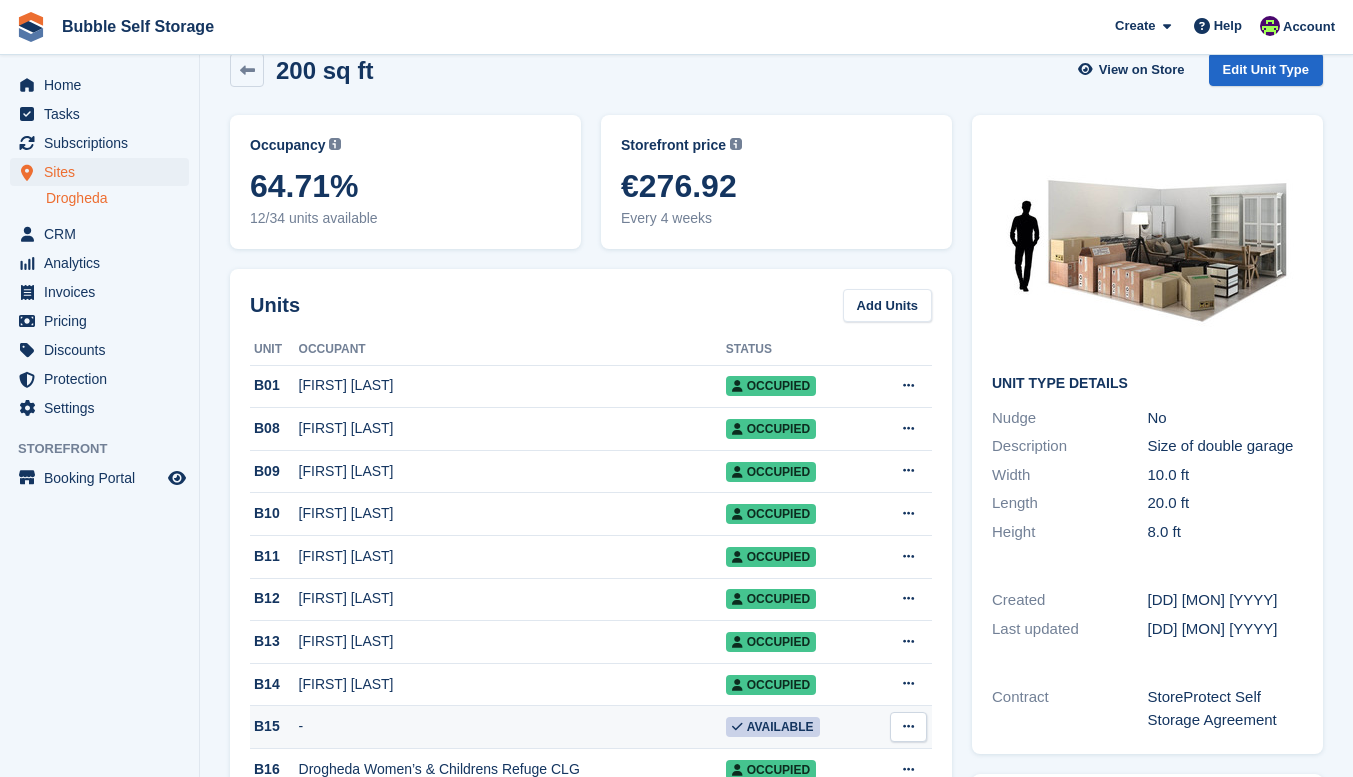 scroll, scrollTop: 32, scrollLeft: 0, axis: vertical 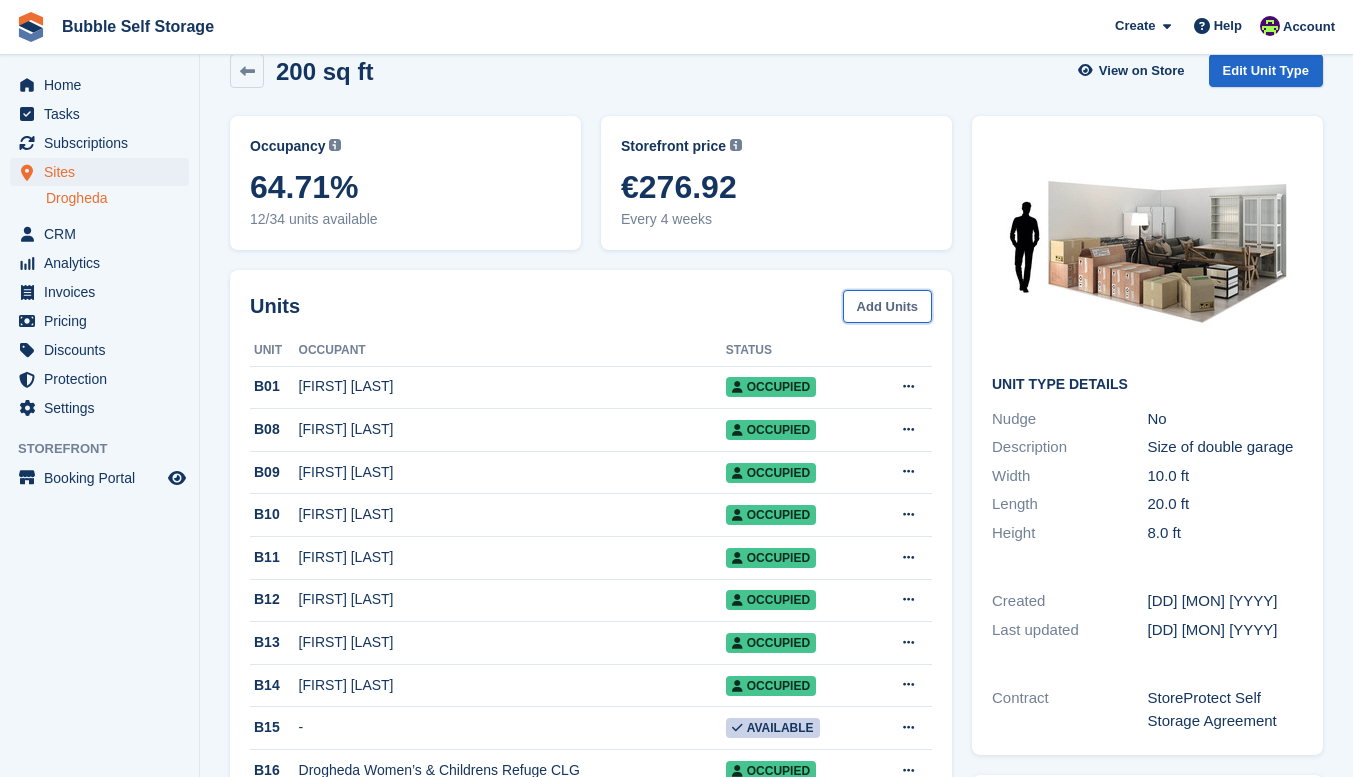 click on "Add Units" at bounding box center (887, 306) 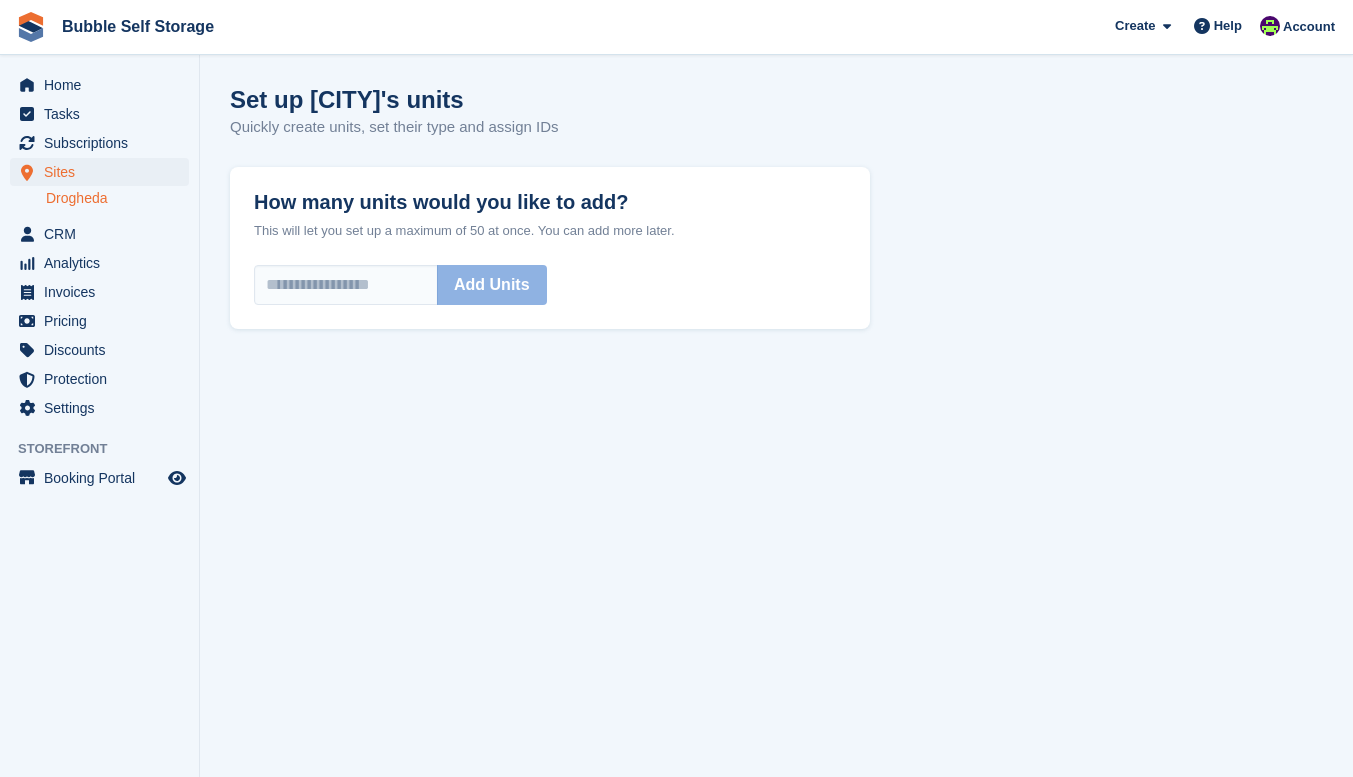 scroll, scrollTop: 0, scrollLeft: 0, axis: both 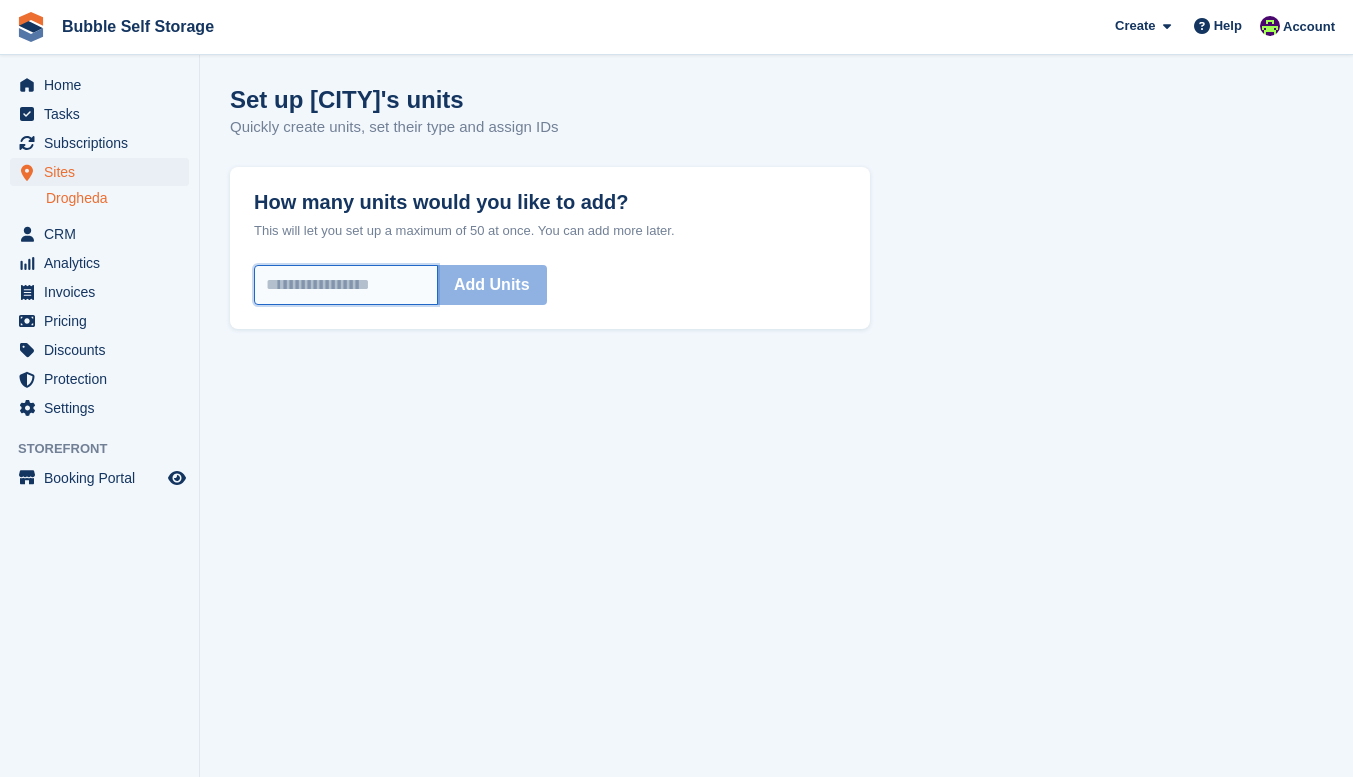 click on "How many units would you like to add?" at bounding box center [346, 285] 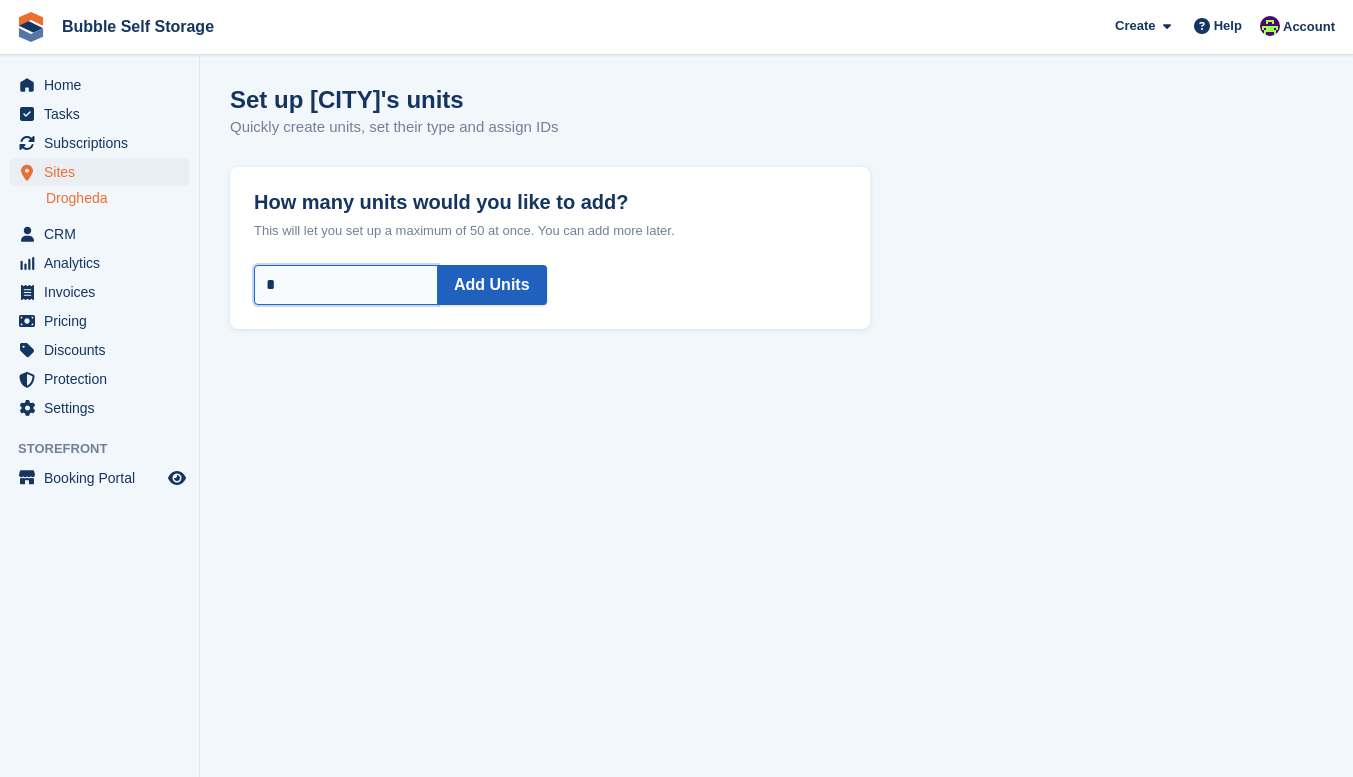 type on "*" 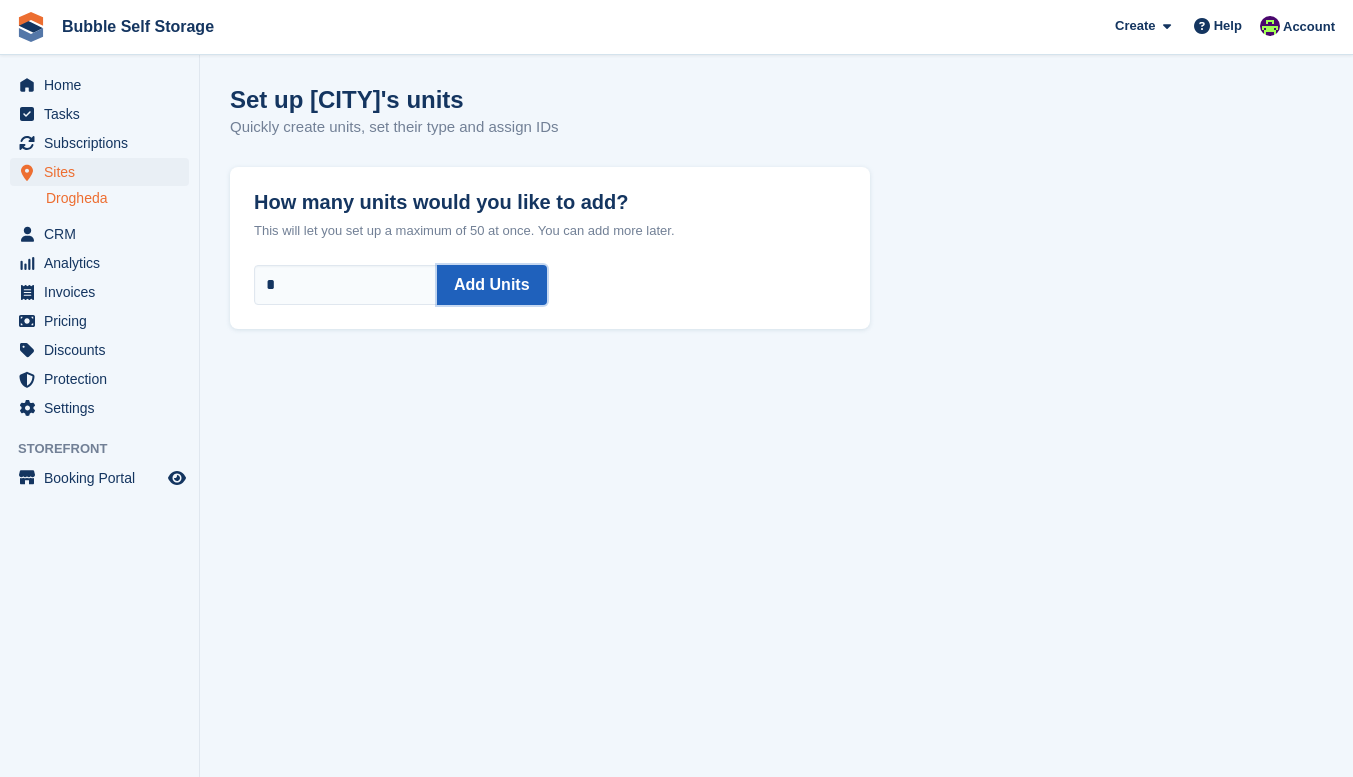 click on "Add Units" at bounding box center (492, 285) 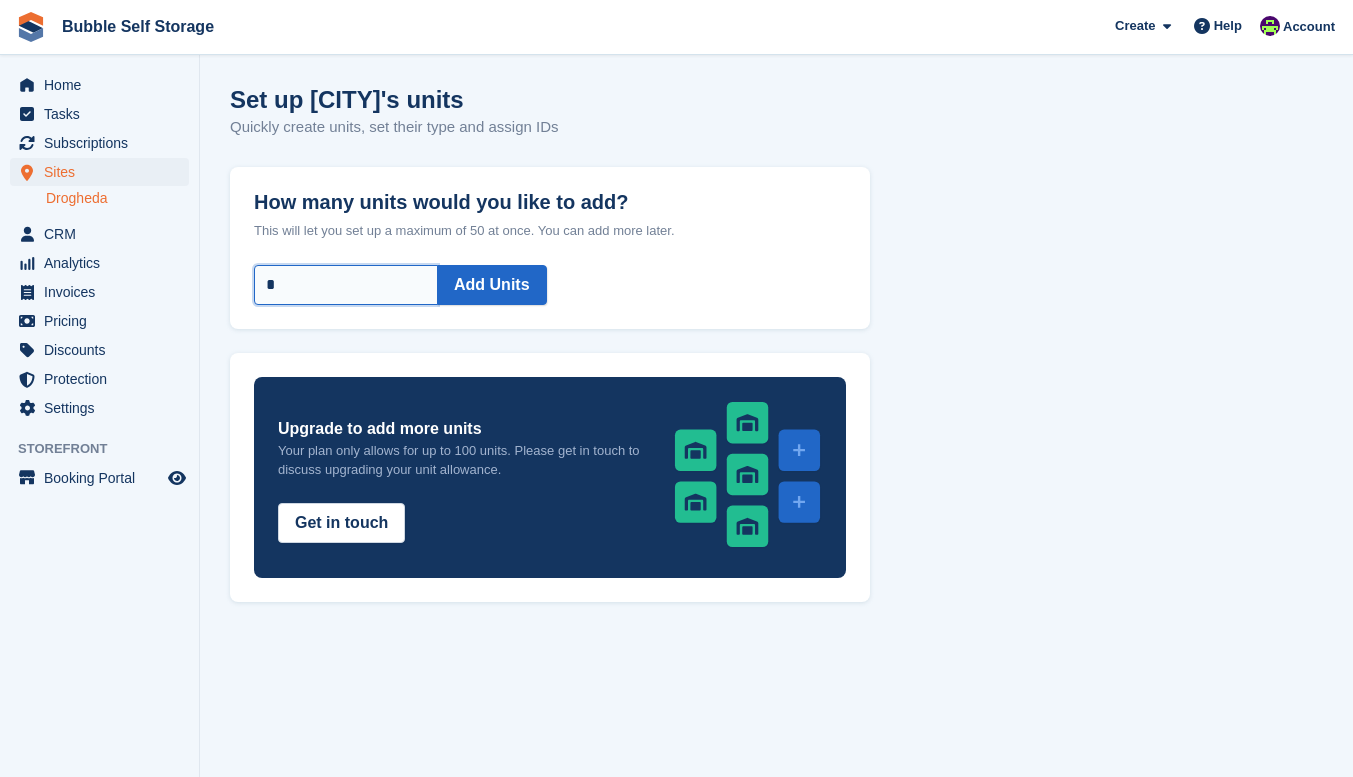 click on "*" at bounding box center [346, 285] 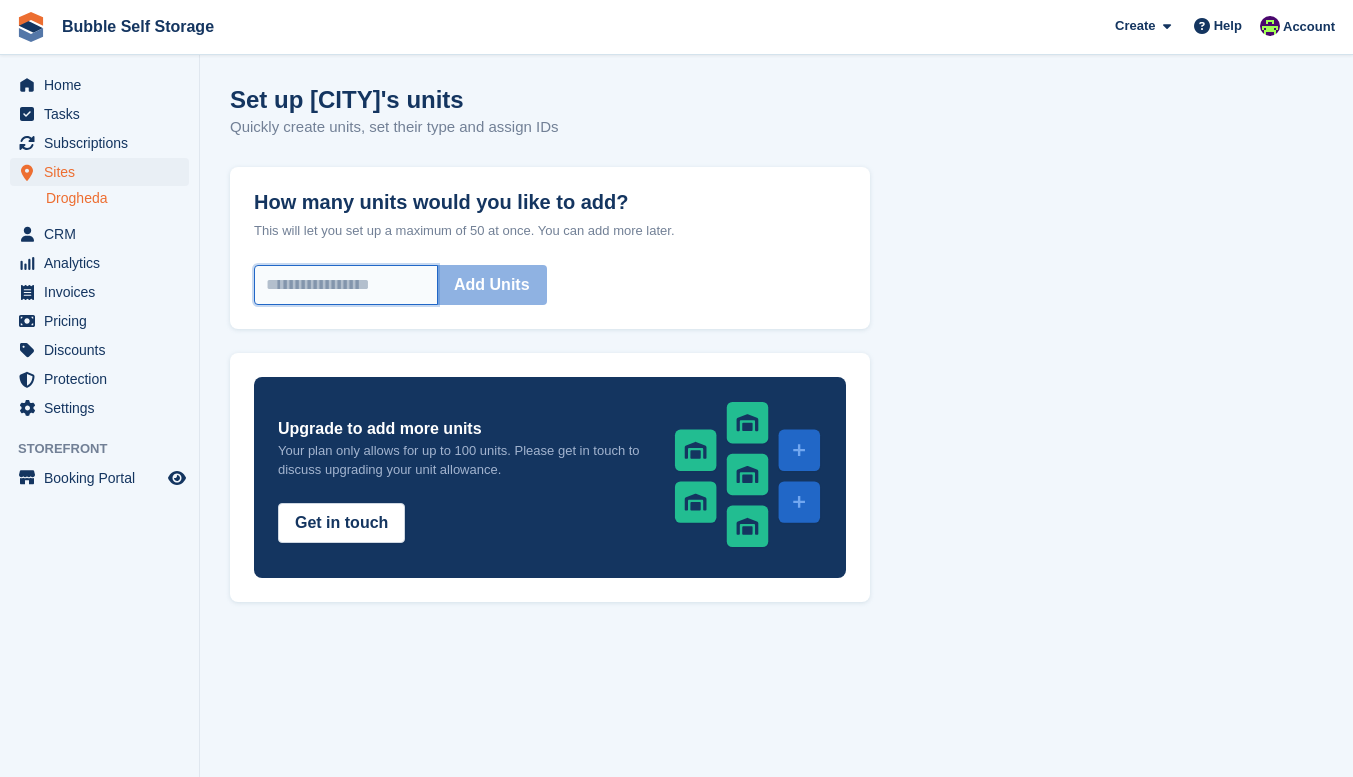 type 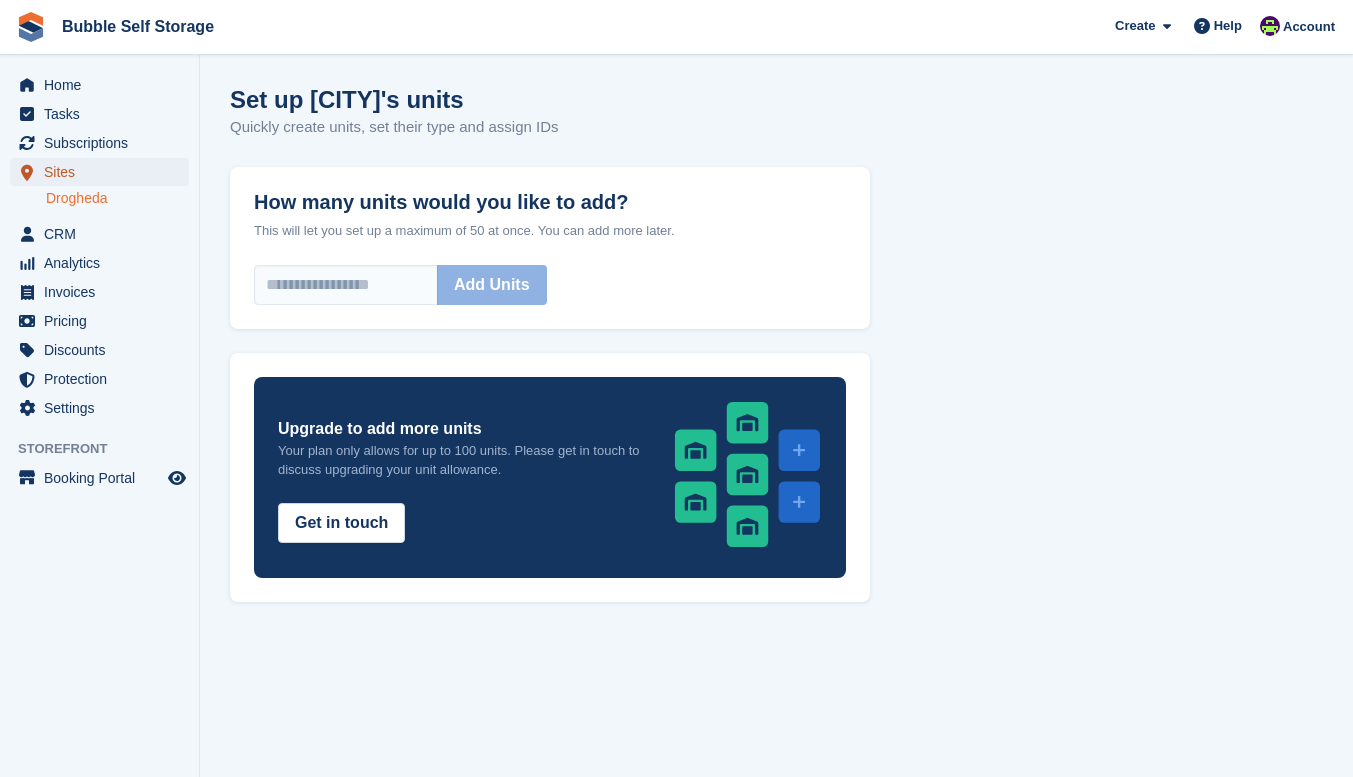 click on "Sites" at bounding box center [104, 172] 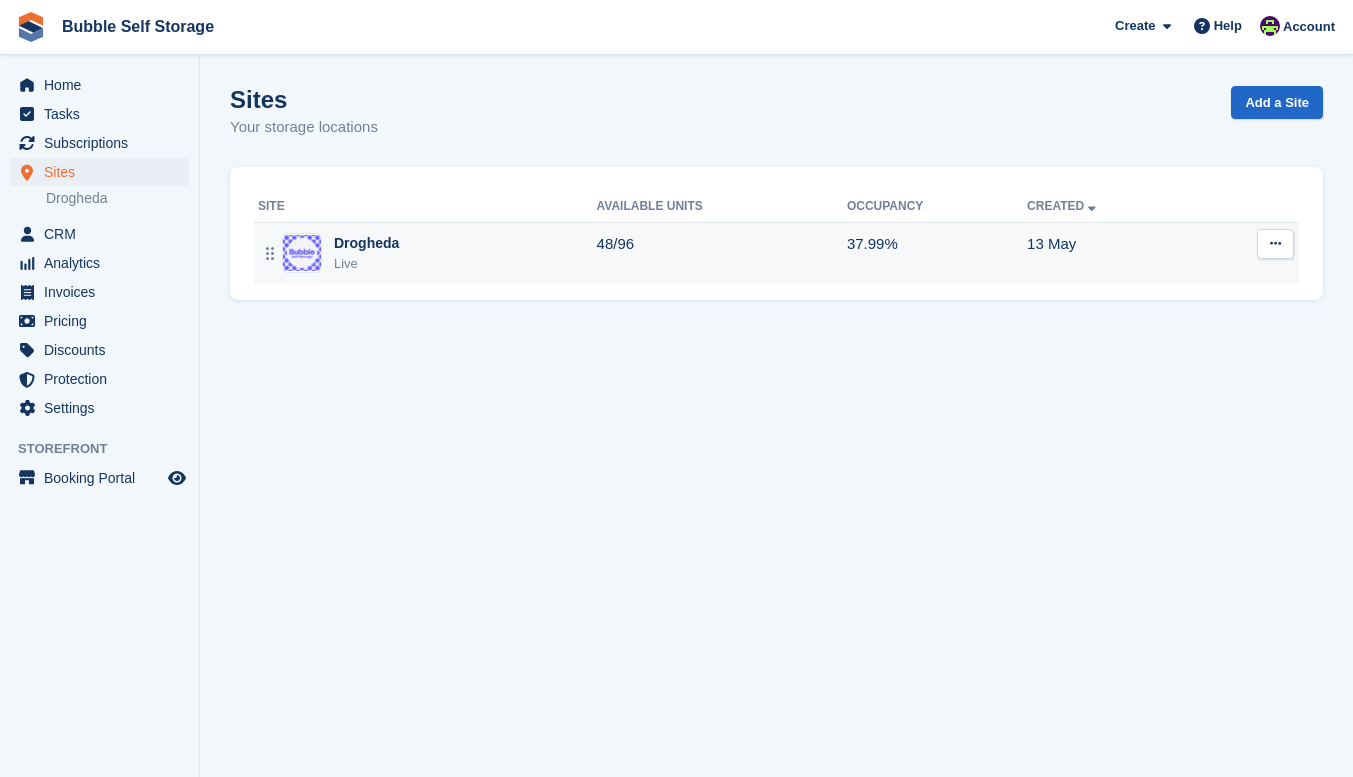 click on "Drogheda
Live" at bounding box center (427, 253) 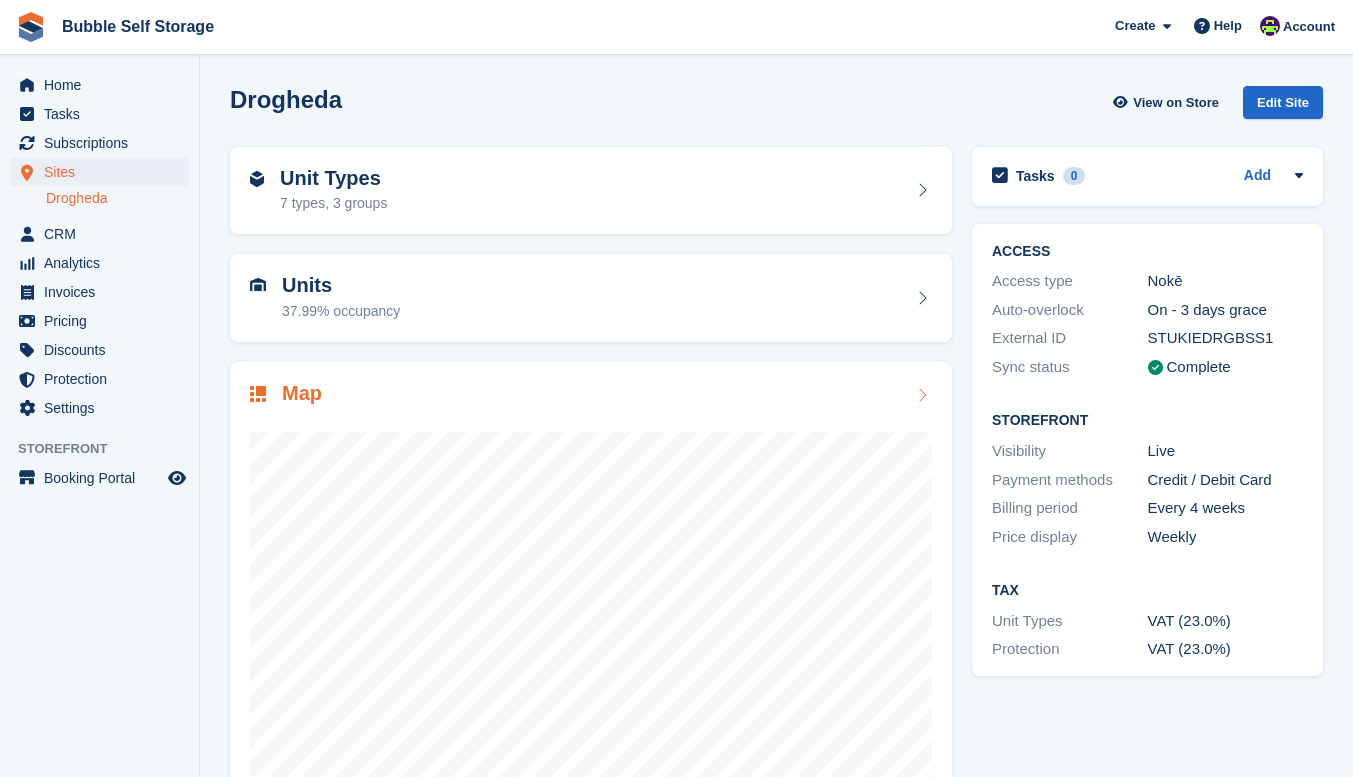 scroll, scrollTop: 0, scrollLeft: 0, axis: both 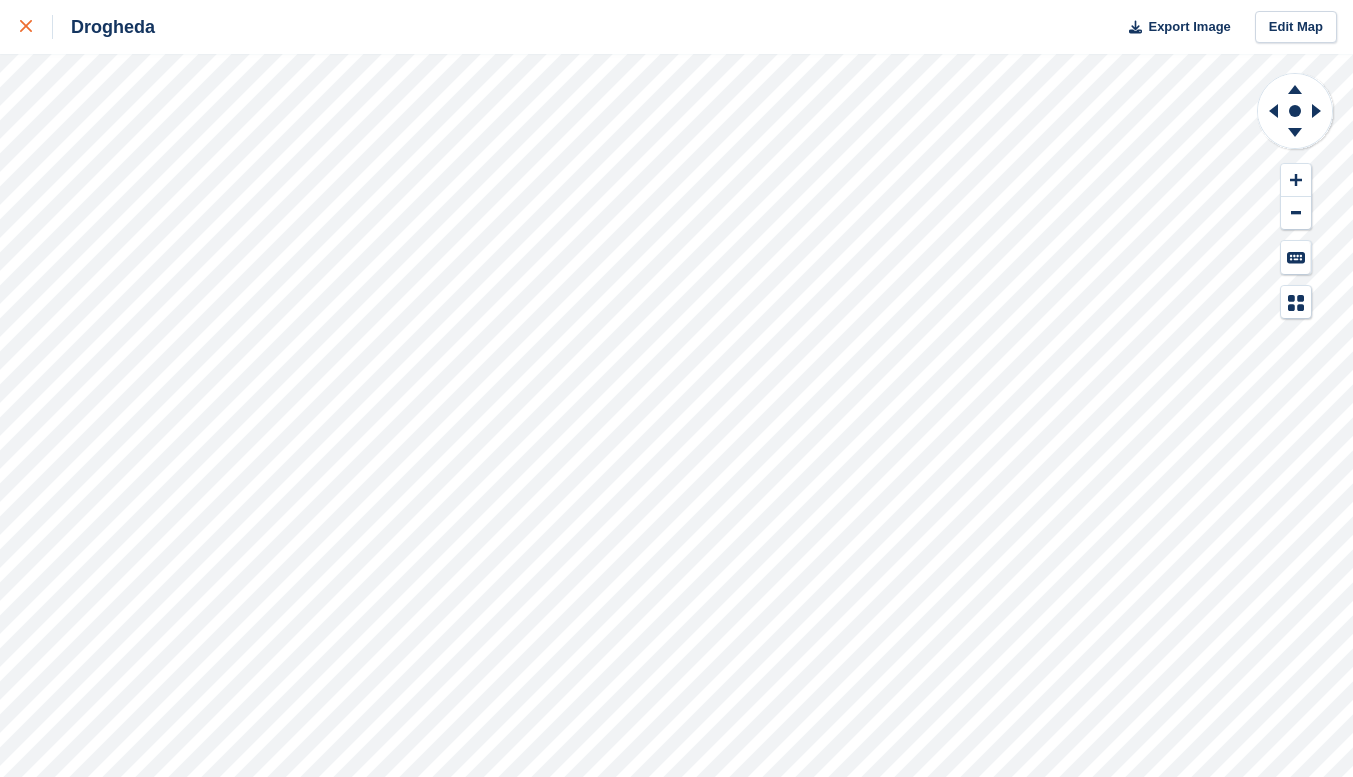 click 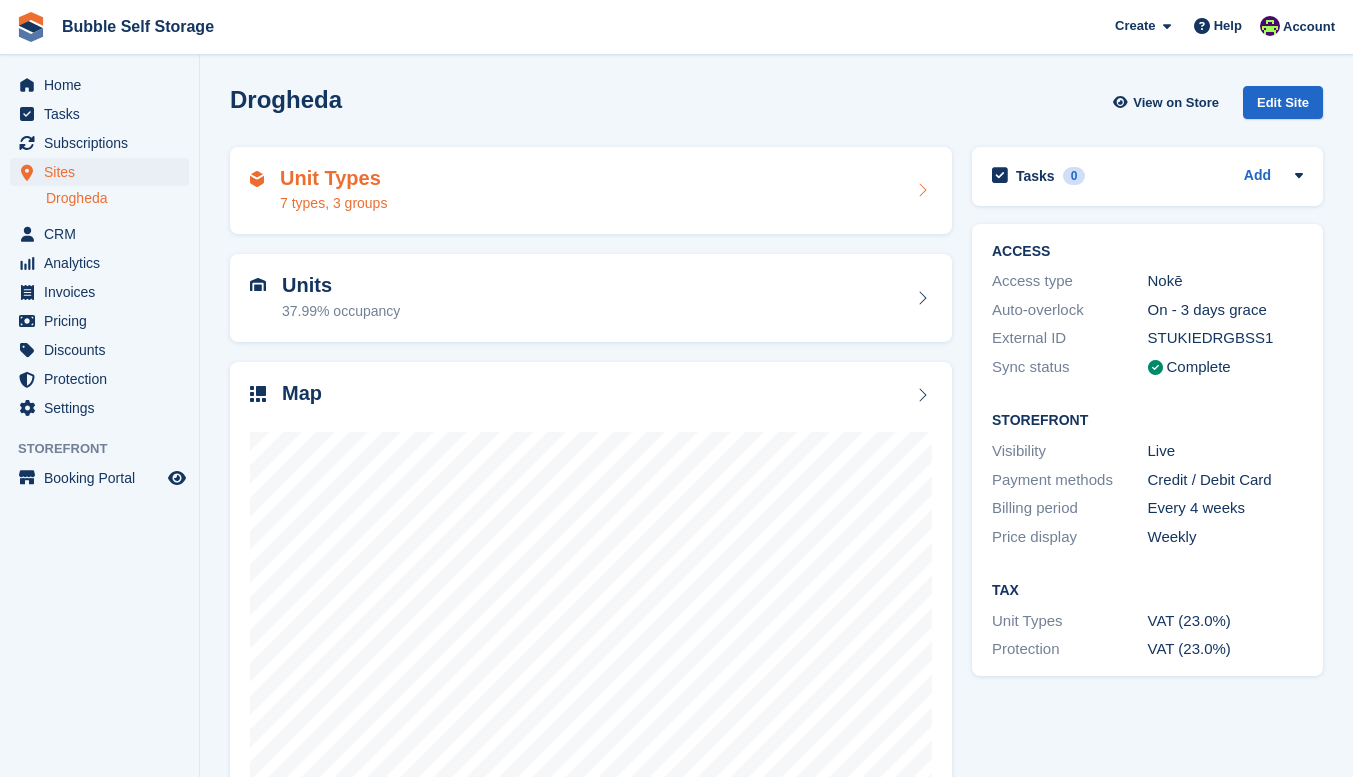 scroll, scrollTop: 0, scrollLeft: 0, axis: both 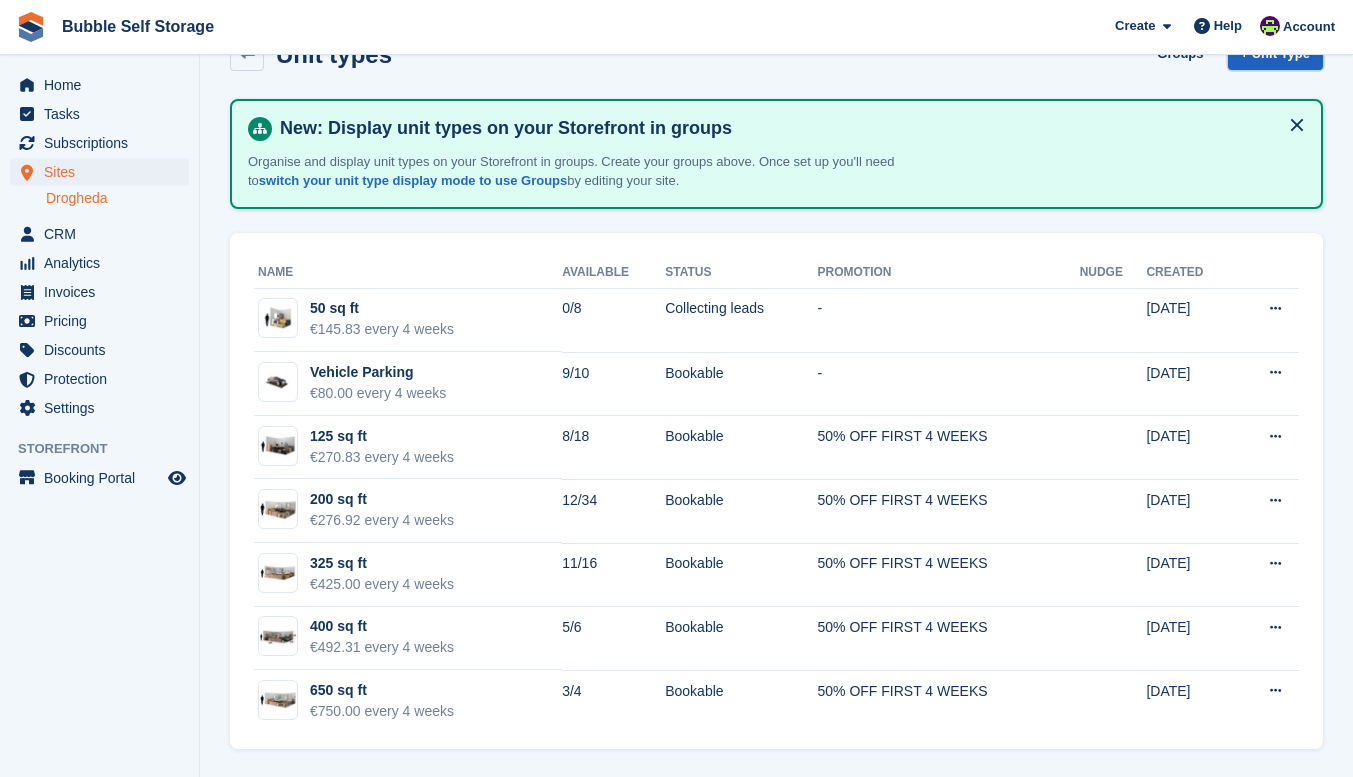 click on "+ Unit Type" at bounding box center (1275, 53) 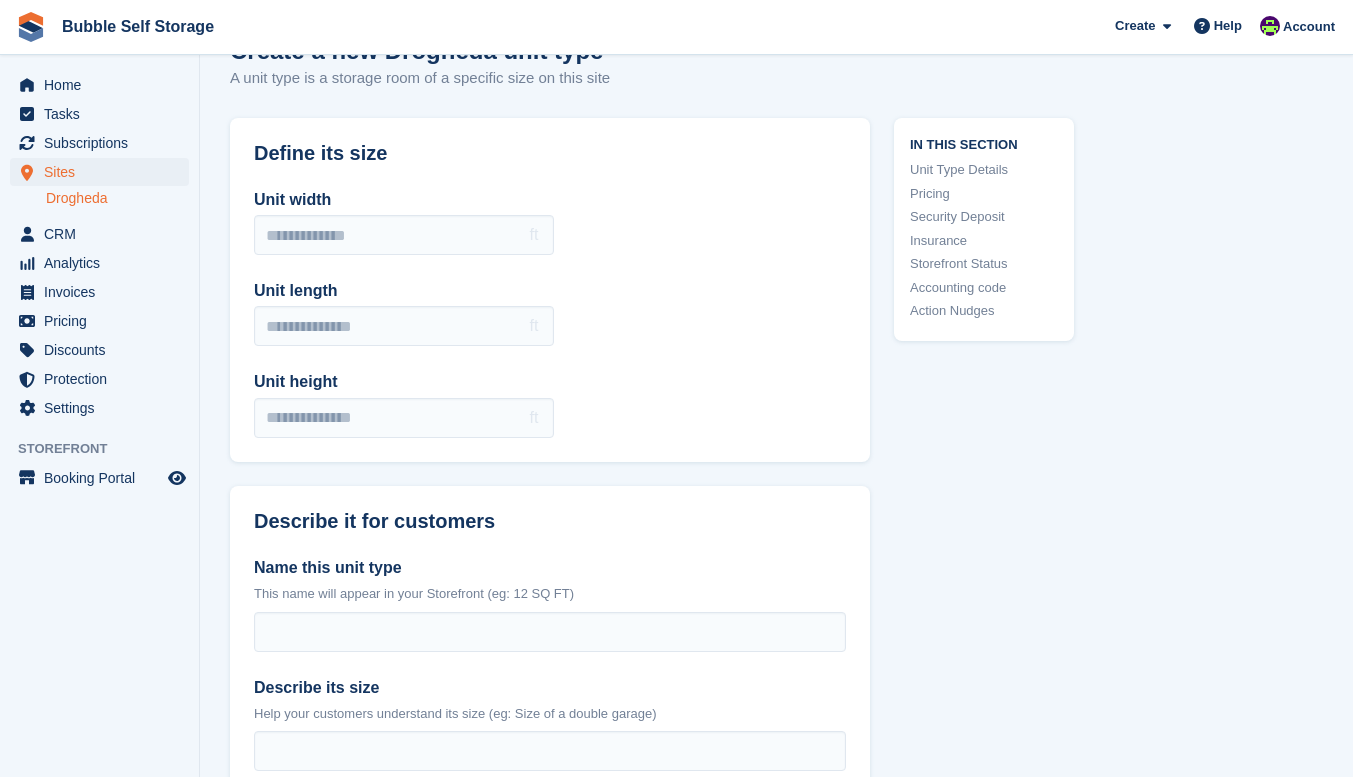 scroll, scrollTop: 0, scrollLeft: 0, axis: both 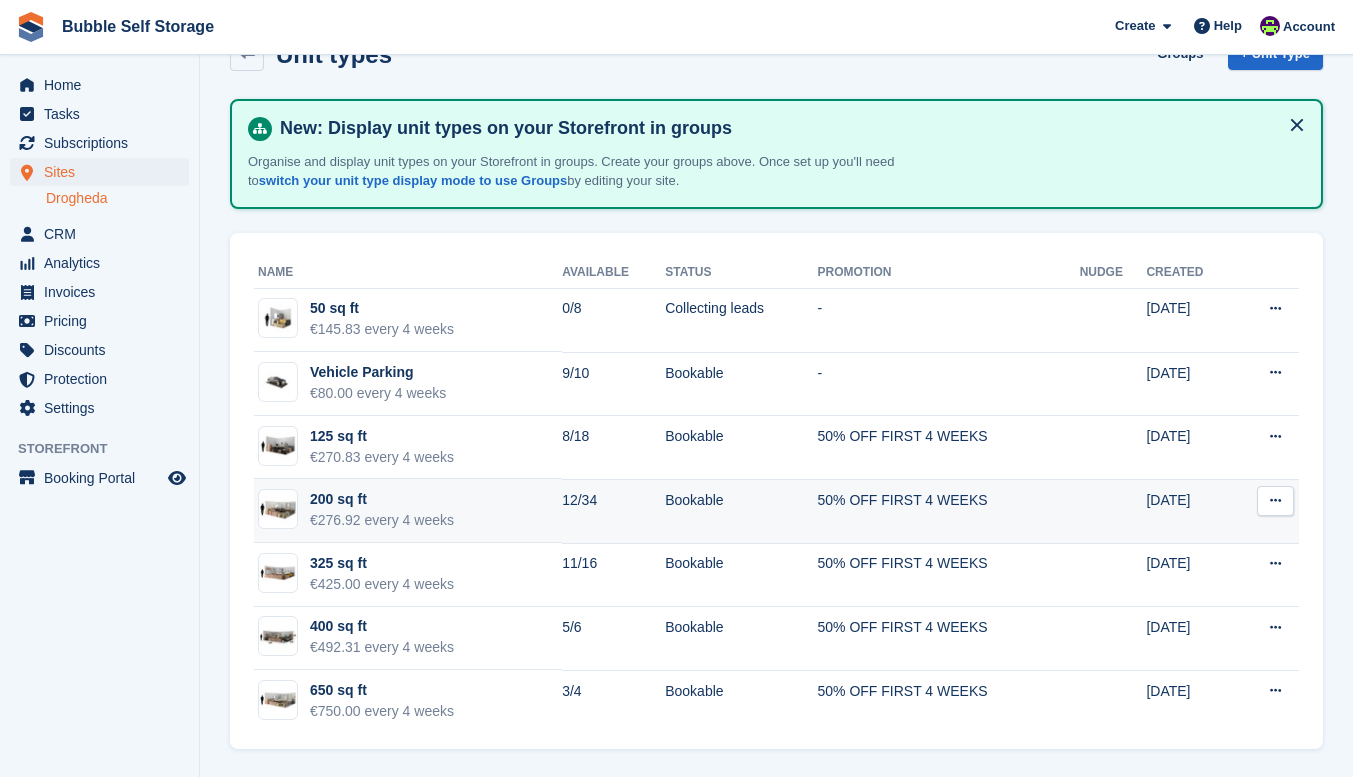 click on "€276.92 every 4 weeks" at bounding box center (382, 520) 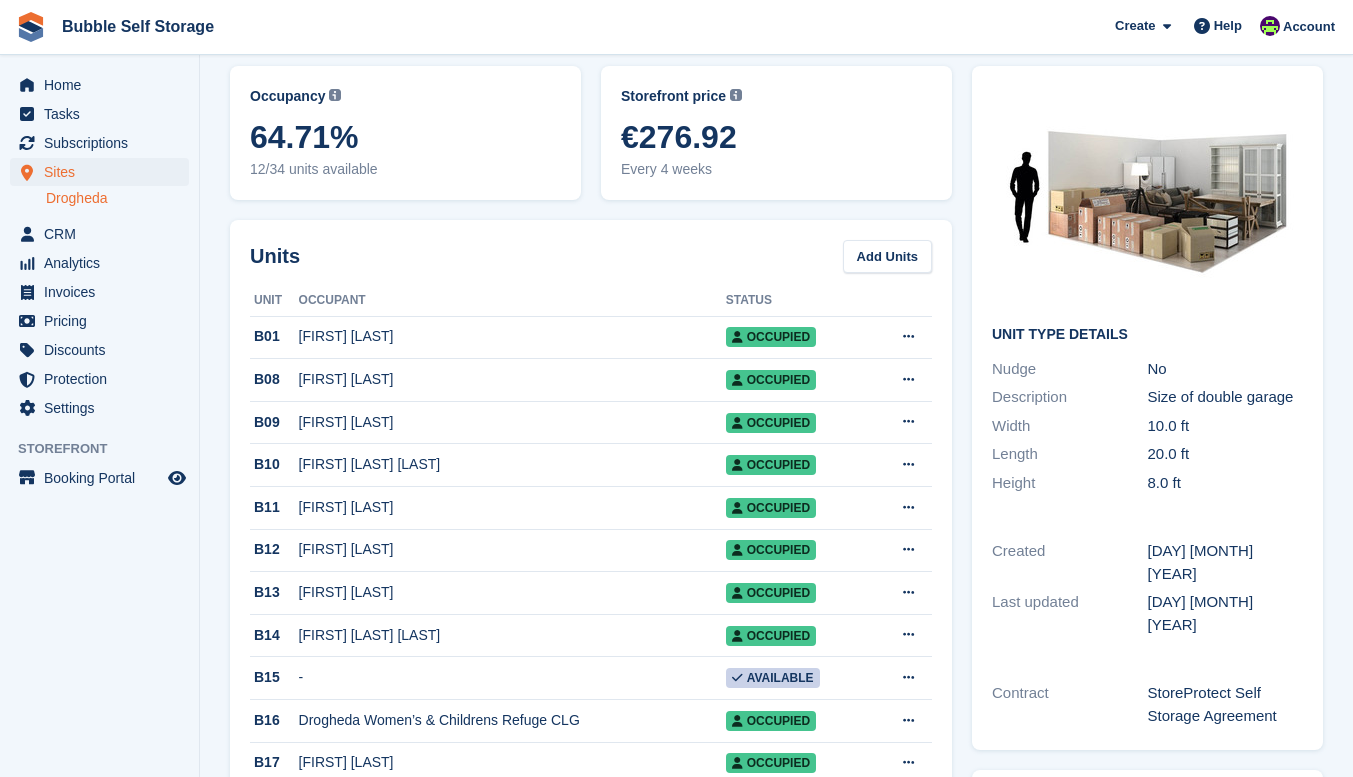 scroll, scrollTop: 0, scrollLeft: 0, axis: both 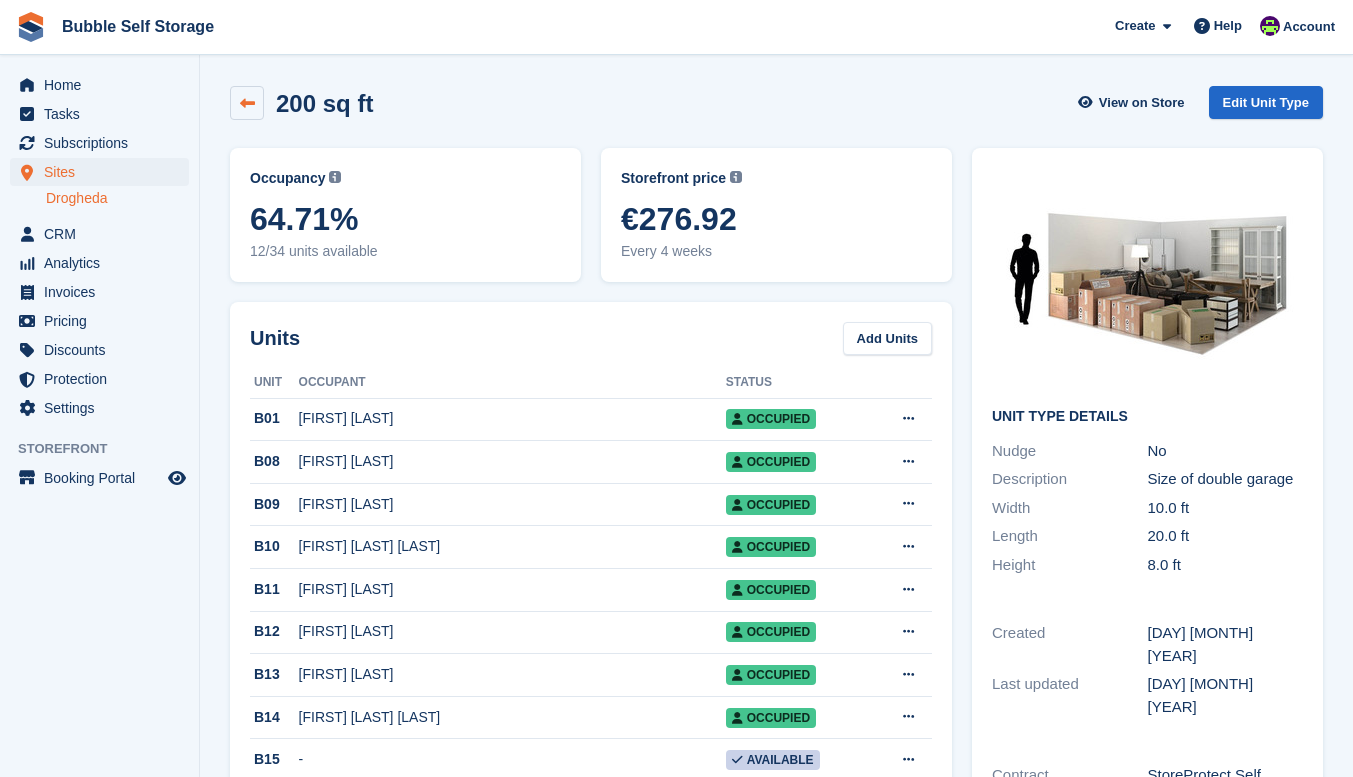 click at bounding box center [247, 103] 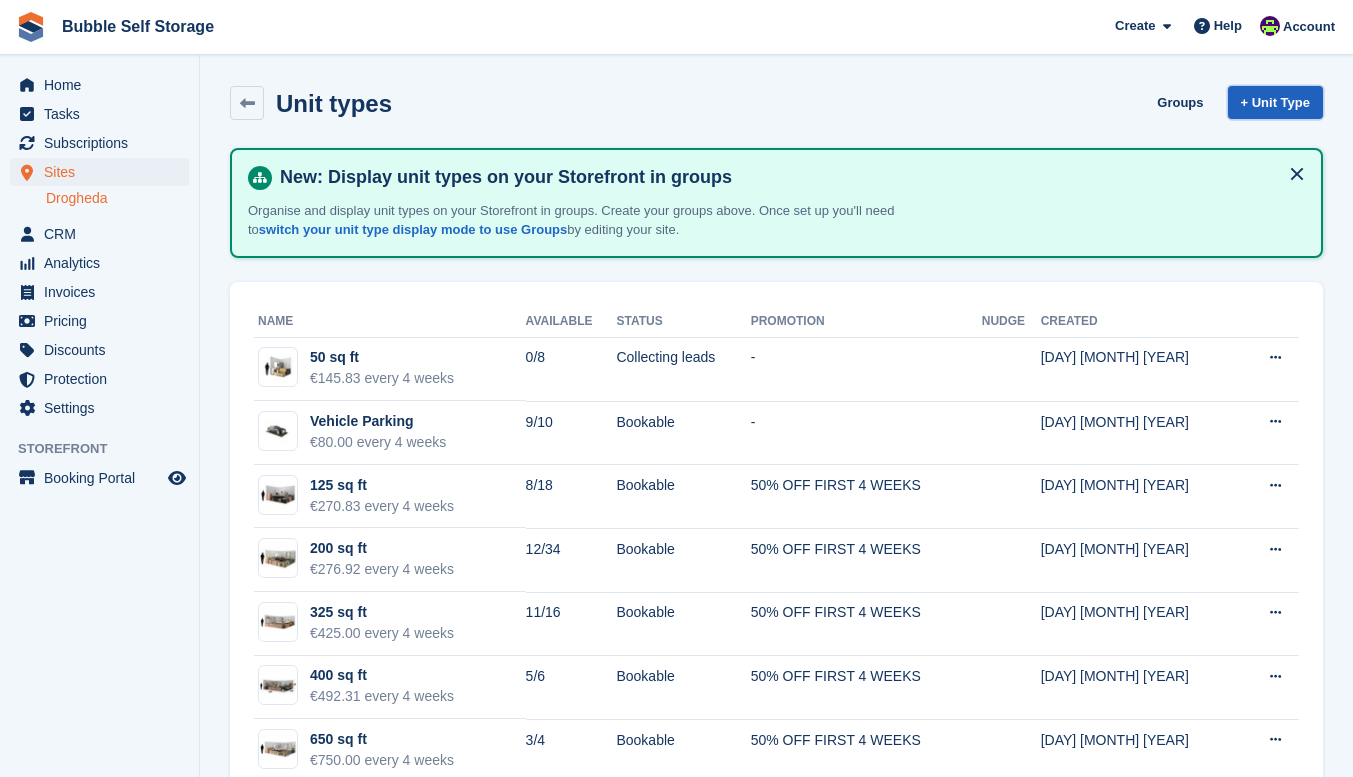 click on "+ Unit Type" at bounding box center [1275, 102] 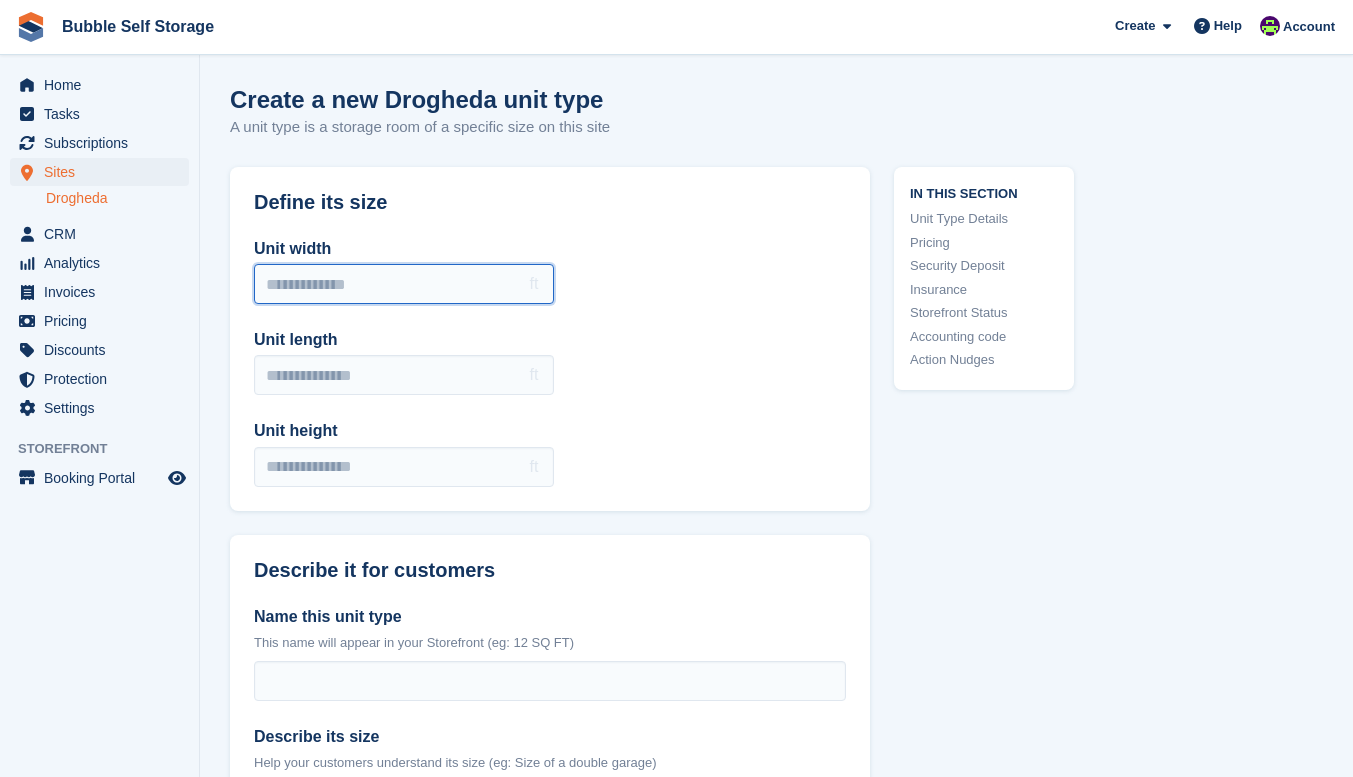 click on "Unit width" at bounding box center [404, 284] 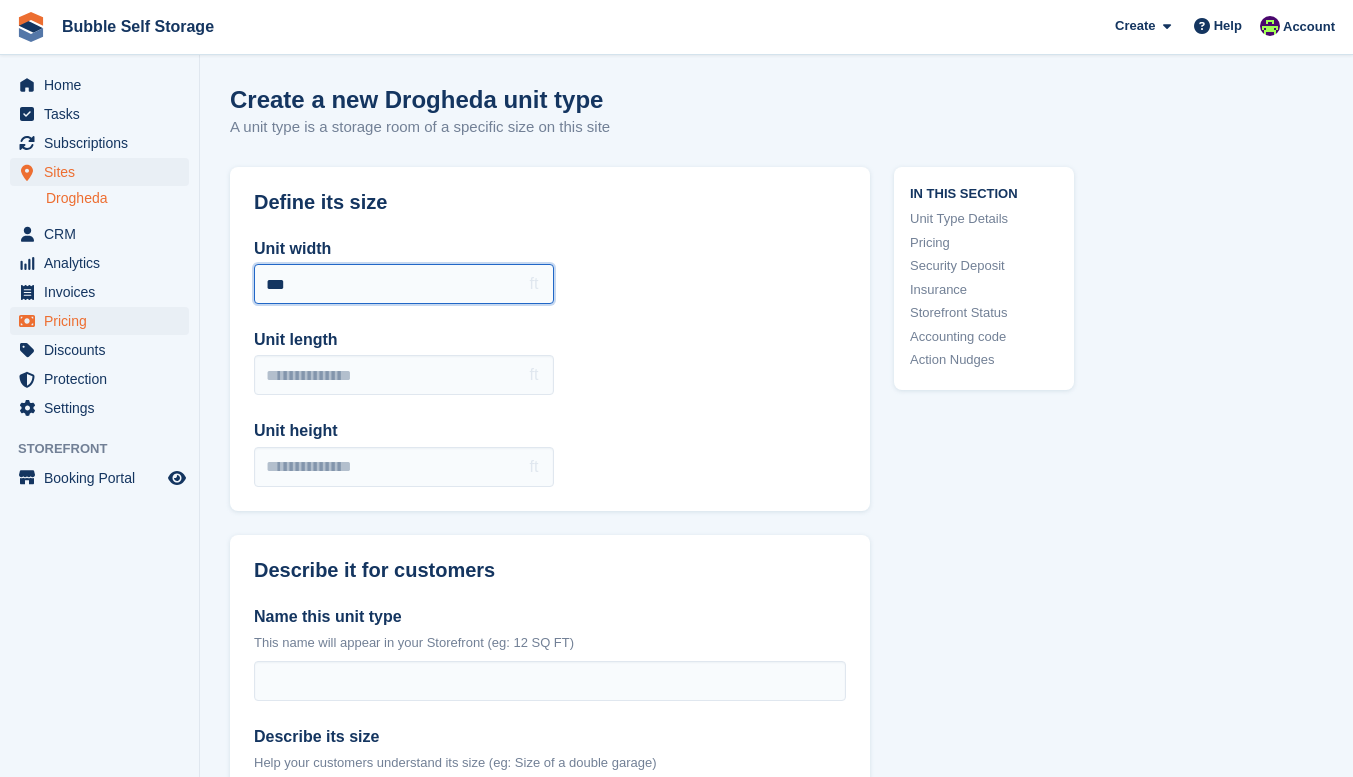 drag, startPoint x: 267, startPoint y: 299, endPoint x: 57, endPoint y: 314, distance: 210.53503 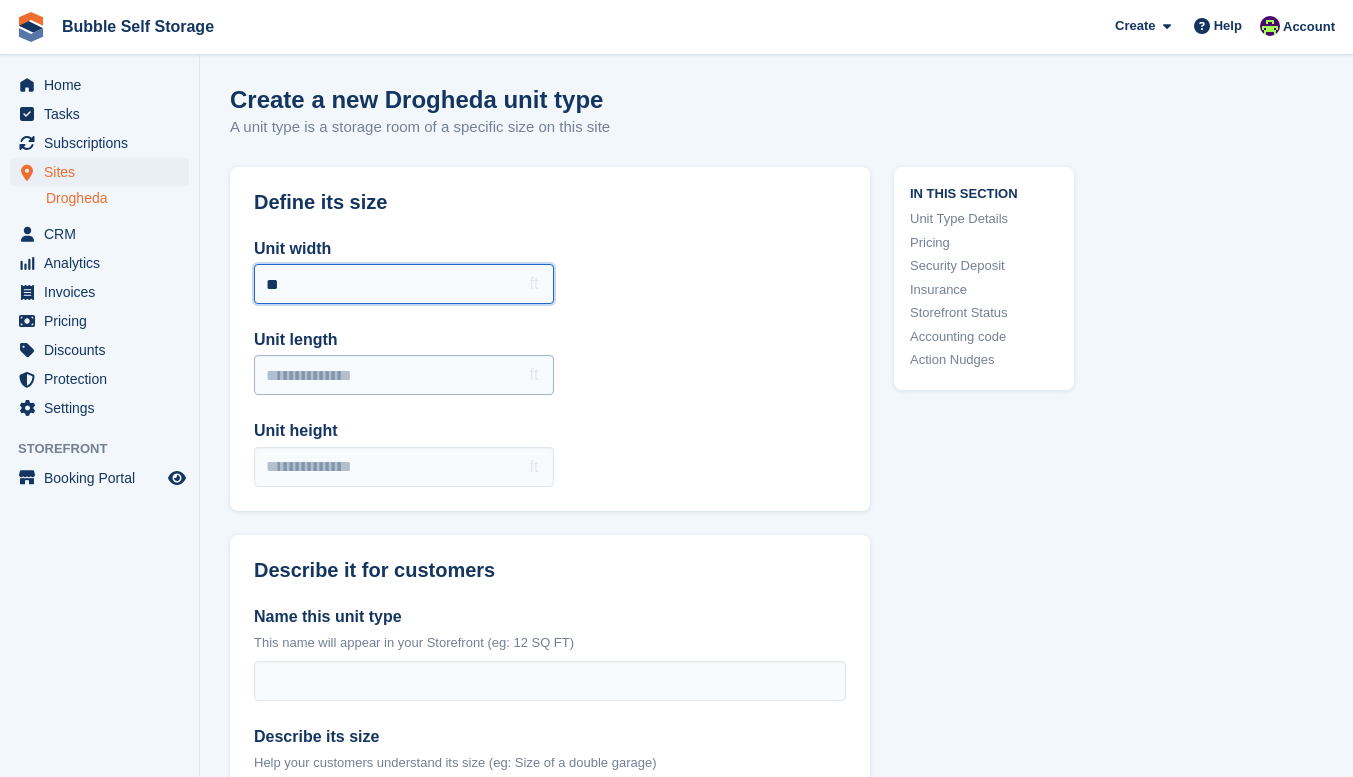 type on "**" 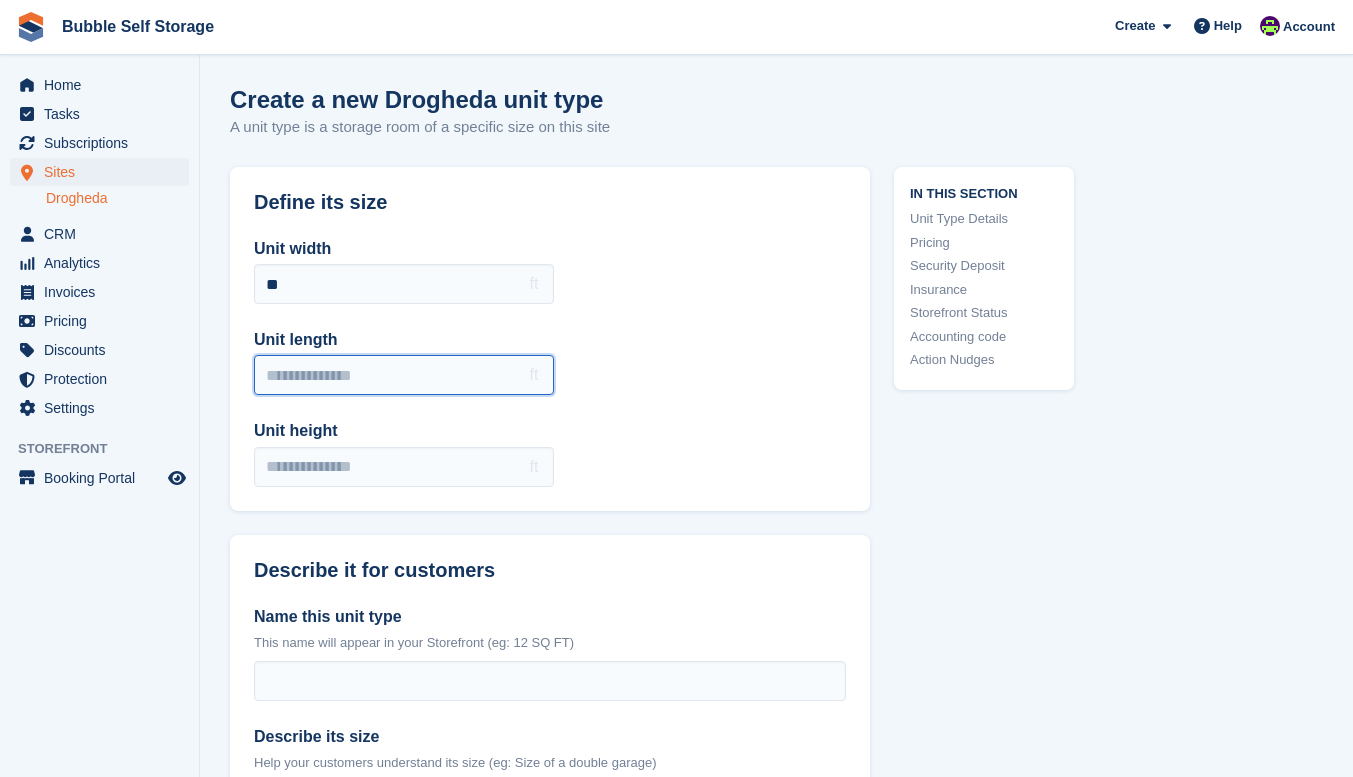 click on "Unit length" at bounding box center (404, 375) 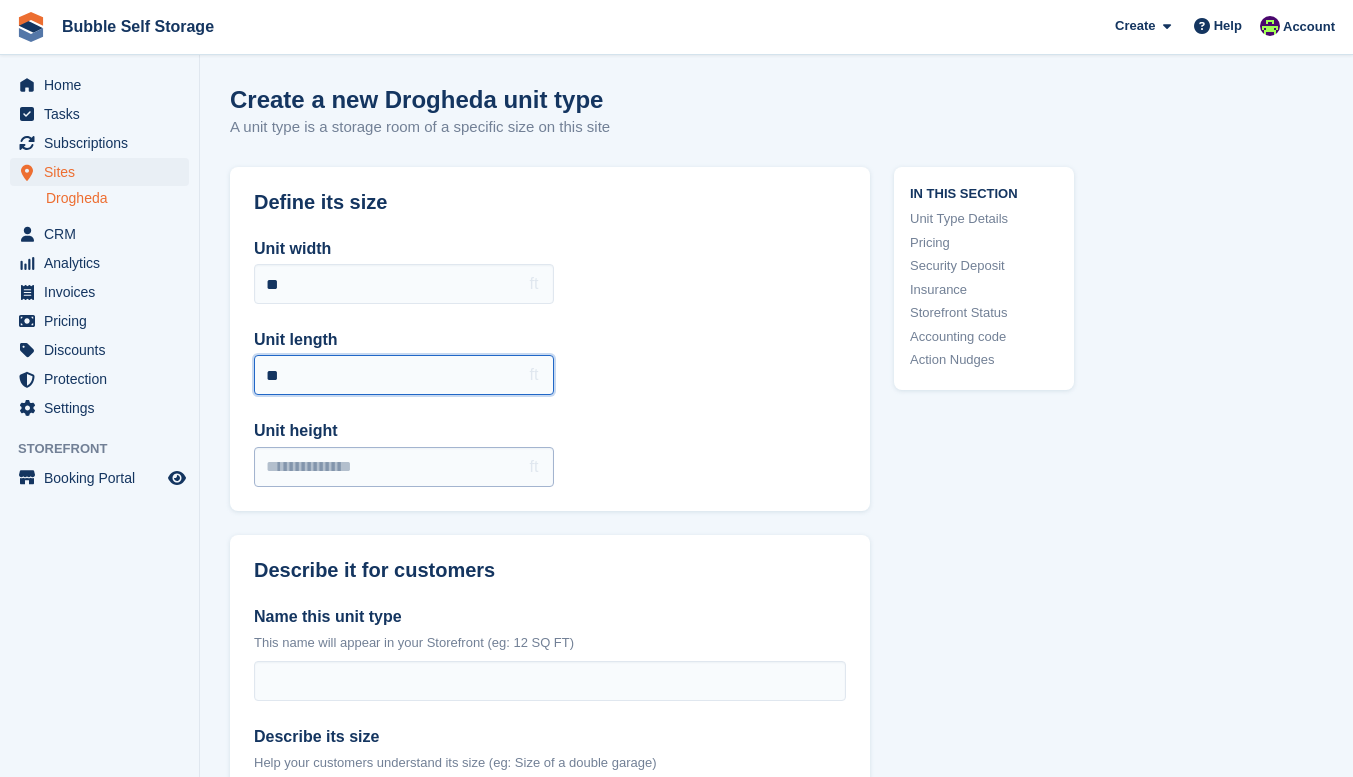 type on "**" 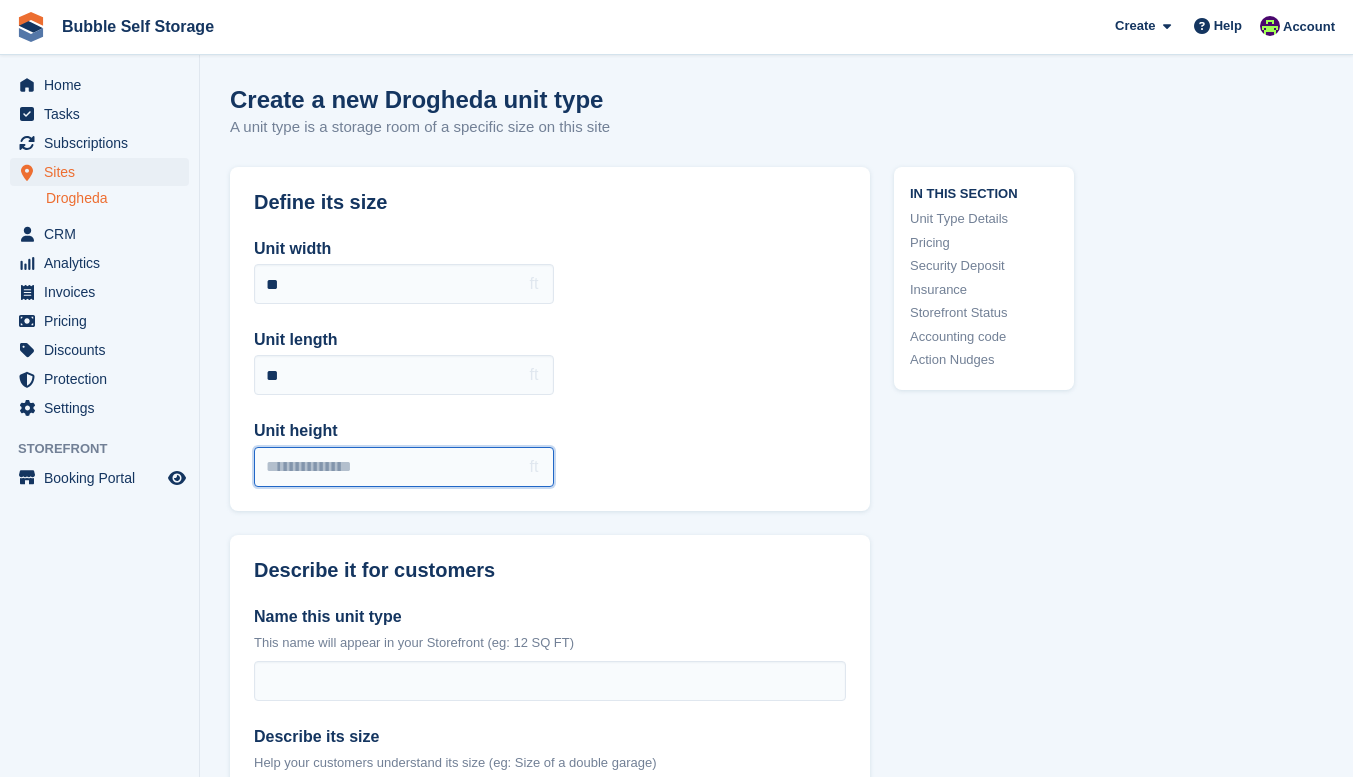 click on "Unit height" at bounding box center [404, 467] 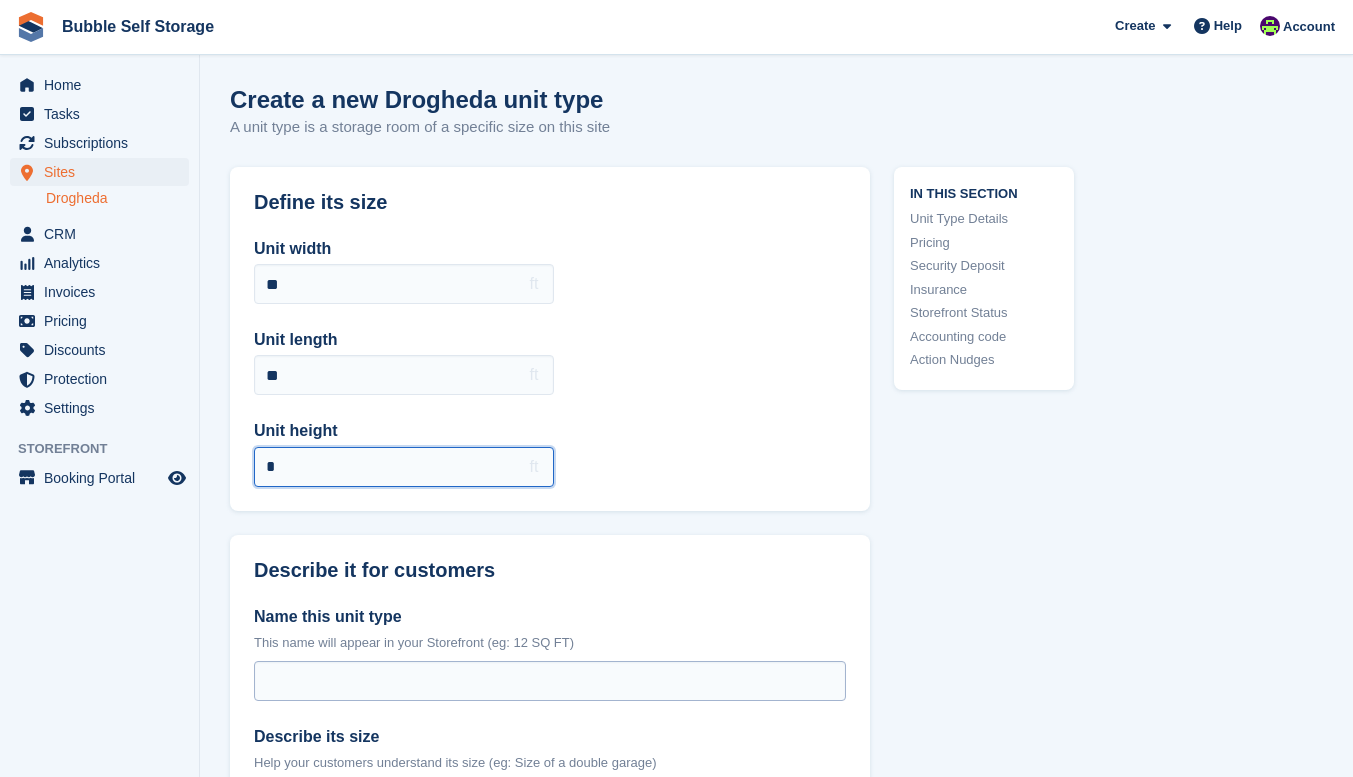 type on "*" 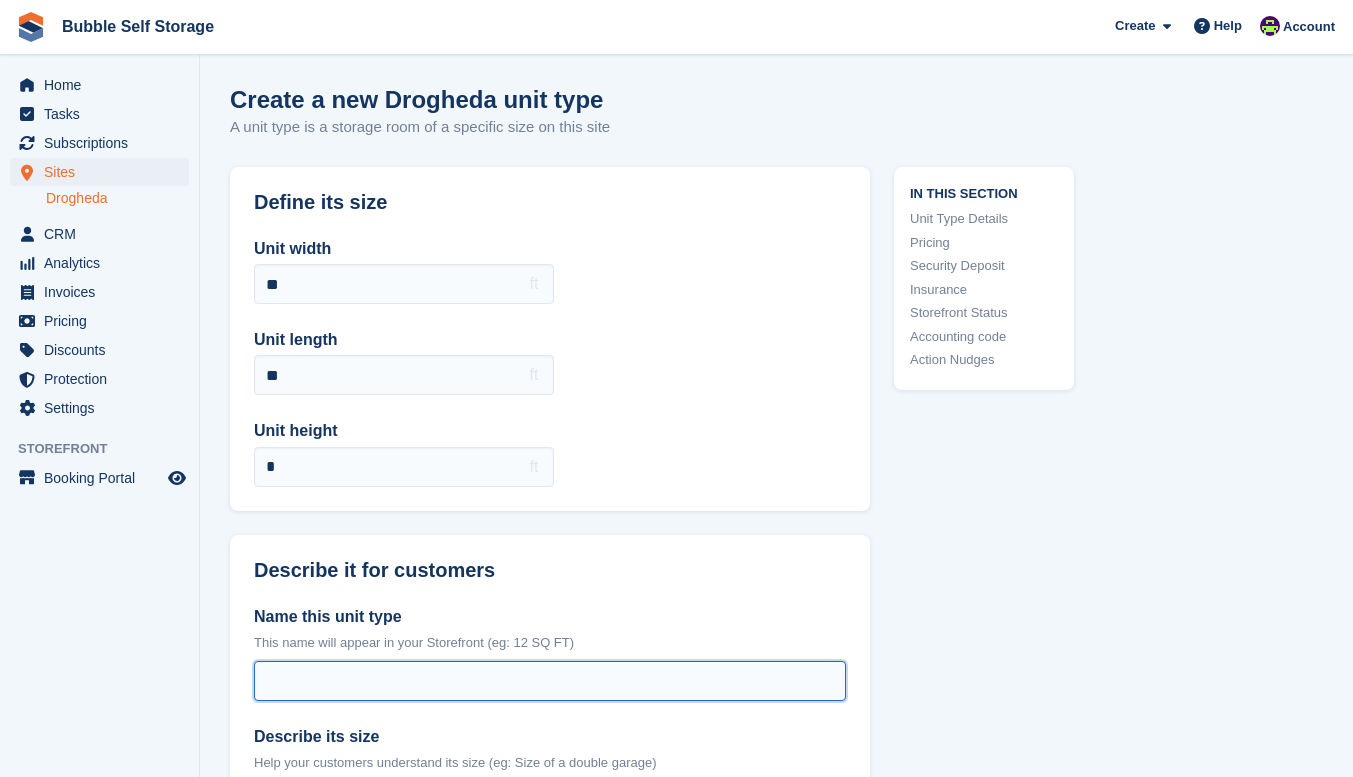 click on "Name this unit type" at bounding box center [550, 681] 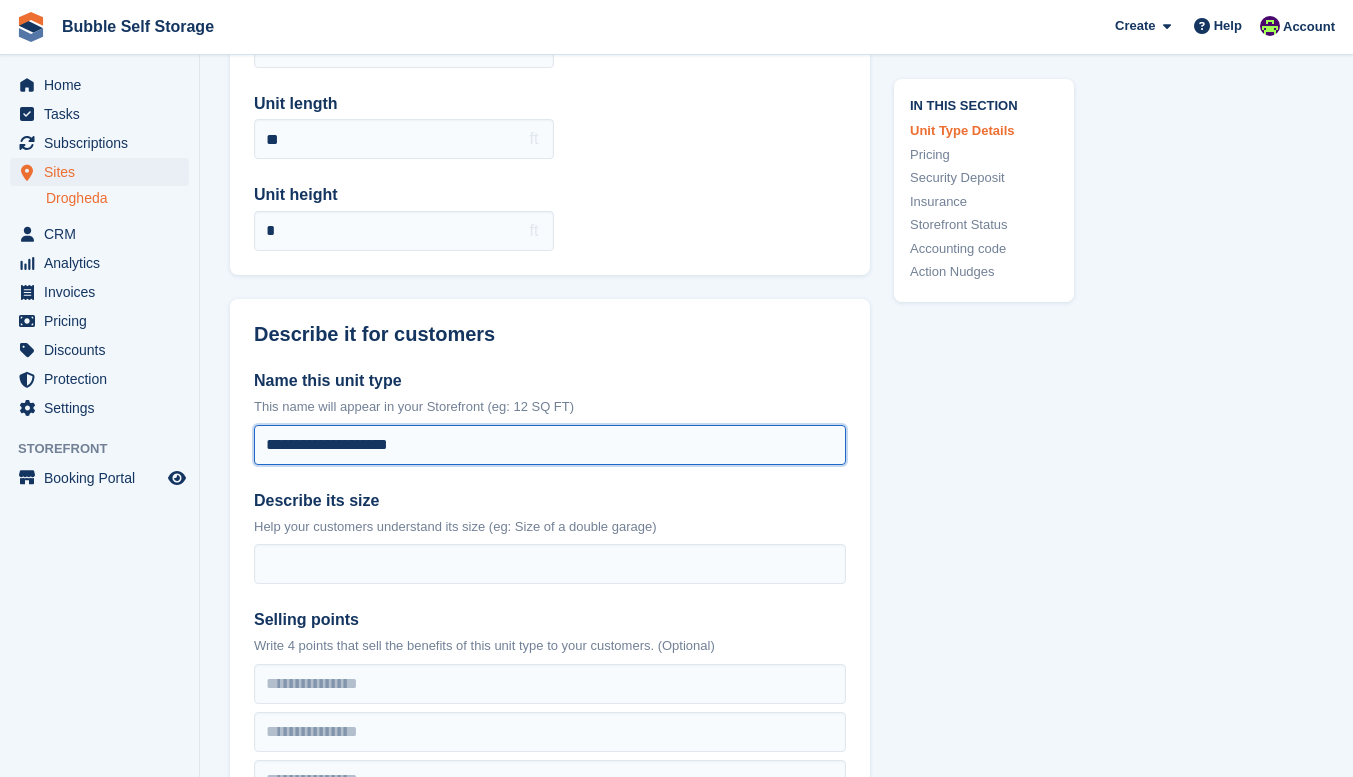 scroll, scrollTop: 239, scrollLeft: 0, axis: vertical 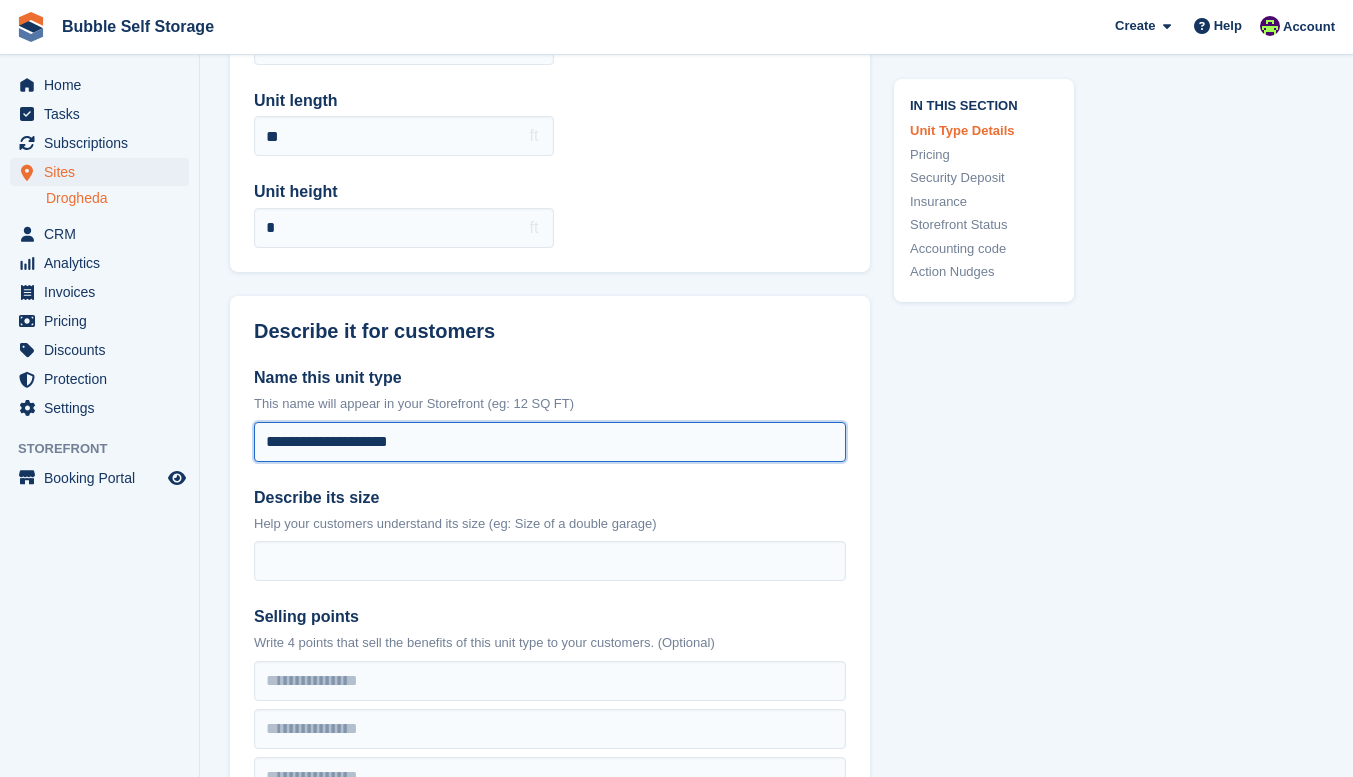 type on "**********" 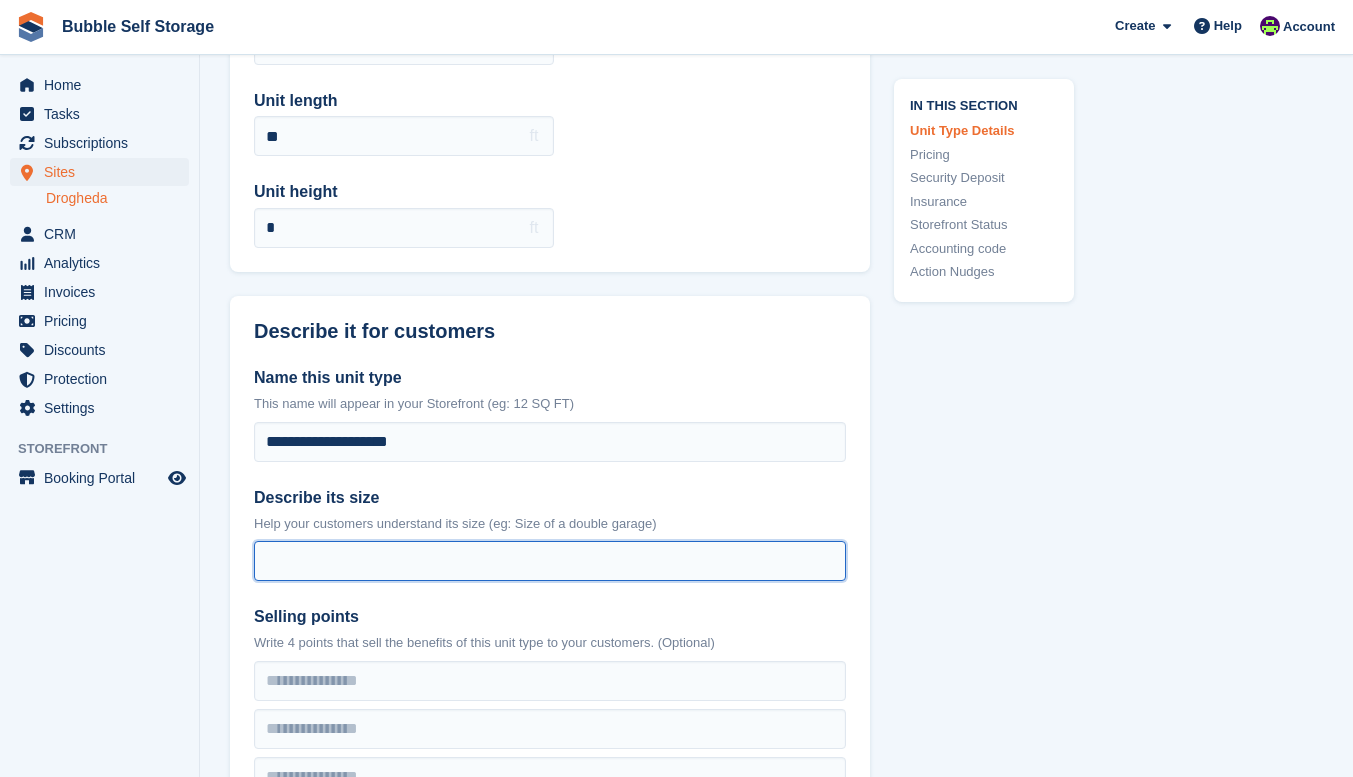 drag, startPoint x: 399, startPoint y: 549, endPoint x: 376, endPoint y: 561, distance: 25.942244 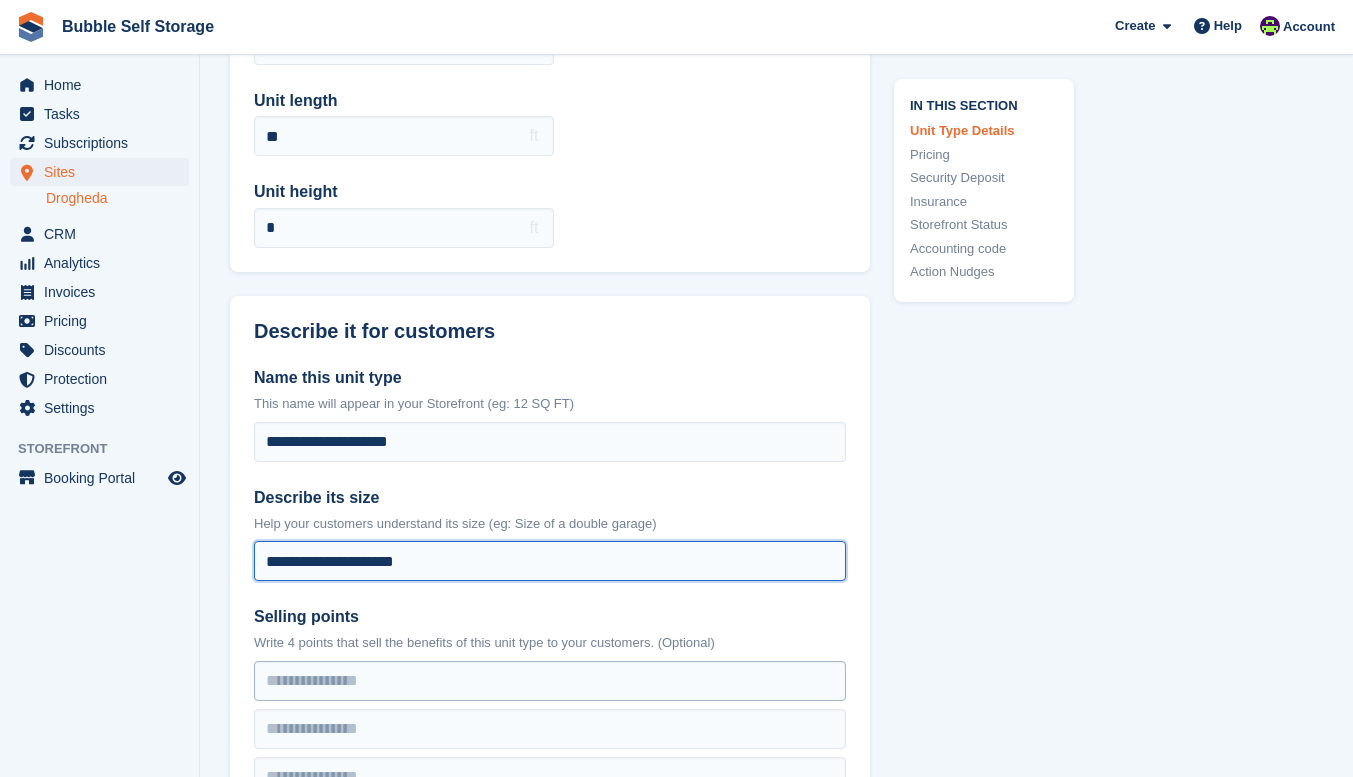 type on "**********" 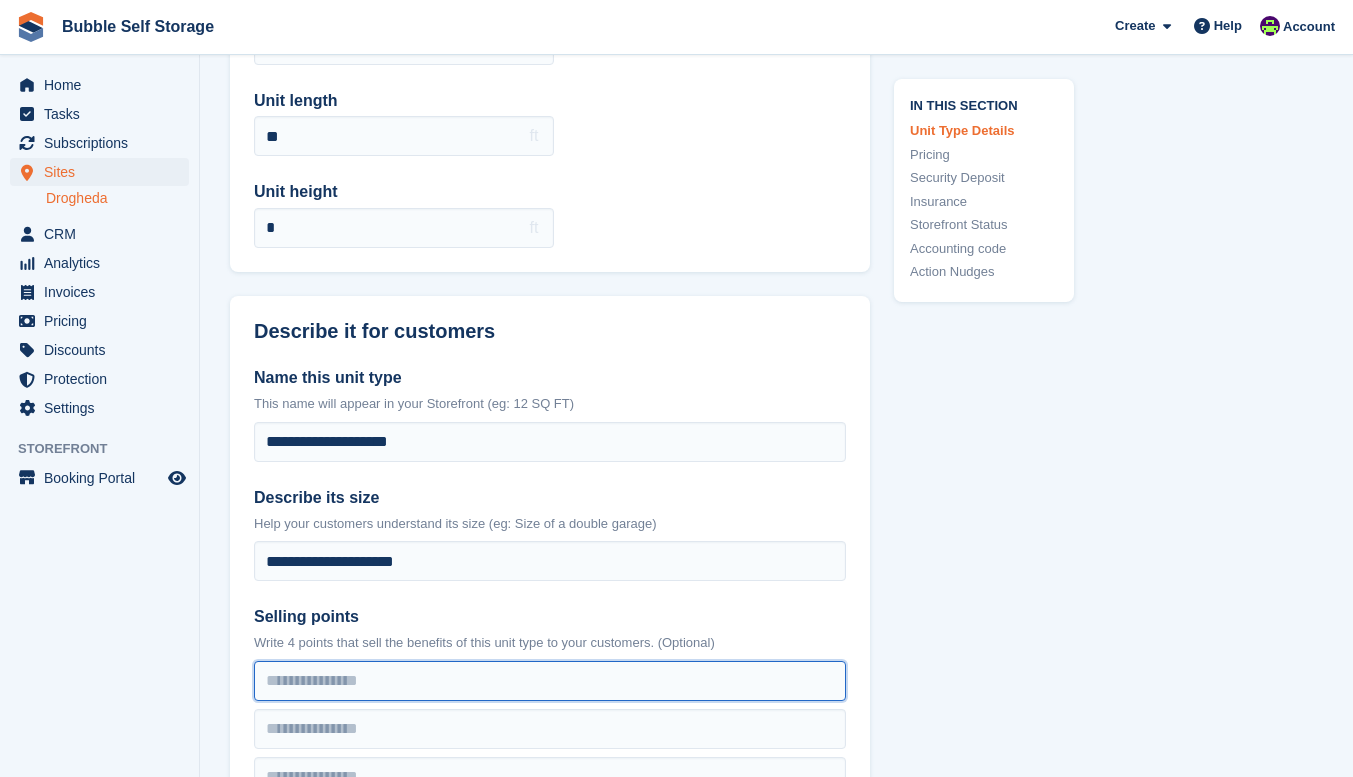 click at bounding box center (550, 681) 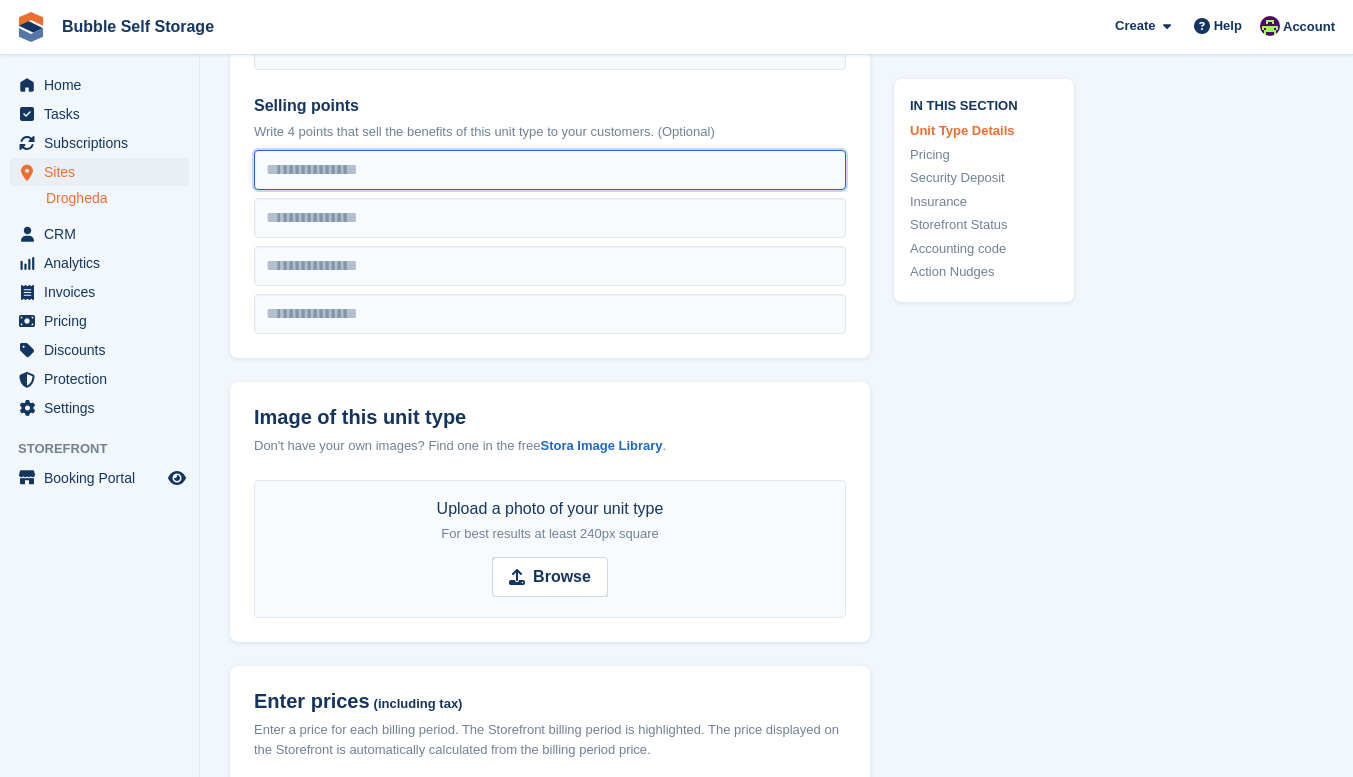 scroll, scrollTop: 751, scrollLeft: 0, axis: vertical 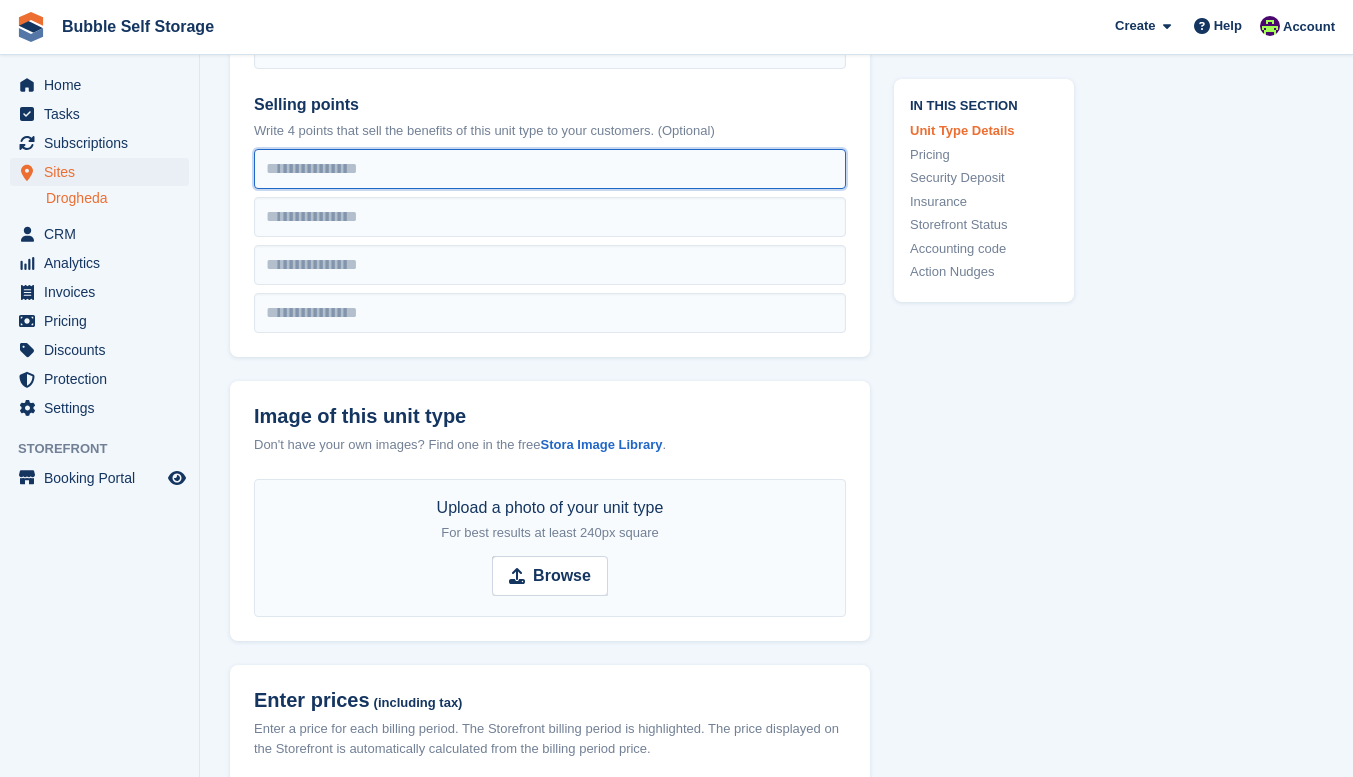 click at bounding box center [550, 169] 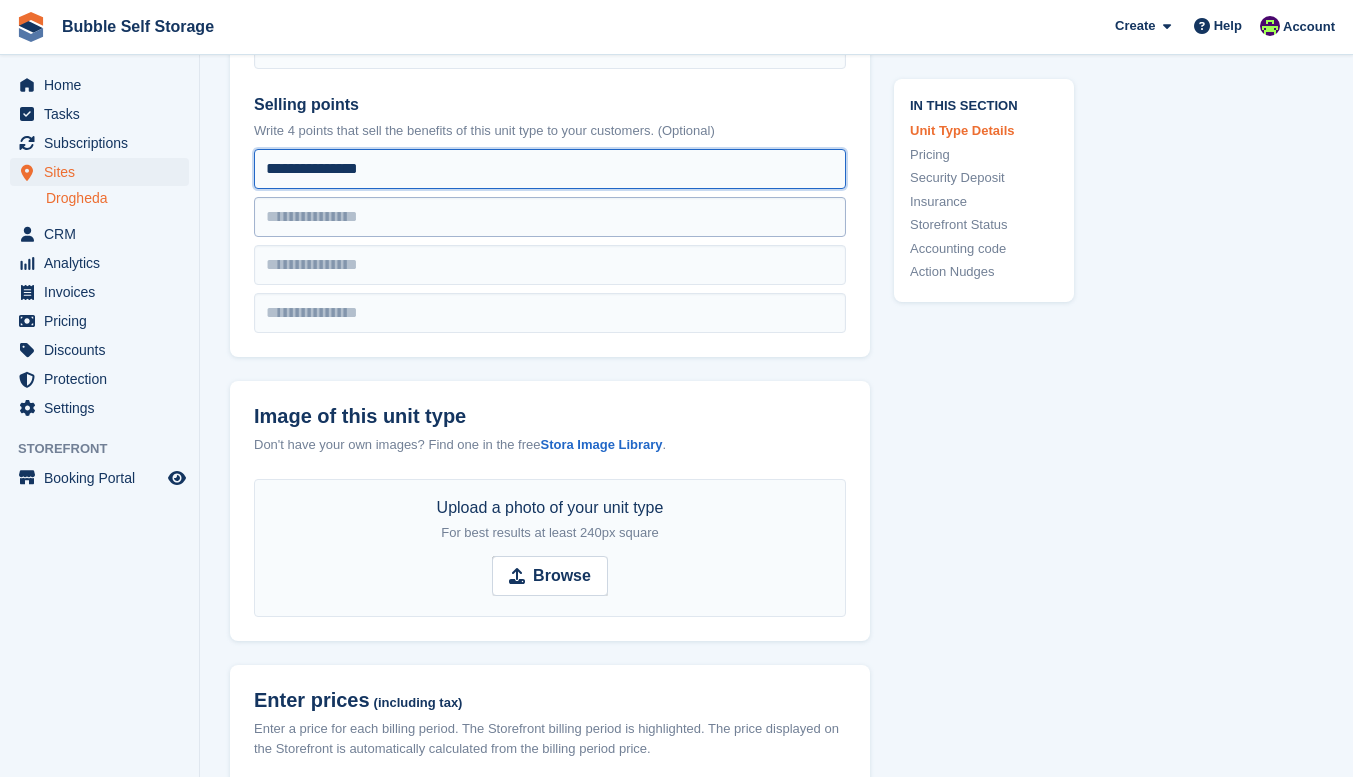 type on "**********" 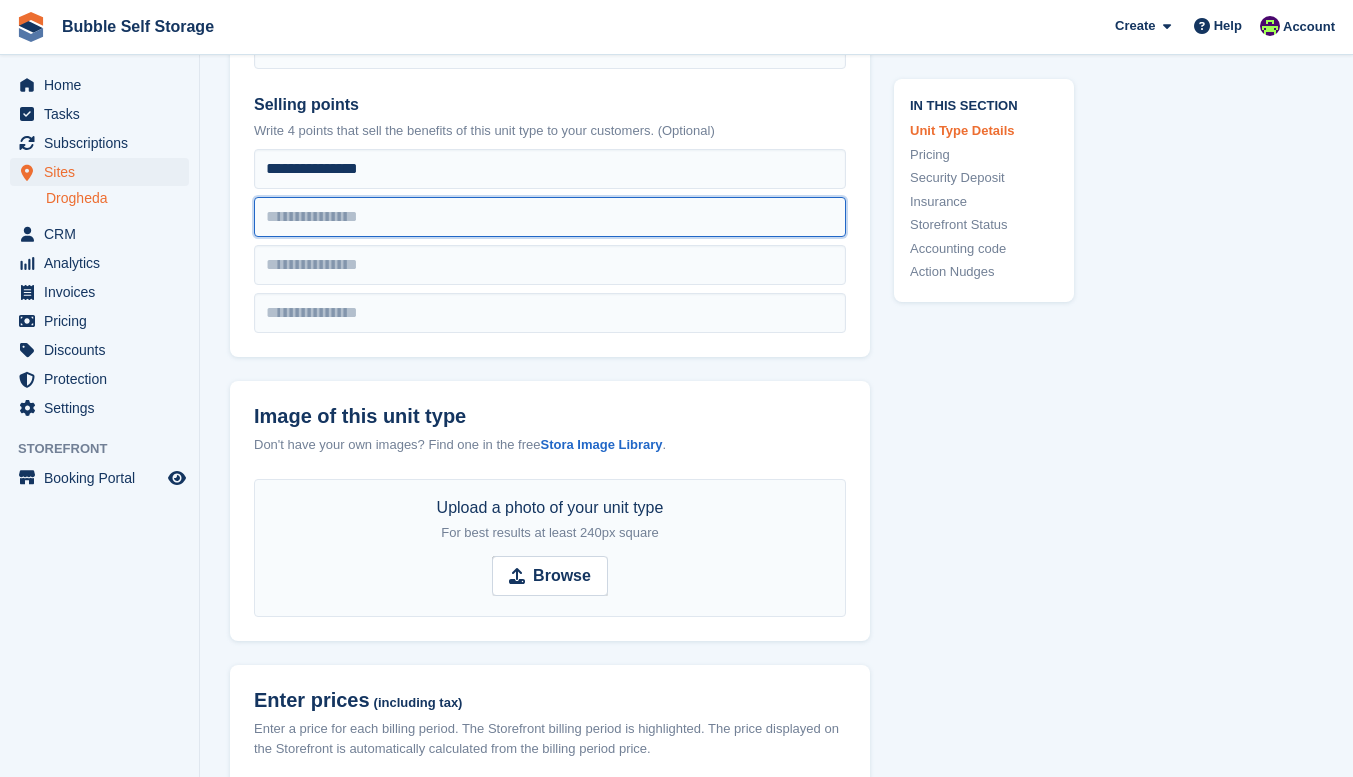 click at bounding box center [550, 169] 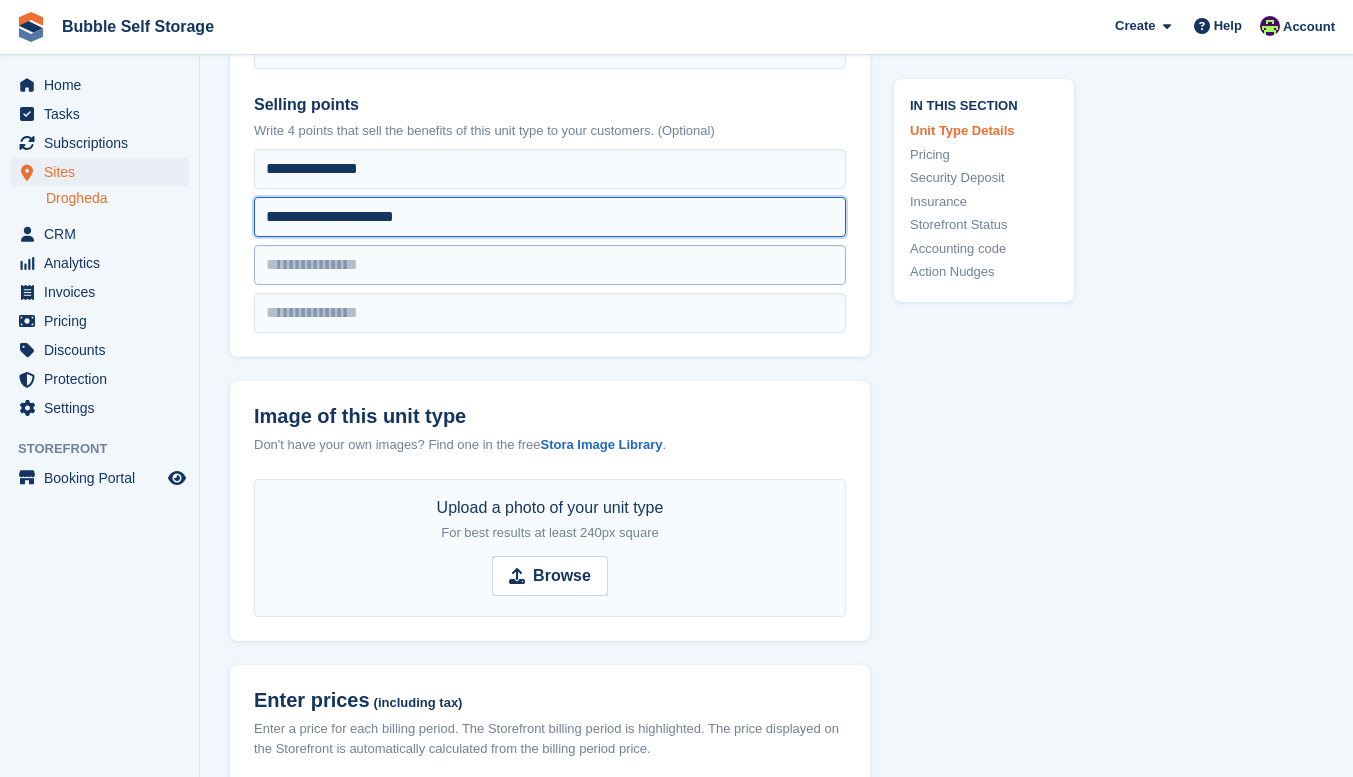 type on "**********" 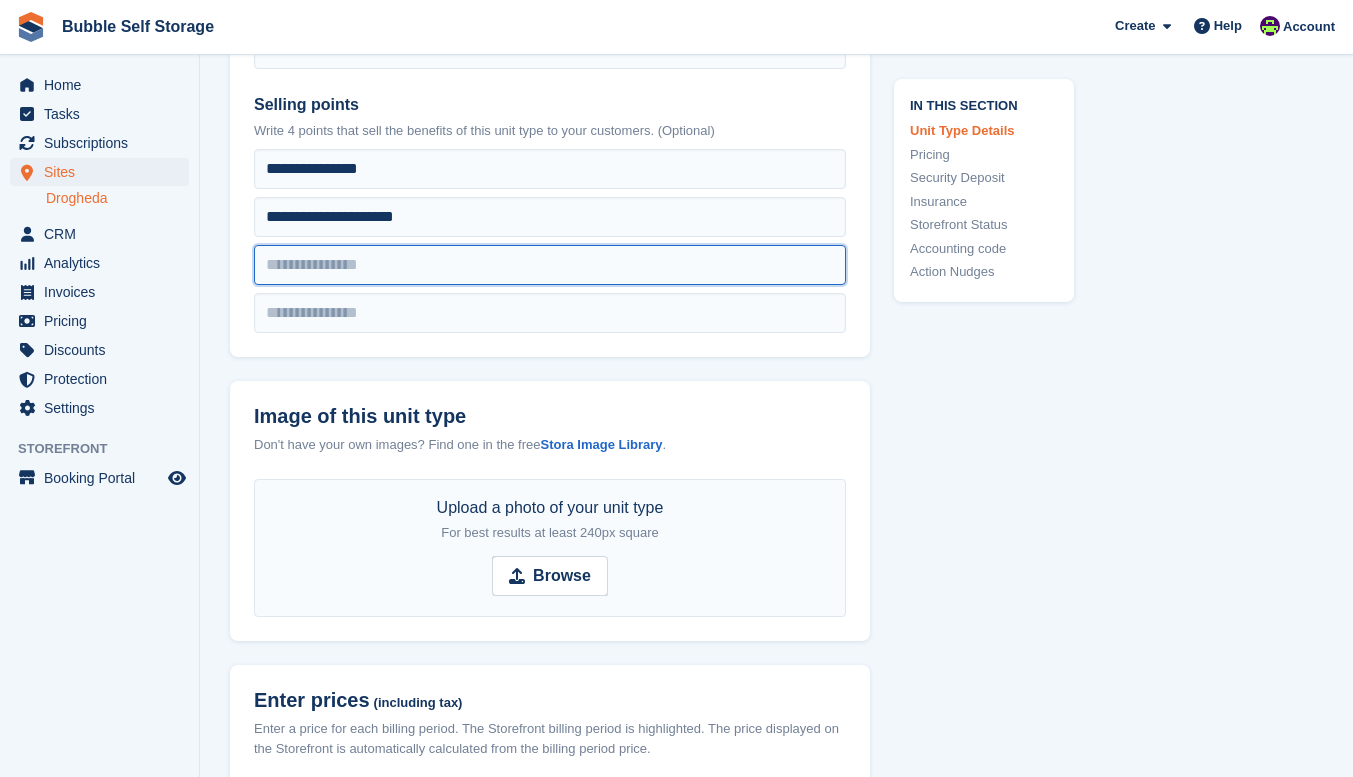 click at bounding box center (550, 169) 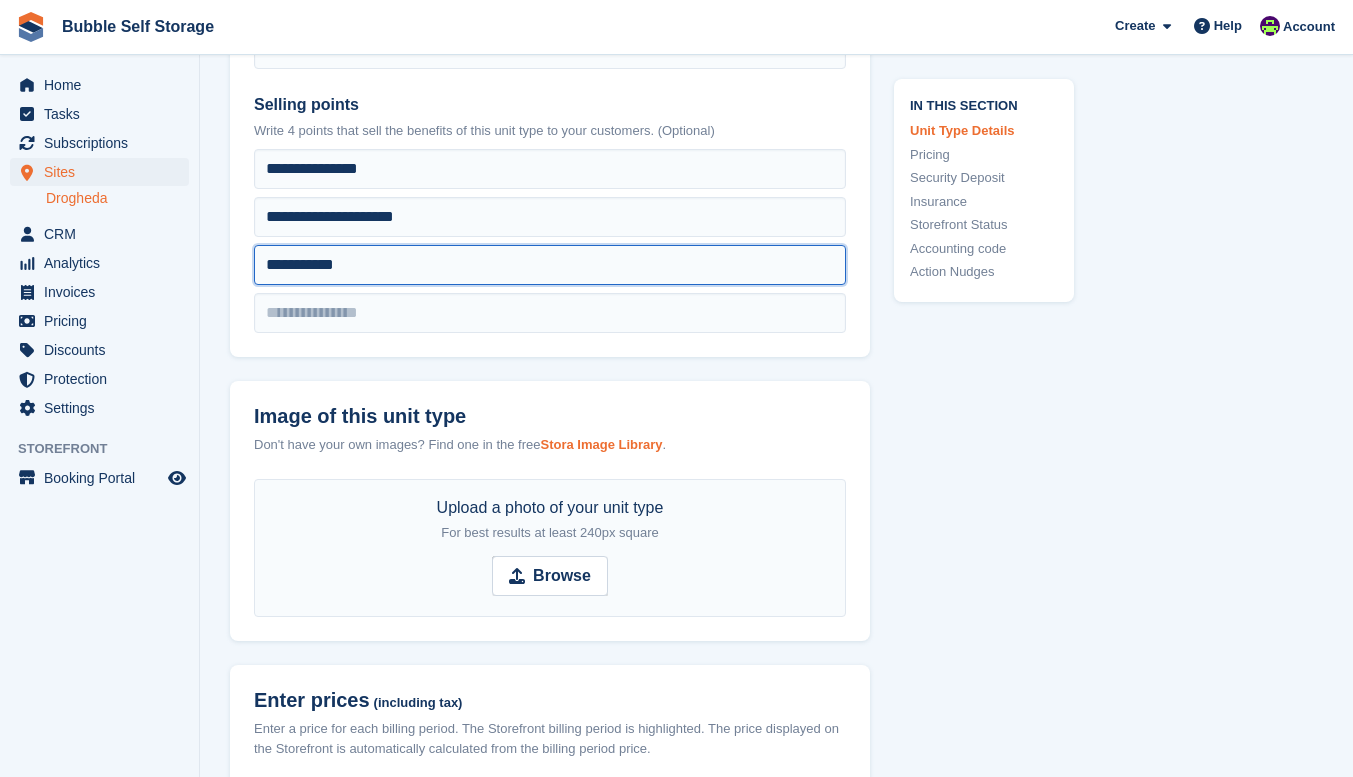 type on "**********" 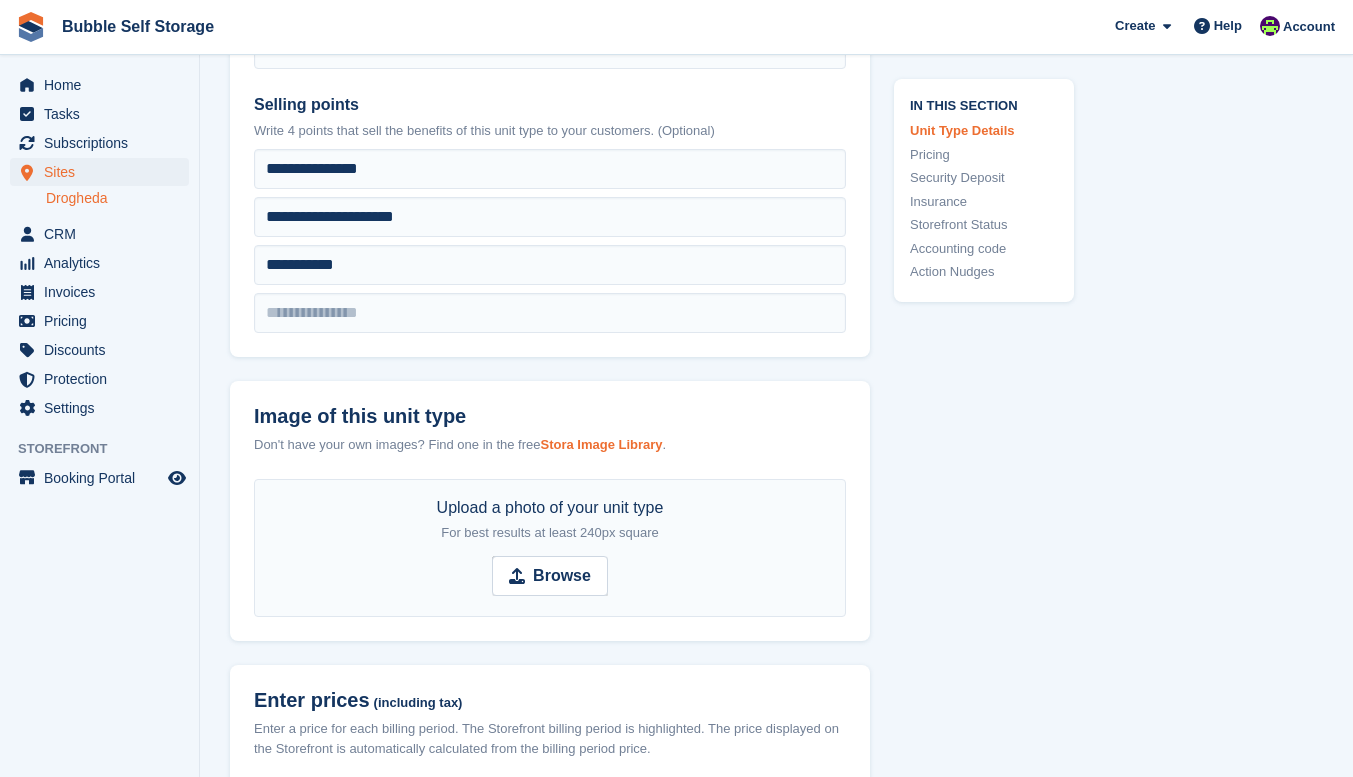 click on "Stora Image Library" at bounding box center (601, 444) 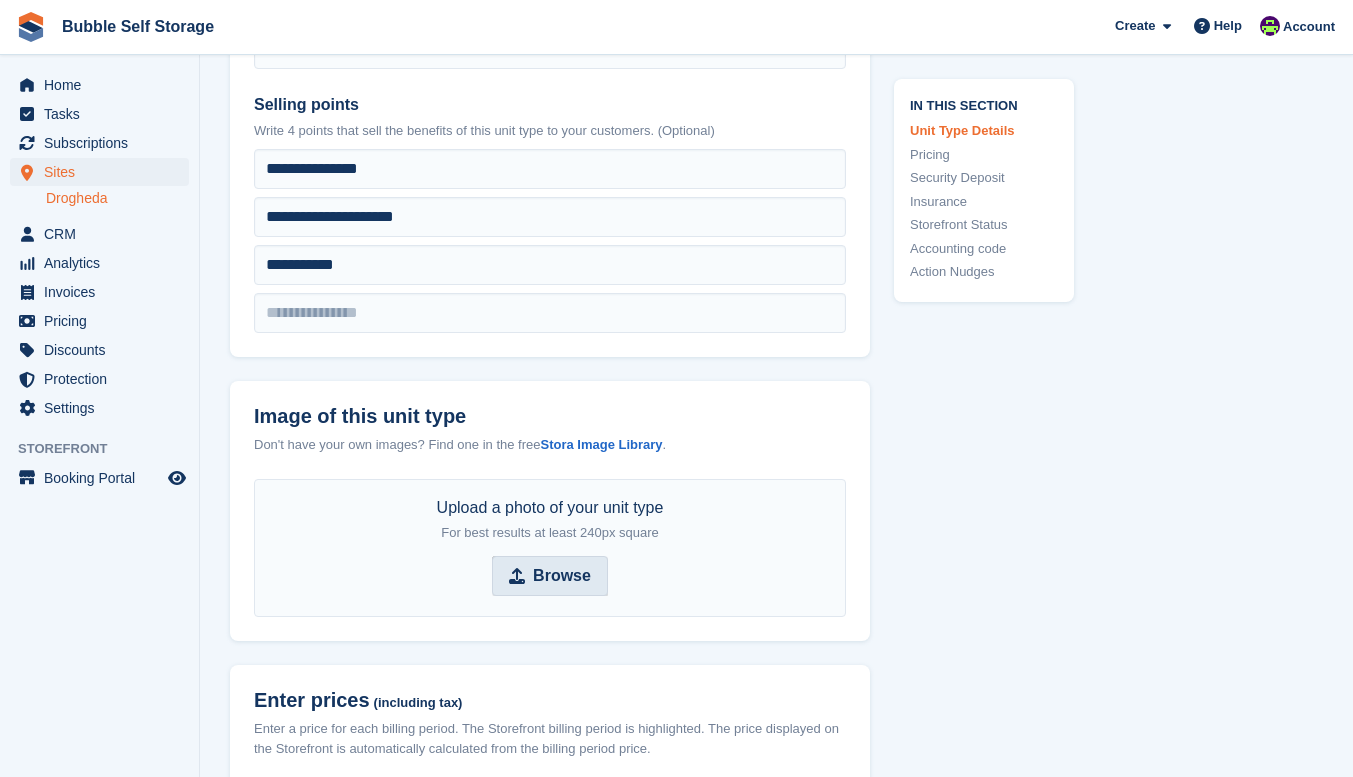 click on "Browse" at bounding box center (562, 576) 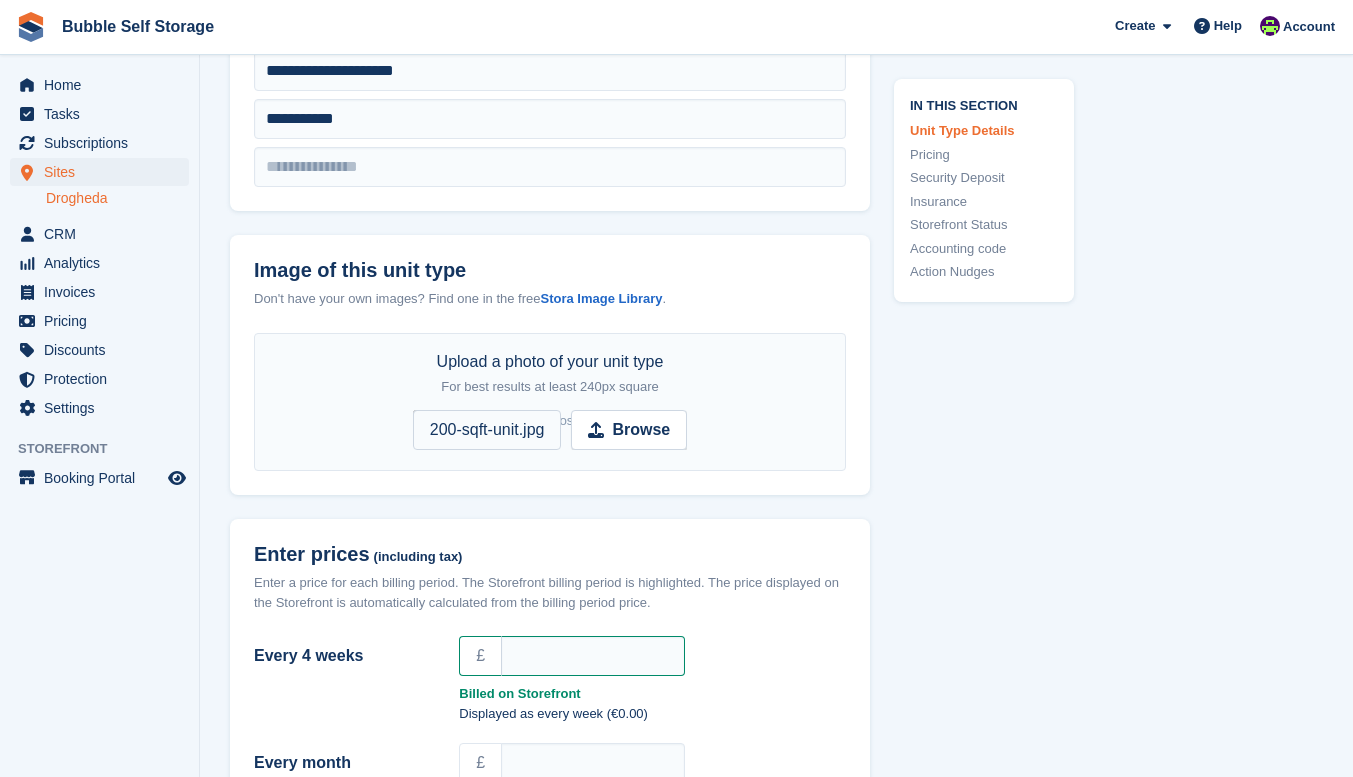 scroll, scrollTop: 996, scrollLeft: 0, axis: vertical 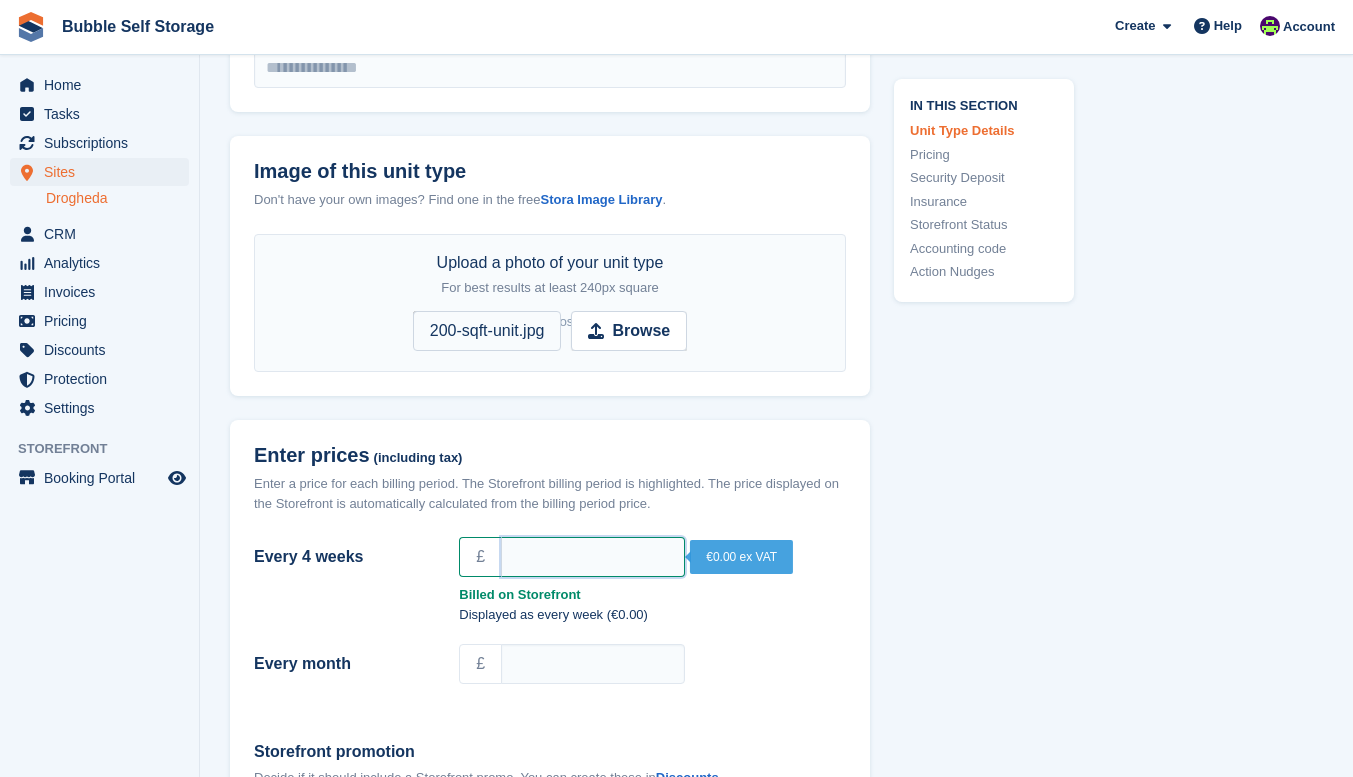 click on "Every 4 weeks" at bounding box center (593, 557) 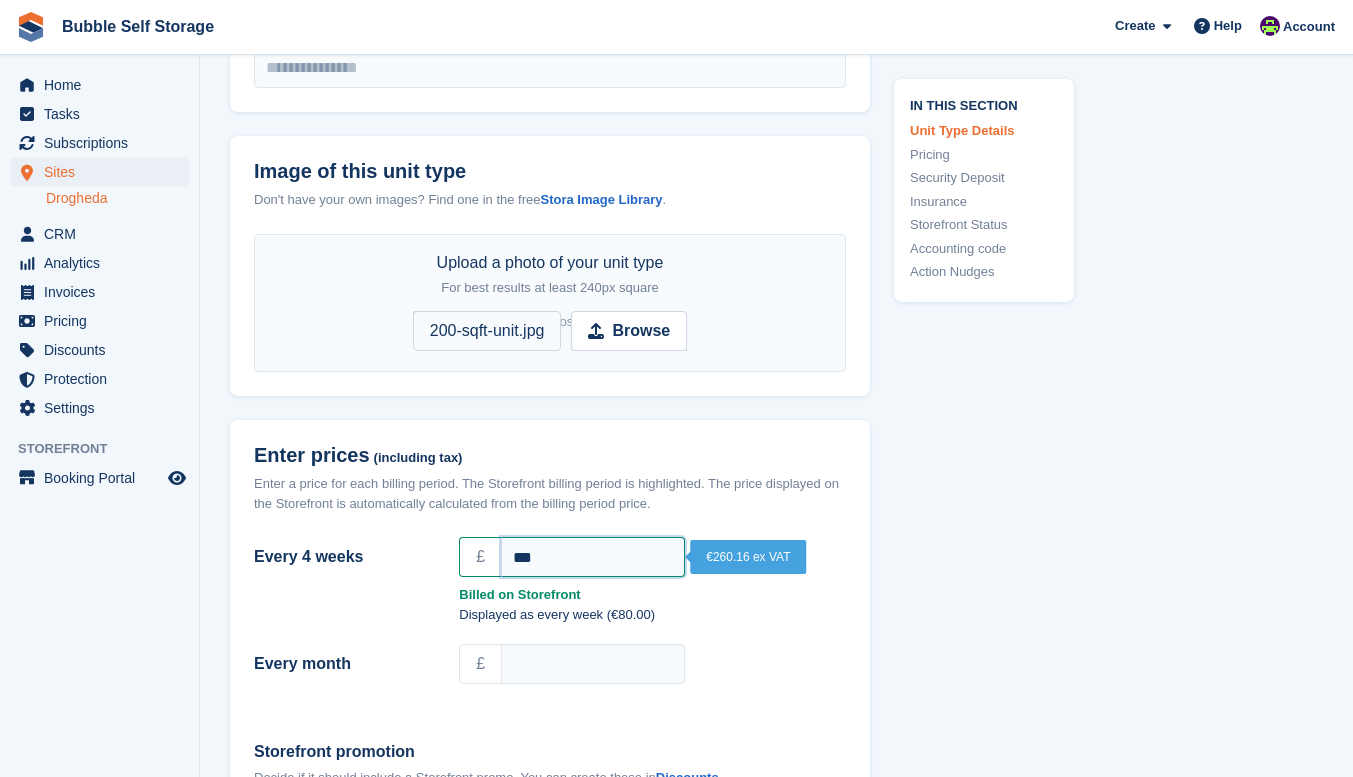 type on "***" 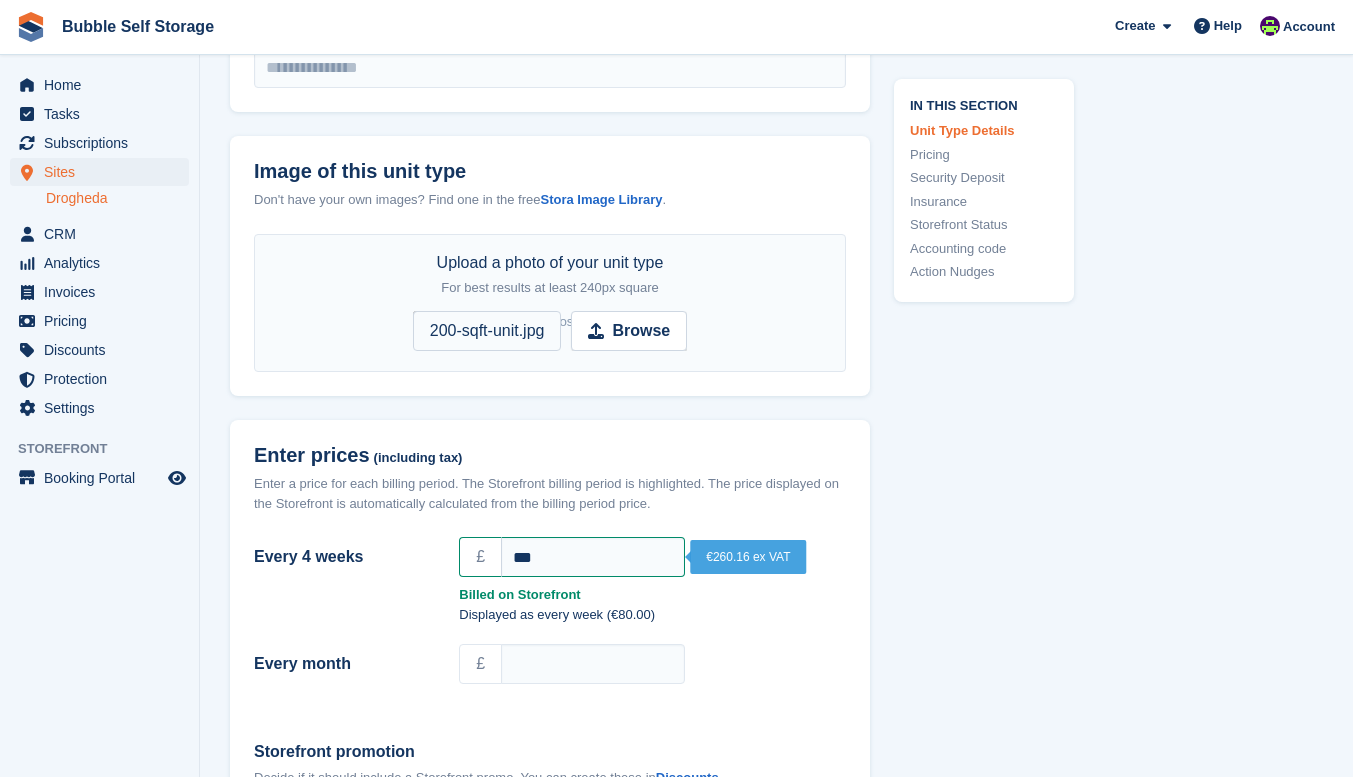 click on "Displayed as every week (€80.00)" at bounding box center [550, 619] 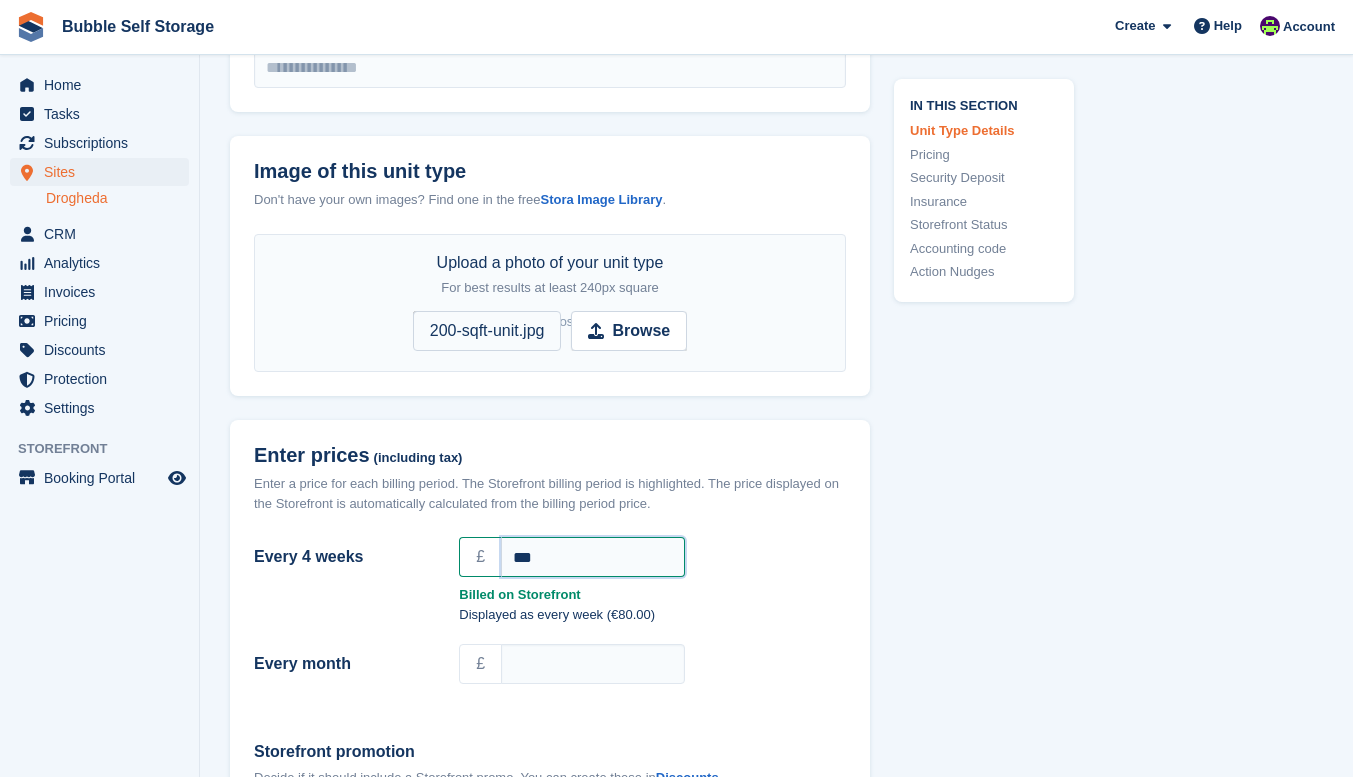 click on "***" at bounding box center (593, 557) 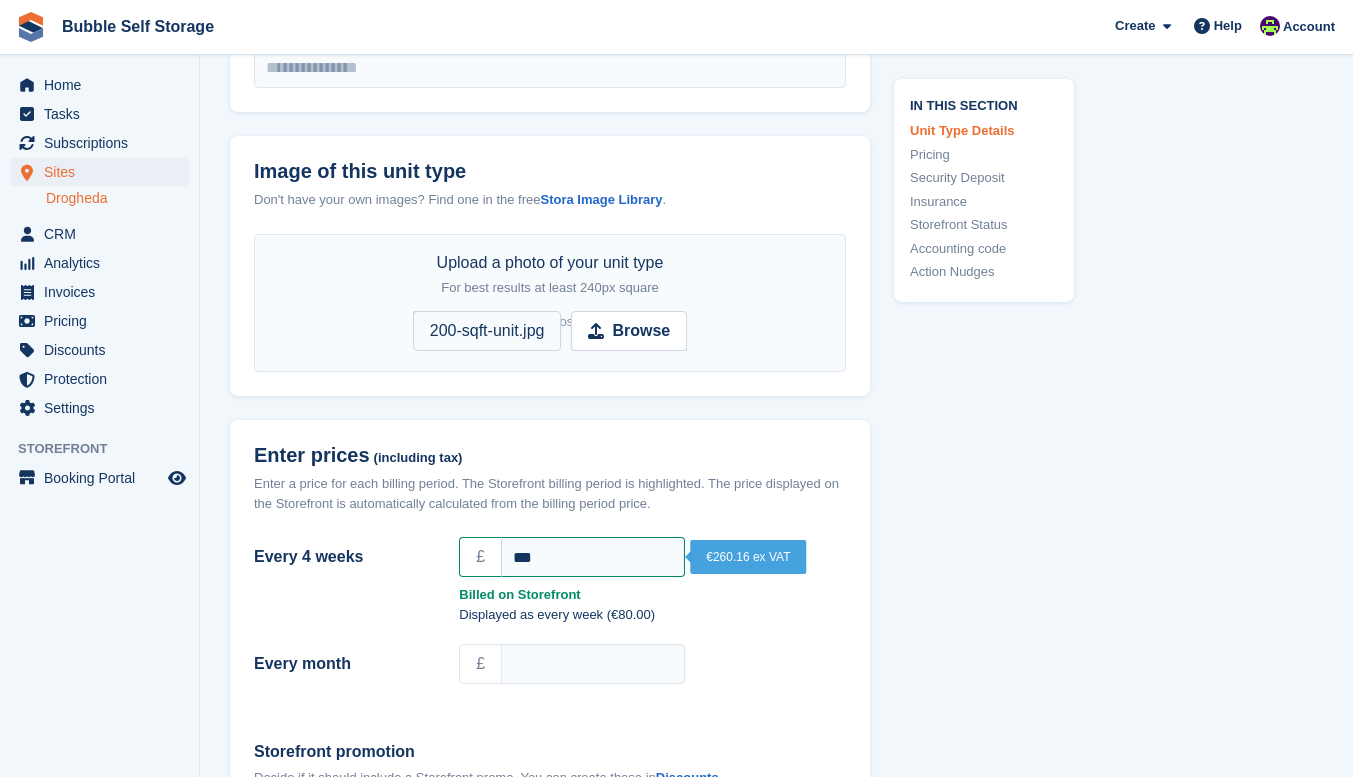 click on "£" at bounding box center (652, 664) 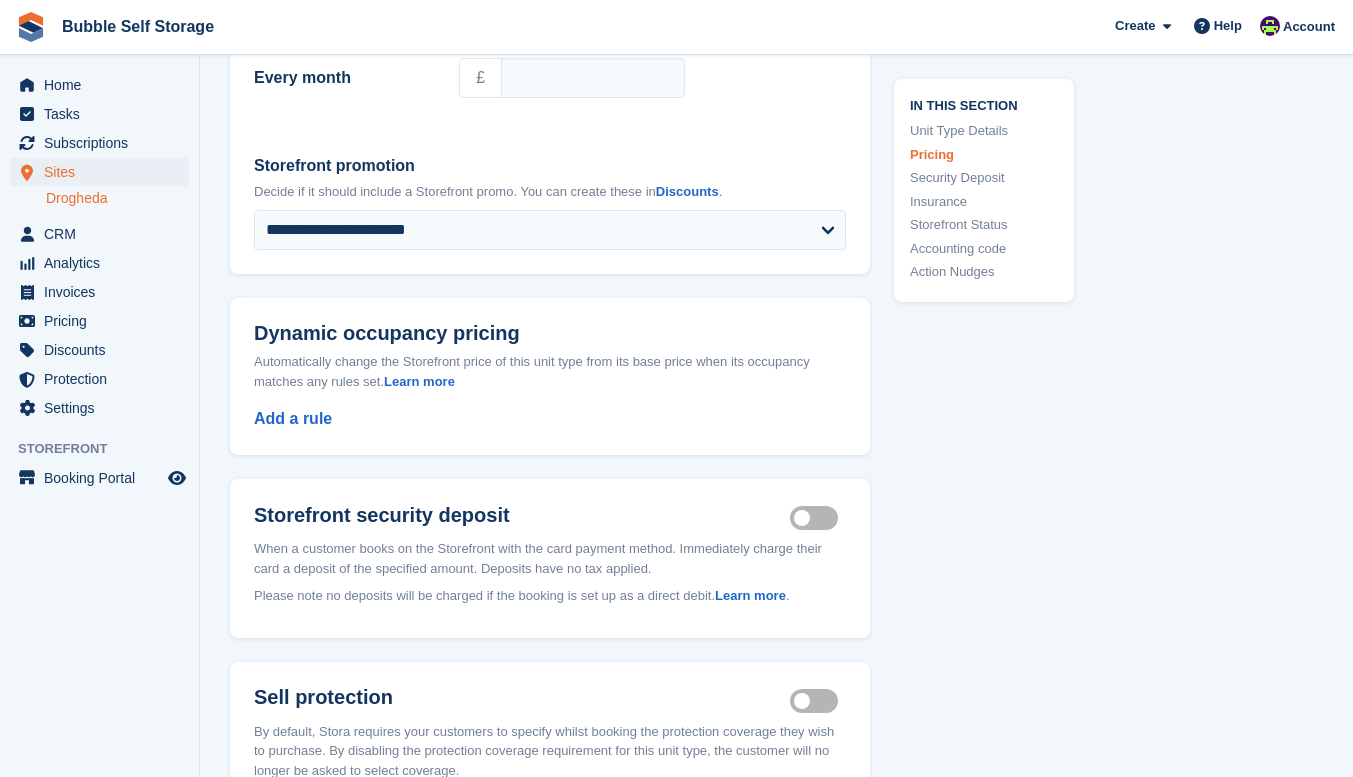 scroll, scrollTop: 1581, scrollLeft: 0, axis: vertical 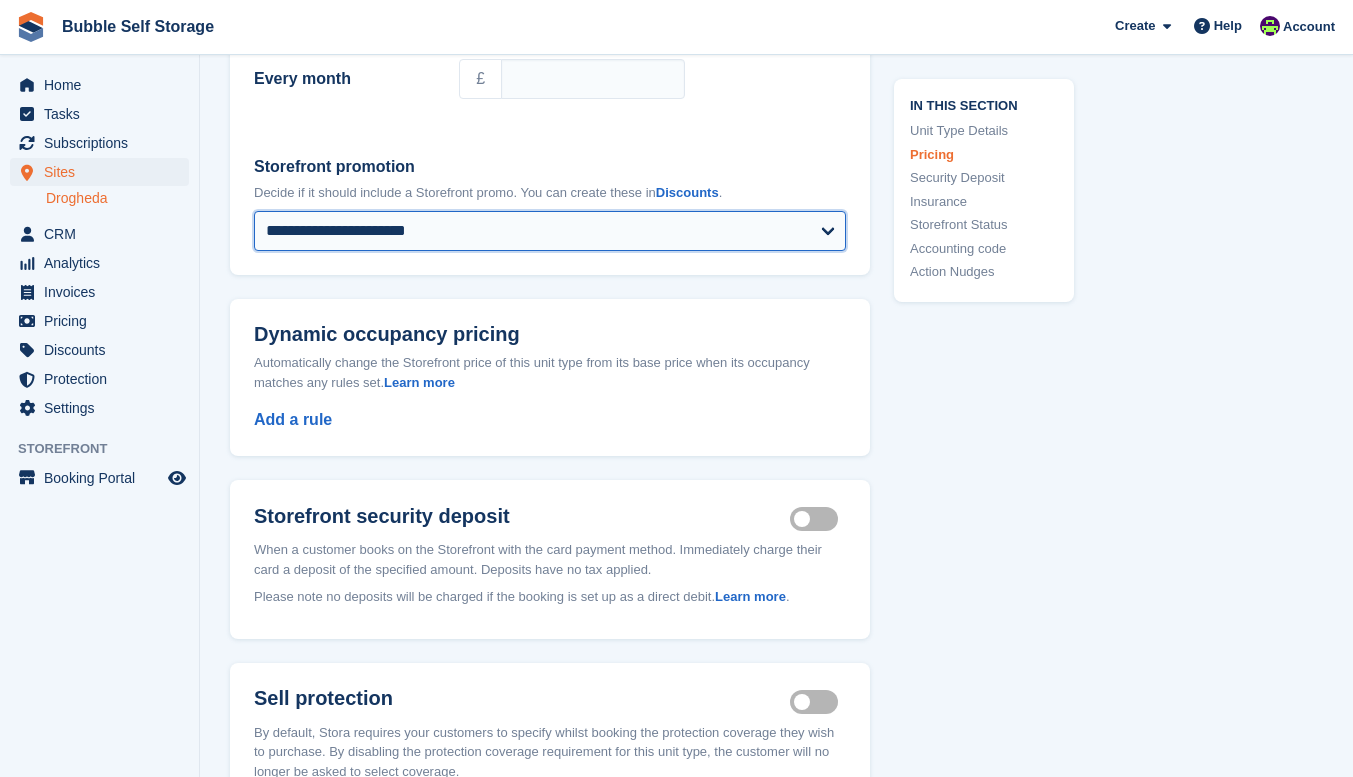 click on "**********" at bounding box center [550, 231] 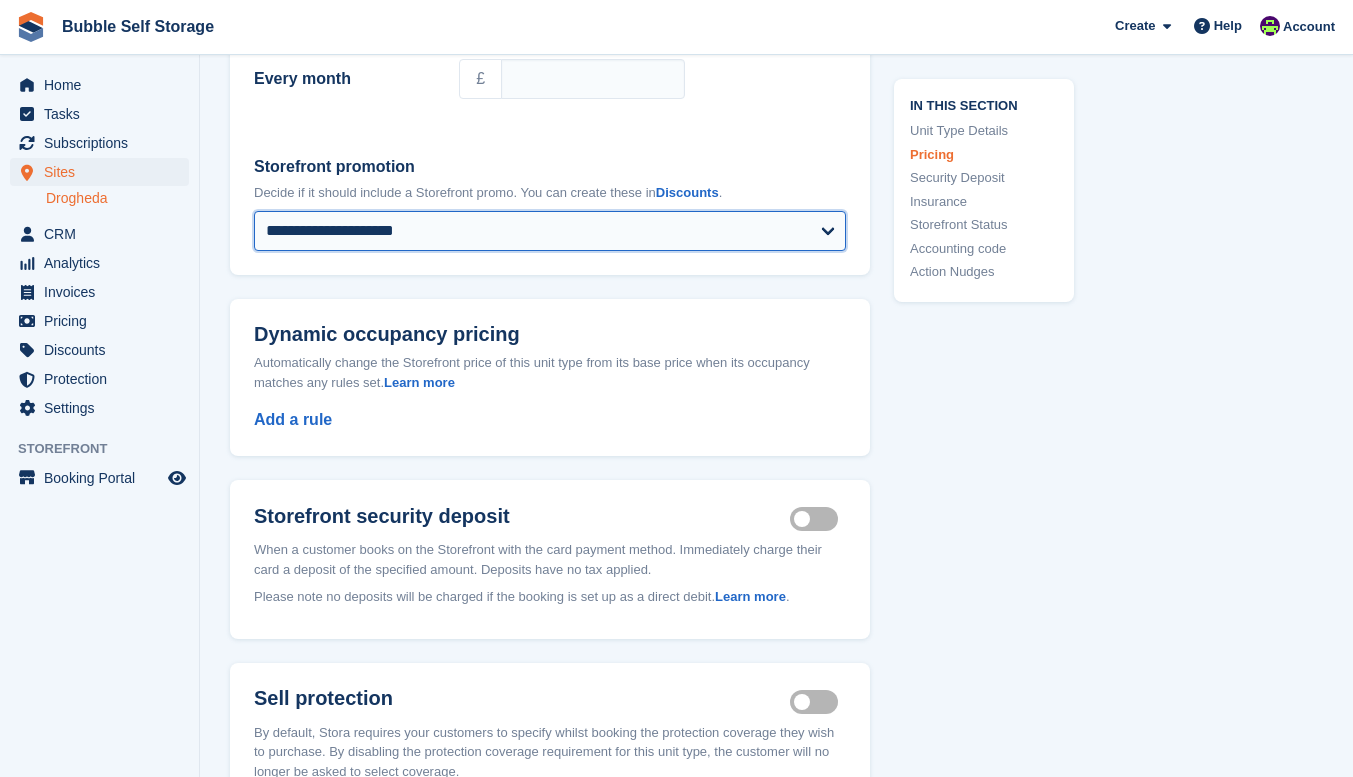 click on "**********" at bounding box center (550, 231) 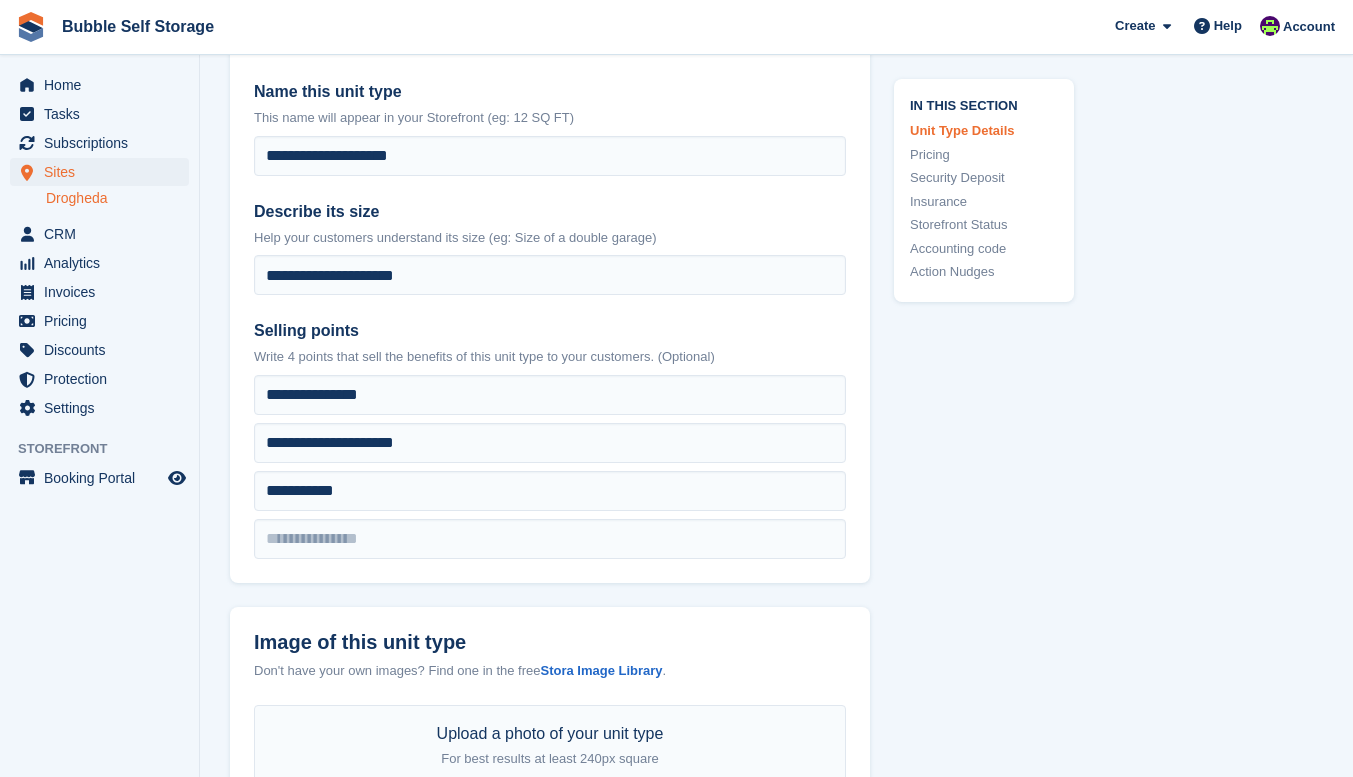 scroll, scrollTop: 526, scrollLeft: 0, axis: vertical 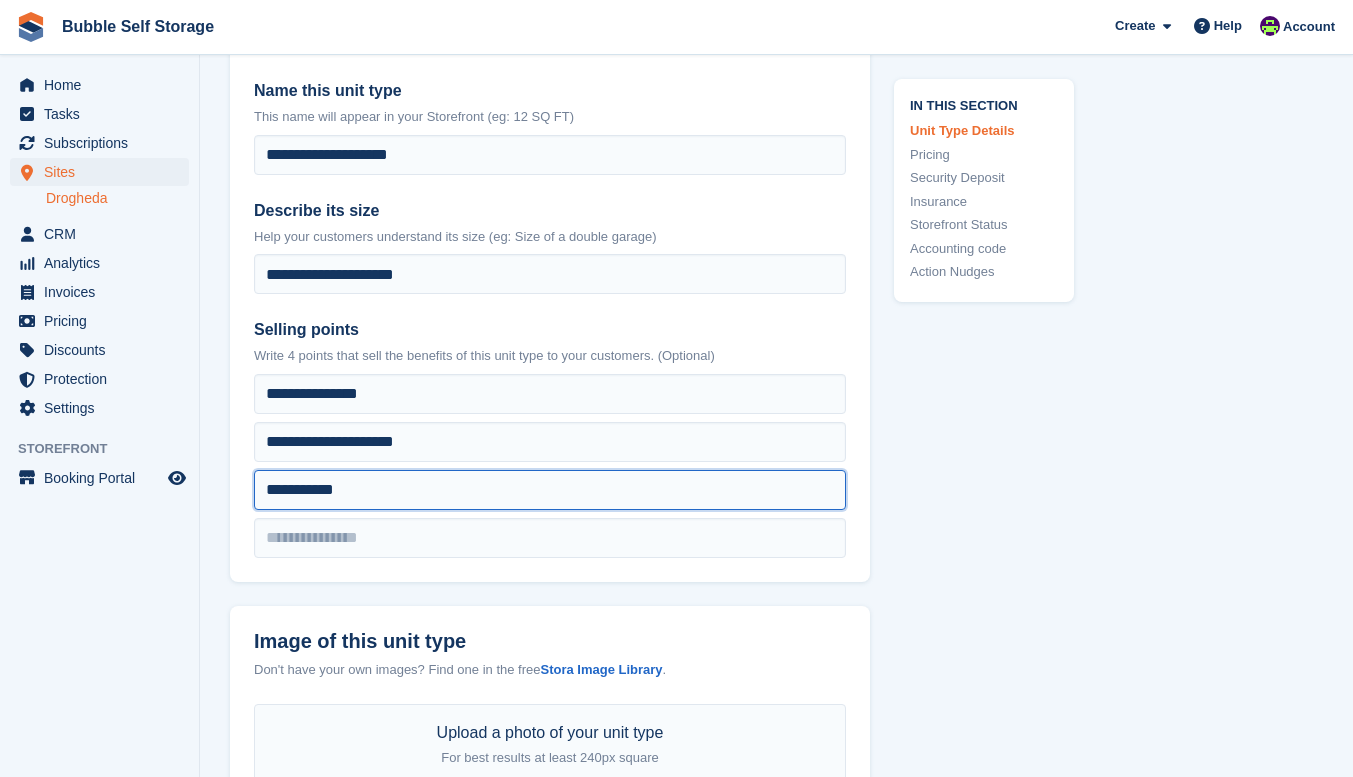 drag, startPoint x: 402, startPoint y: 492, endPoint x: 218, endPoint y: 484, distance: 184.17383 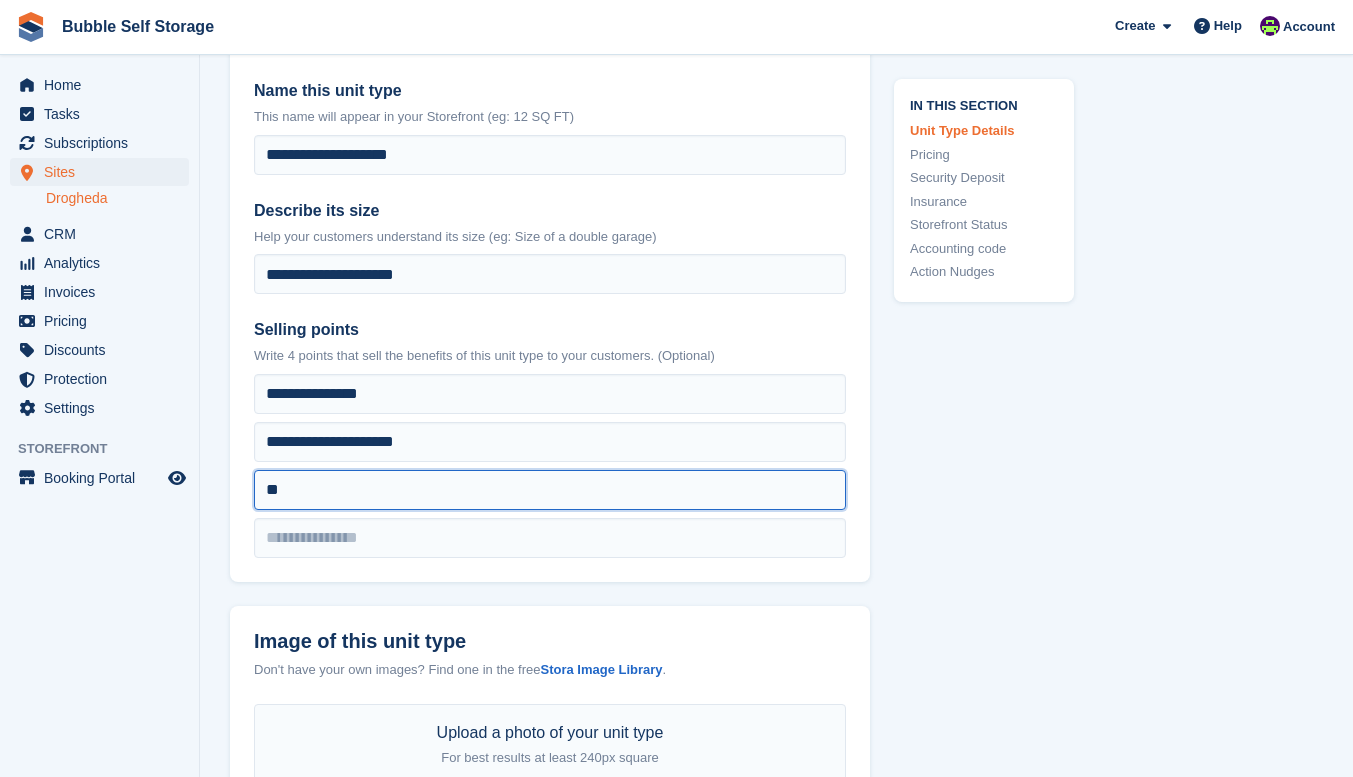 type on "*" 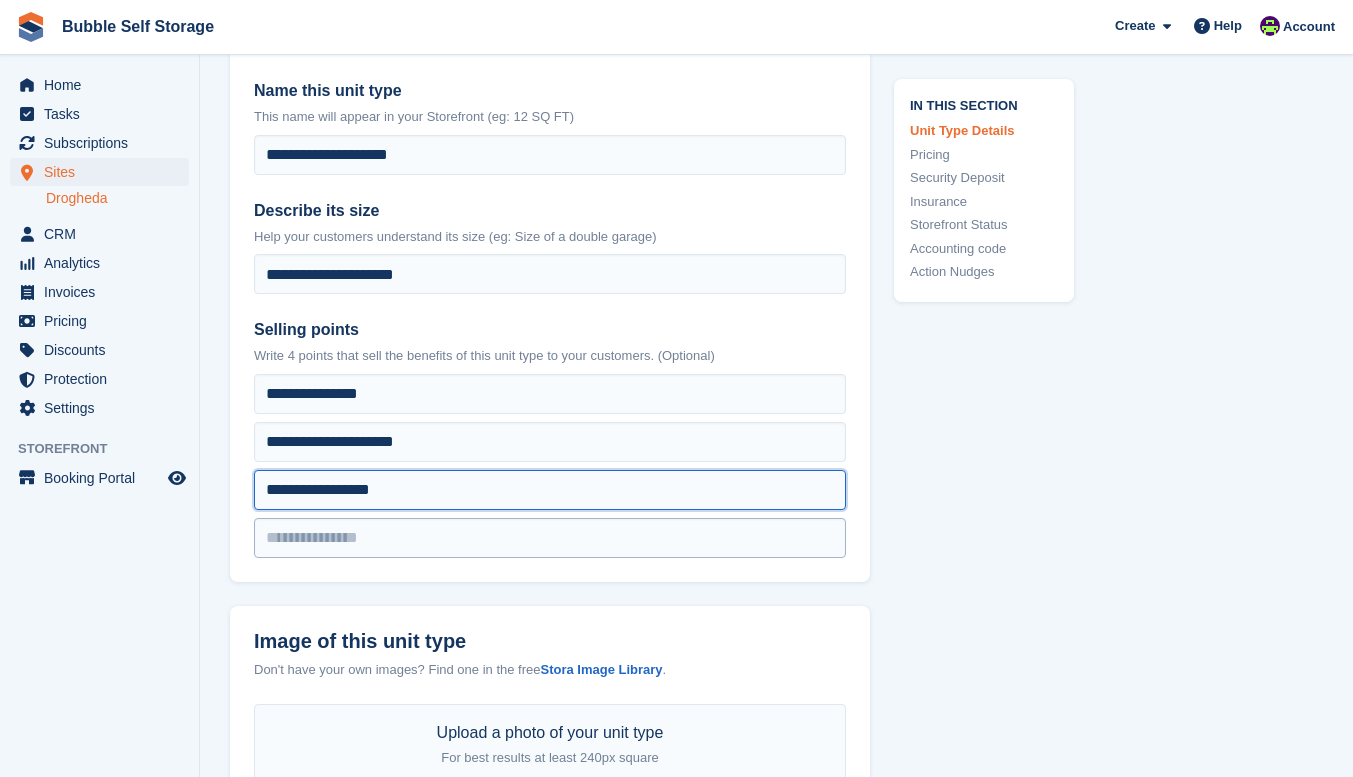 type on "**********" 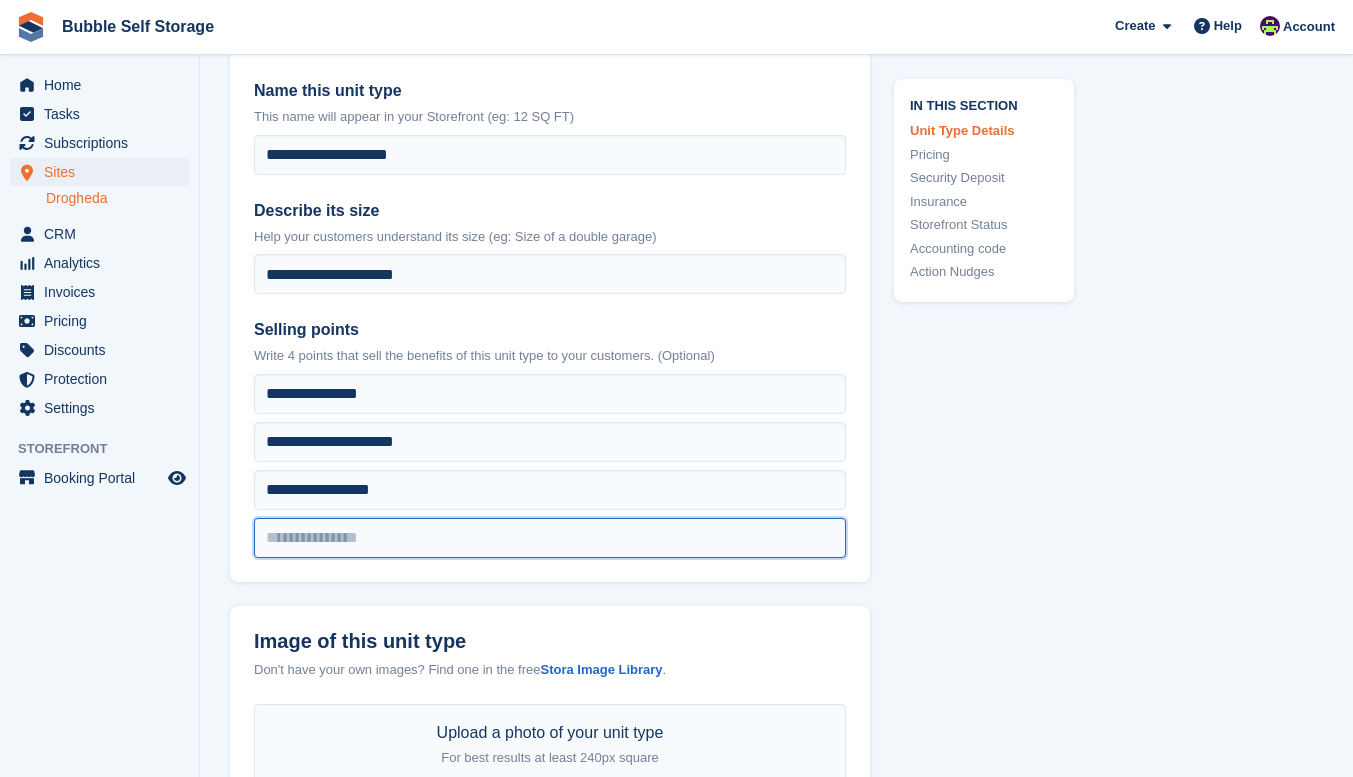click at bounding box center (550, 394) 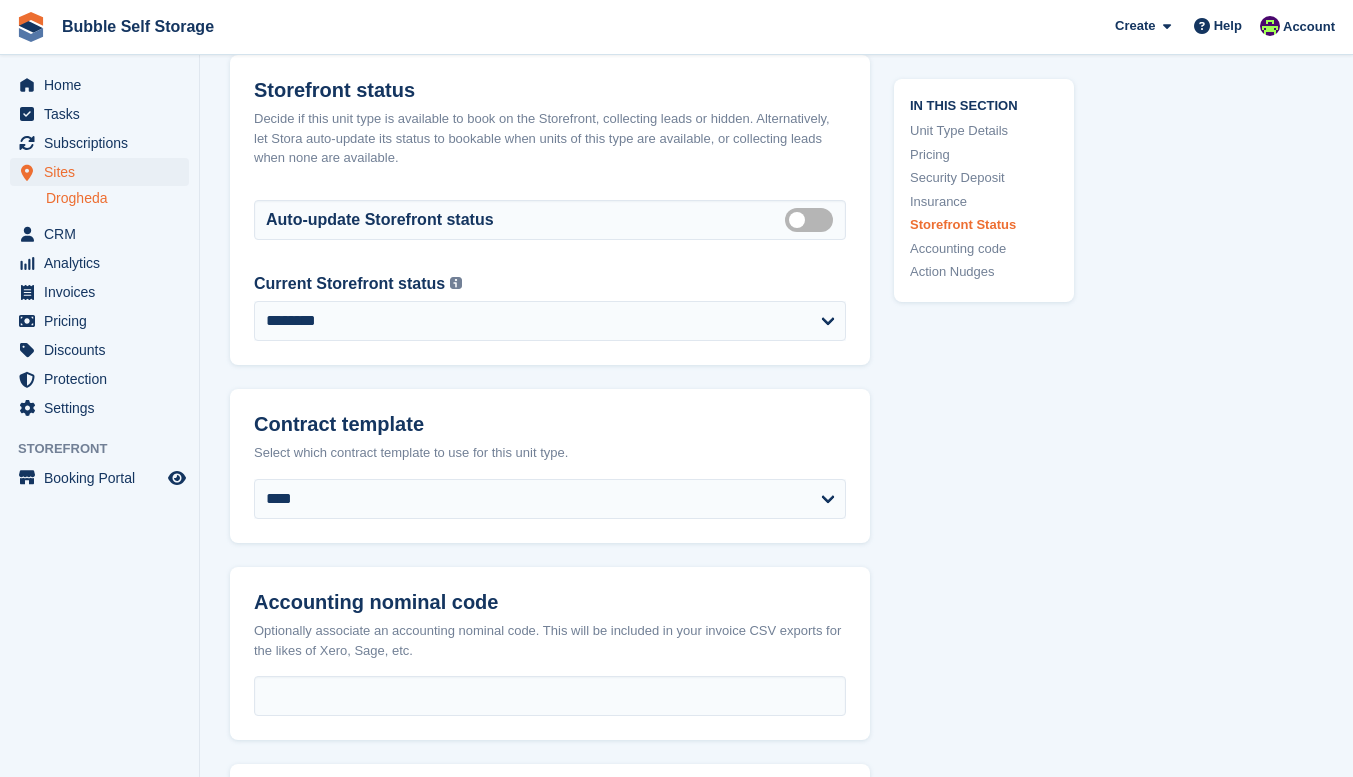 scroll, scrollTop: 2660, scrollLeft: 0, axis: vertical 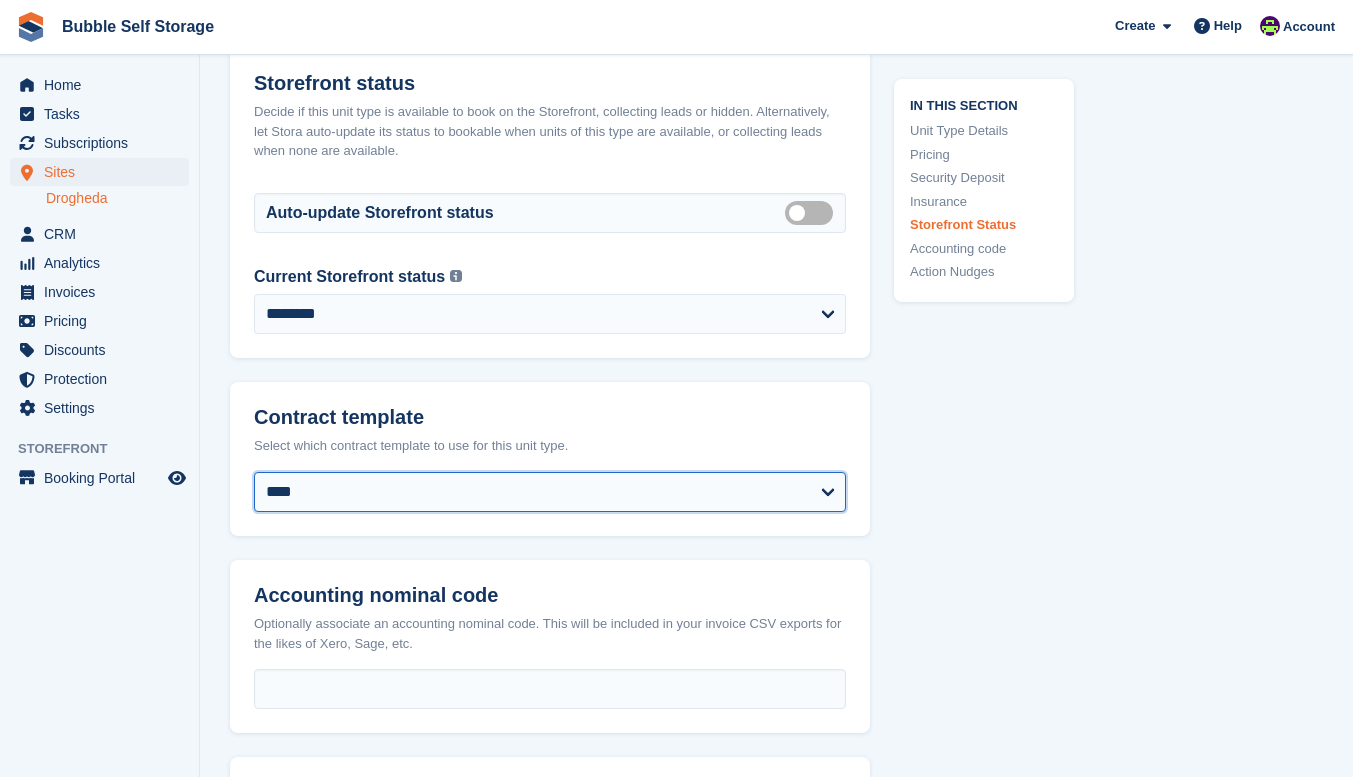 click on "**********" at bounding box center [550, 492] 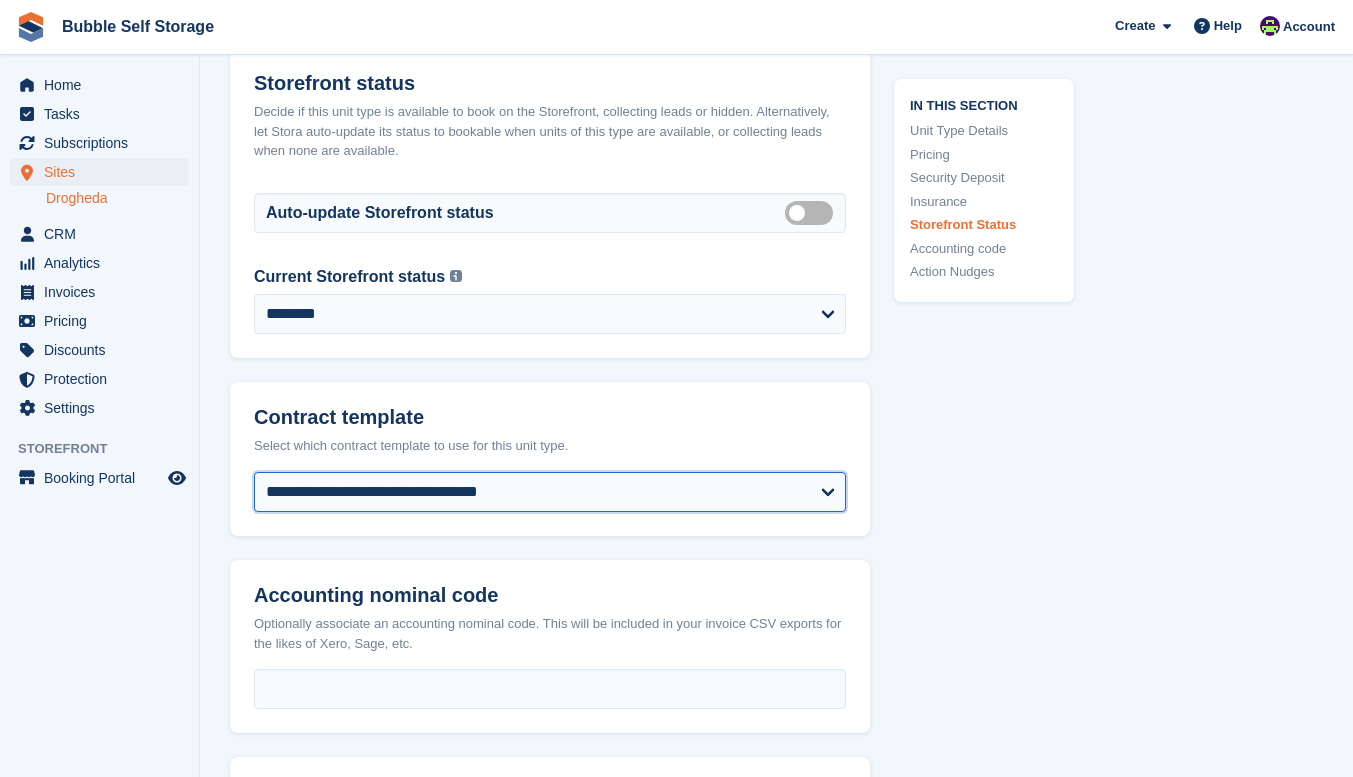 click on "**********" at bounding box center (550, 492) 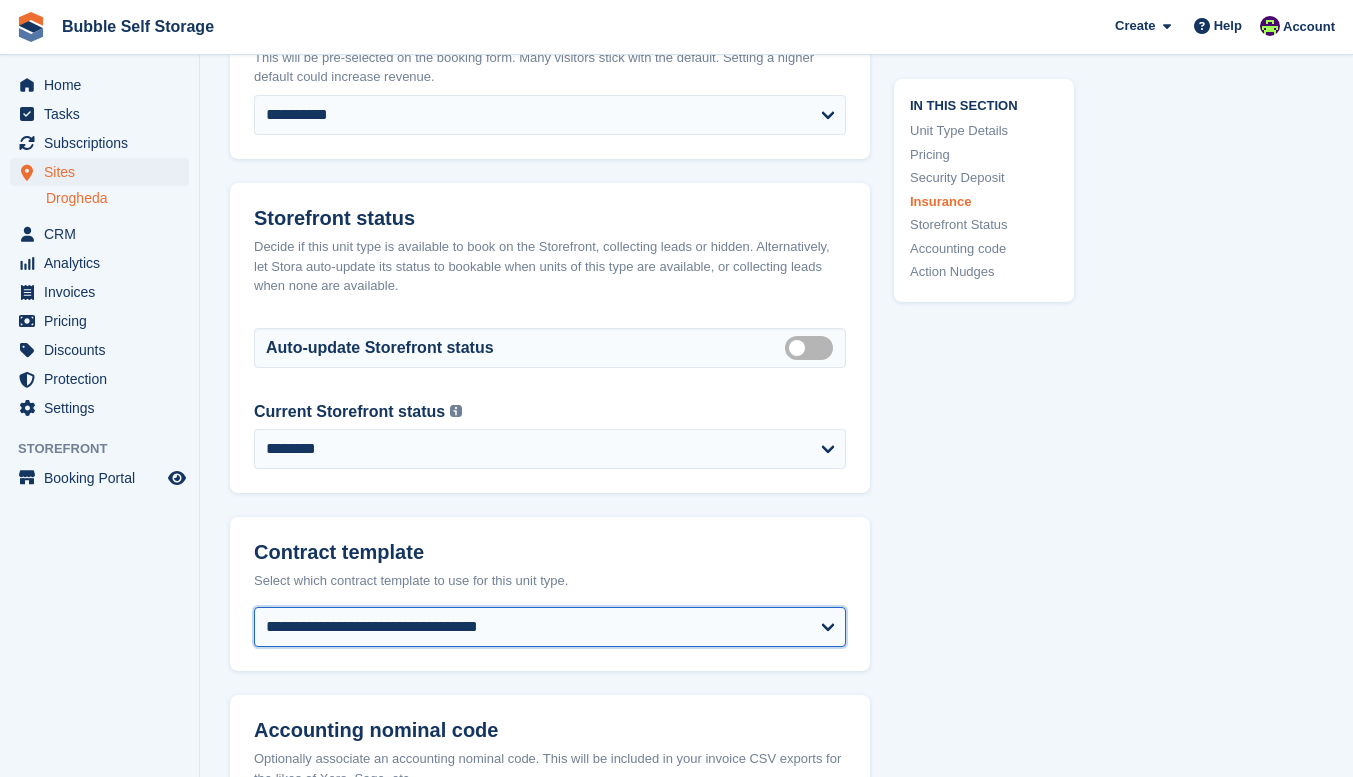 scroll, scrollTop: 2518, scrollLeft: 0, axis: vertical 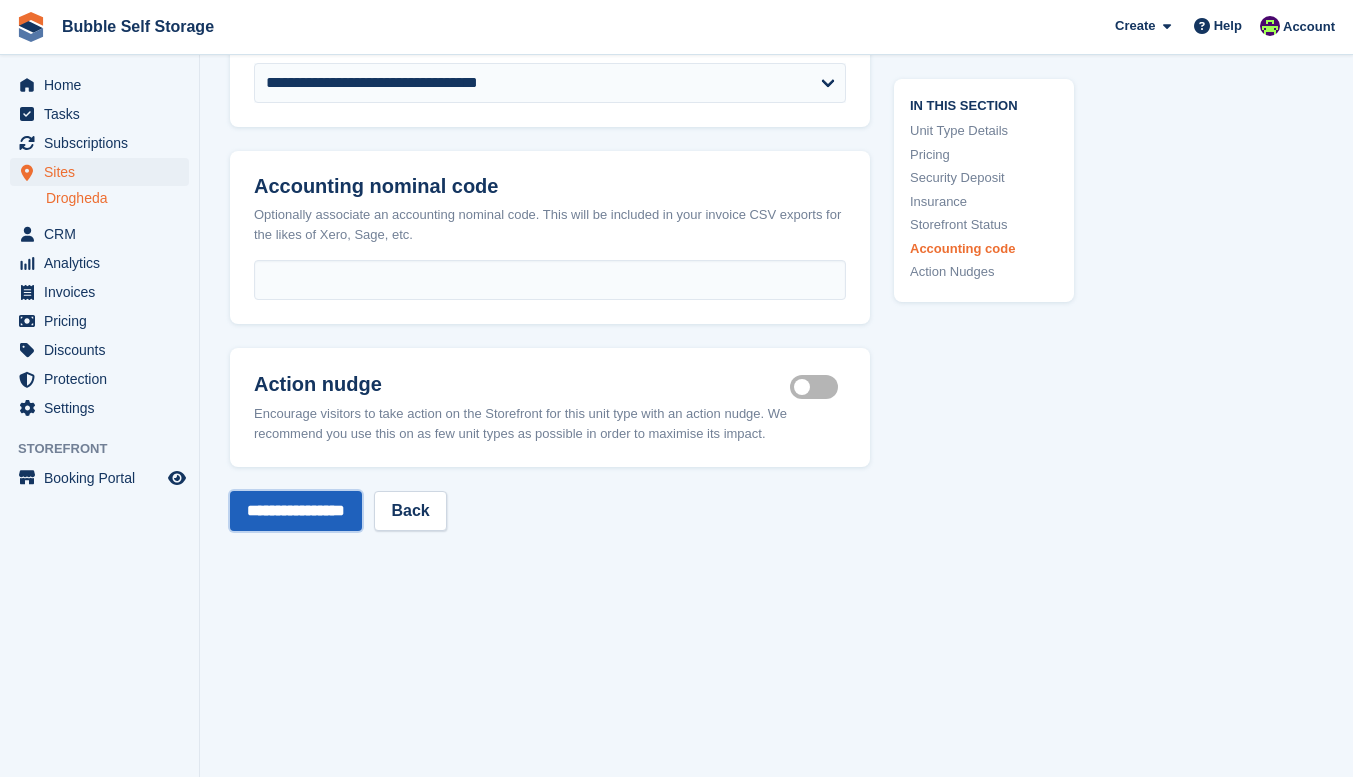 click on "**********" at bounding box center [296, 511] 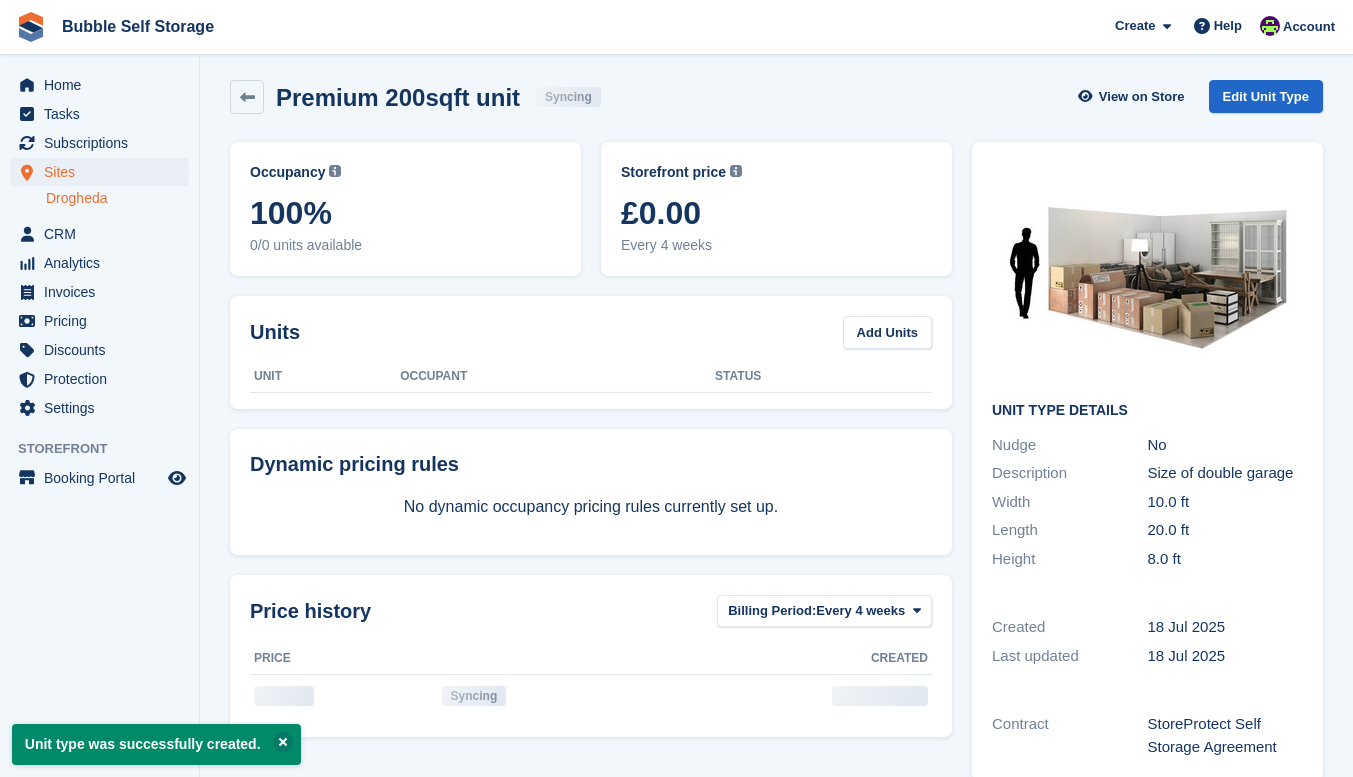 scroll, scrollTop: 5, scrollLeft: 0, axis: vertical 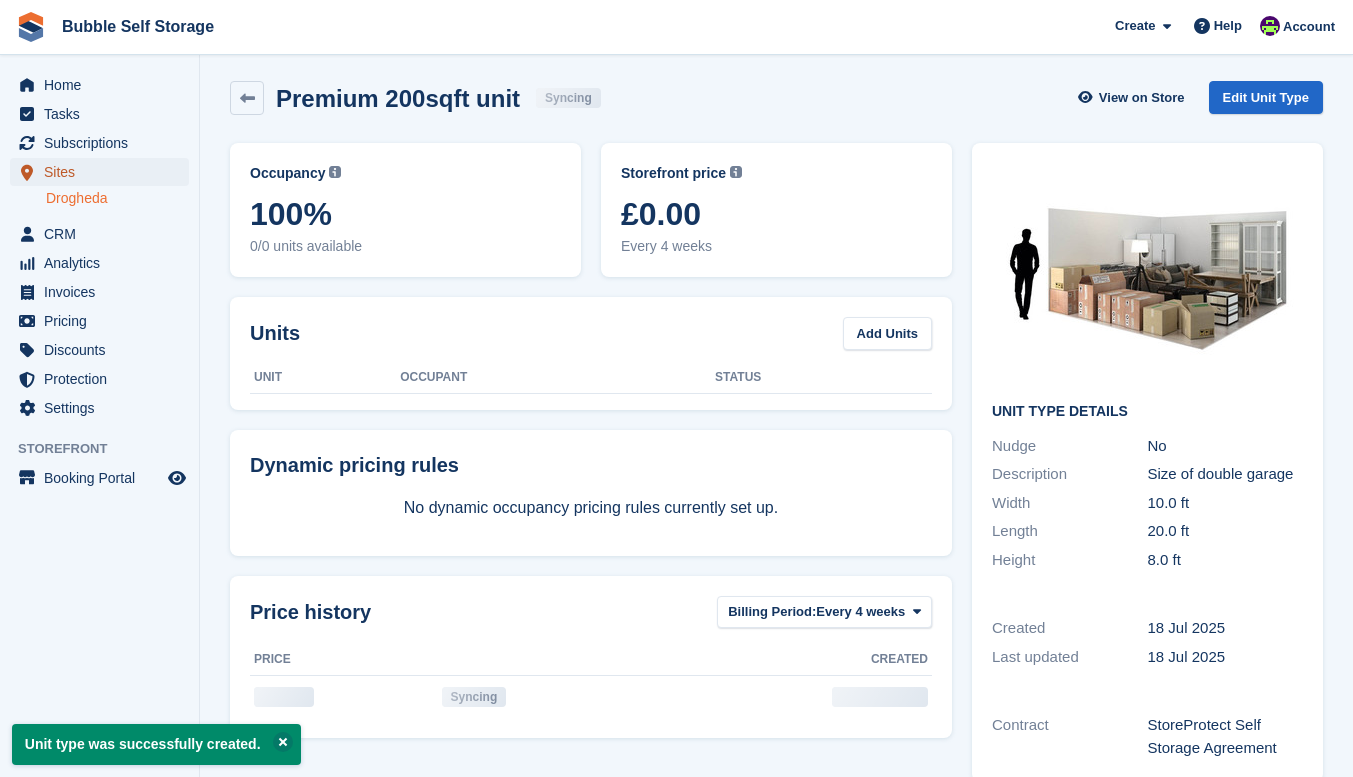 click on "Sites" at bounding box center (104, 172) 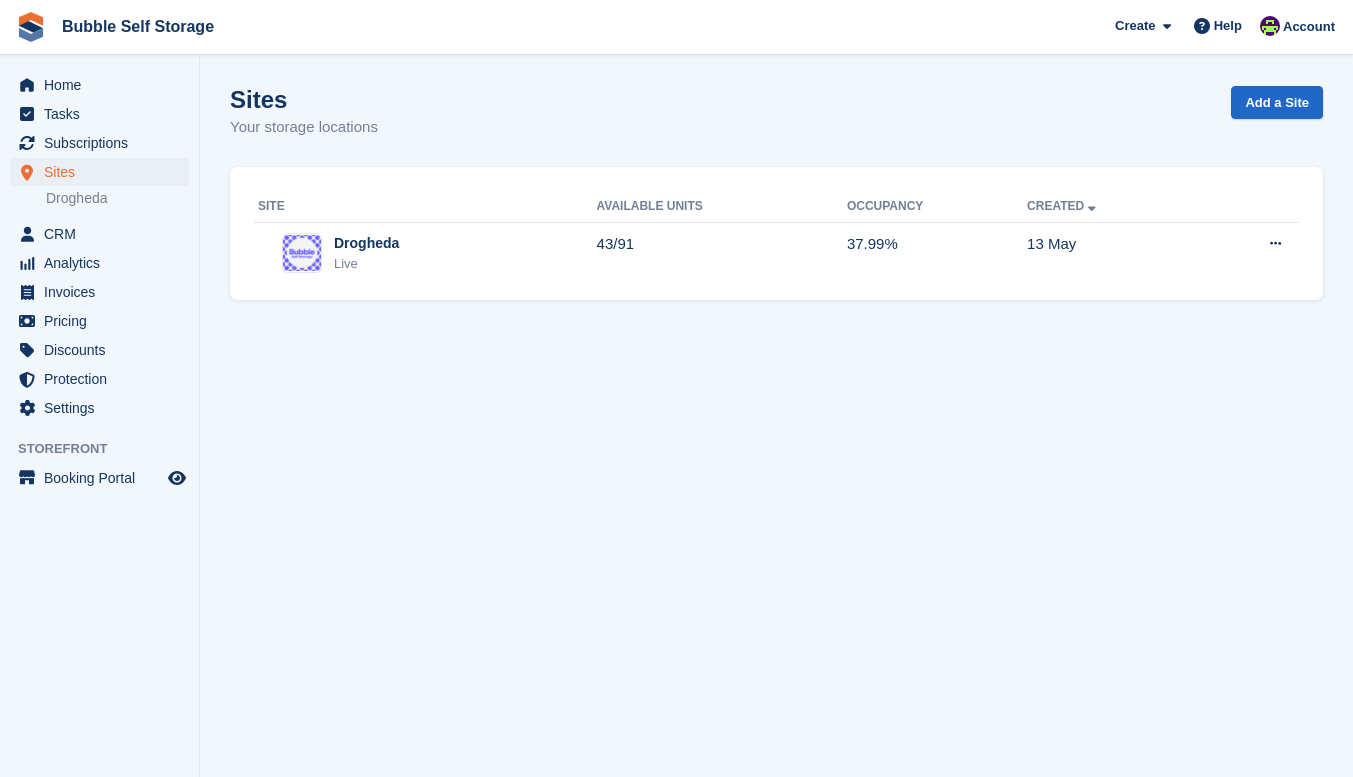 scroll, scrollTop: 0, scrollLeft: 0, axis: both 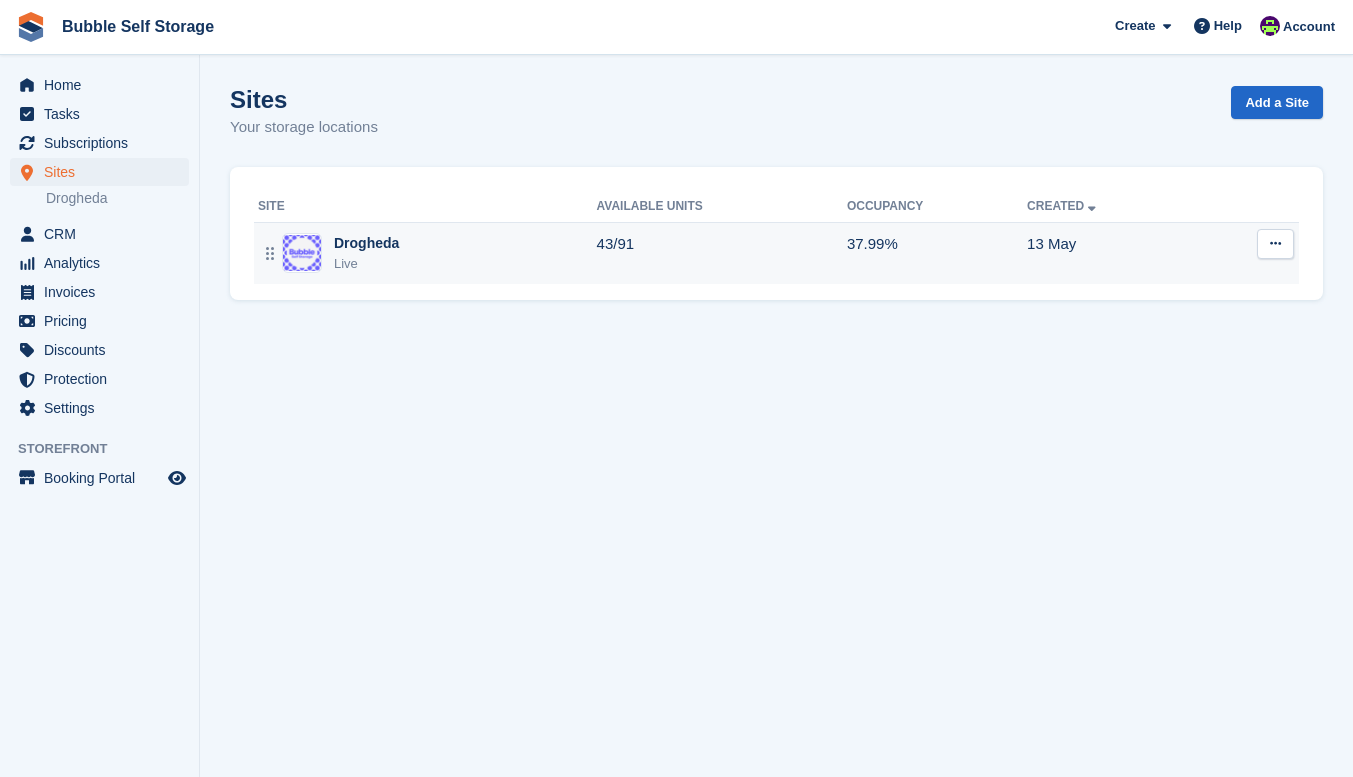 click on "Drogheda
Live" at bounding box center (427, 253) 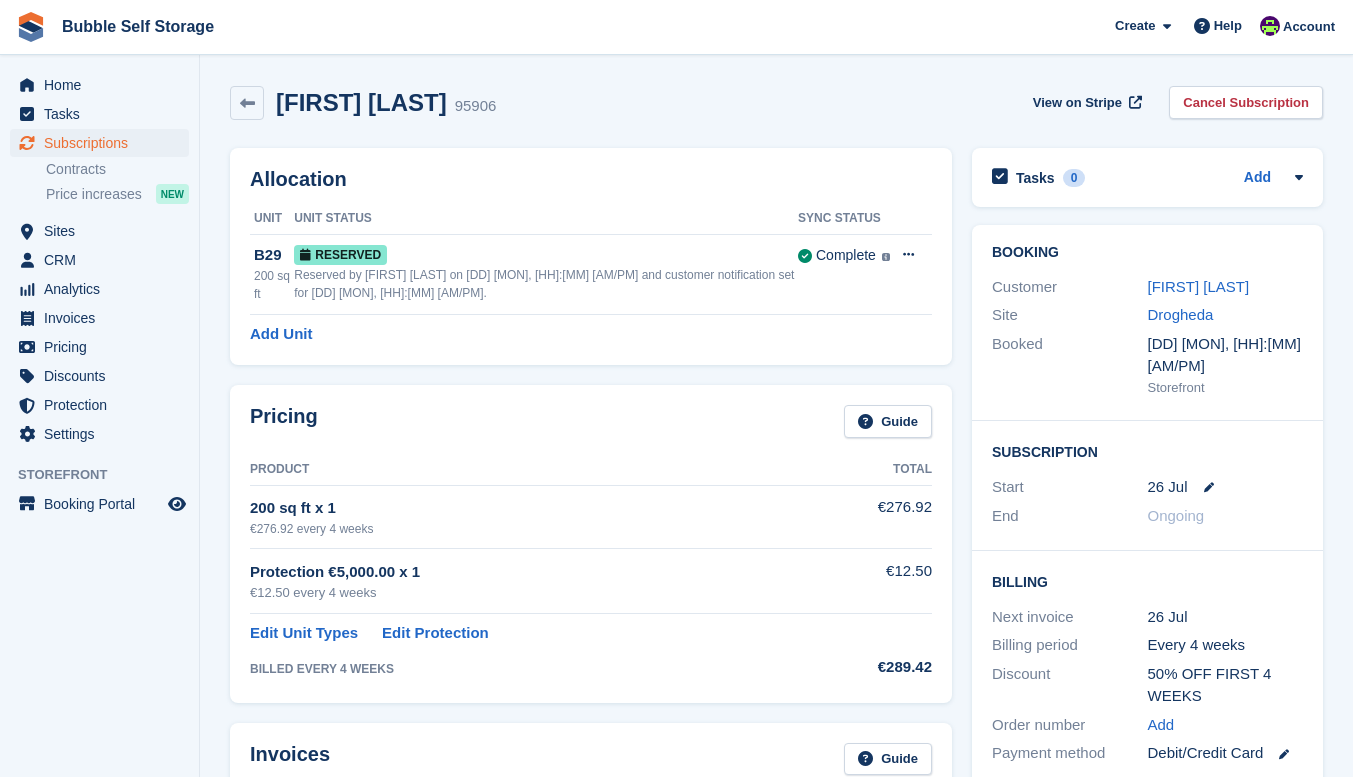 scroll, scrollTop: 0, scrollLeft: 0, axis: both 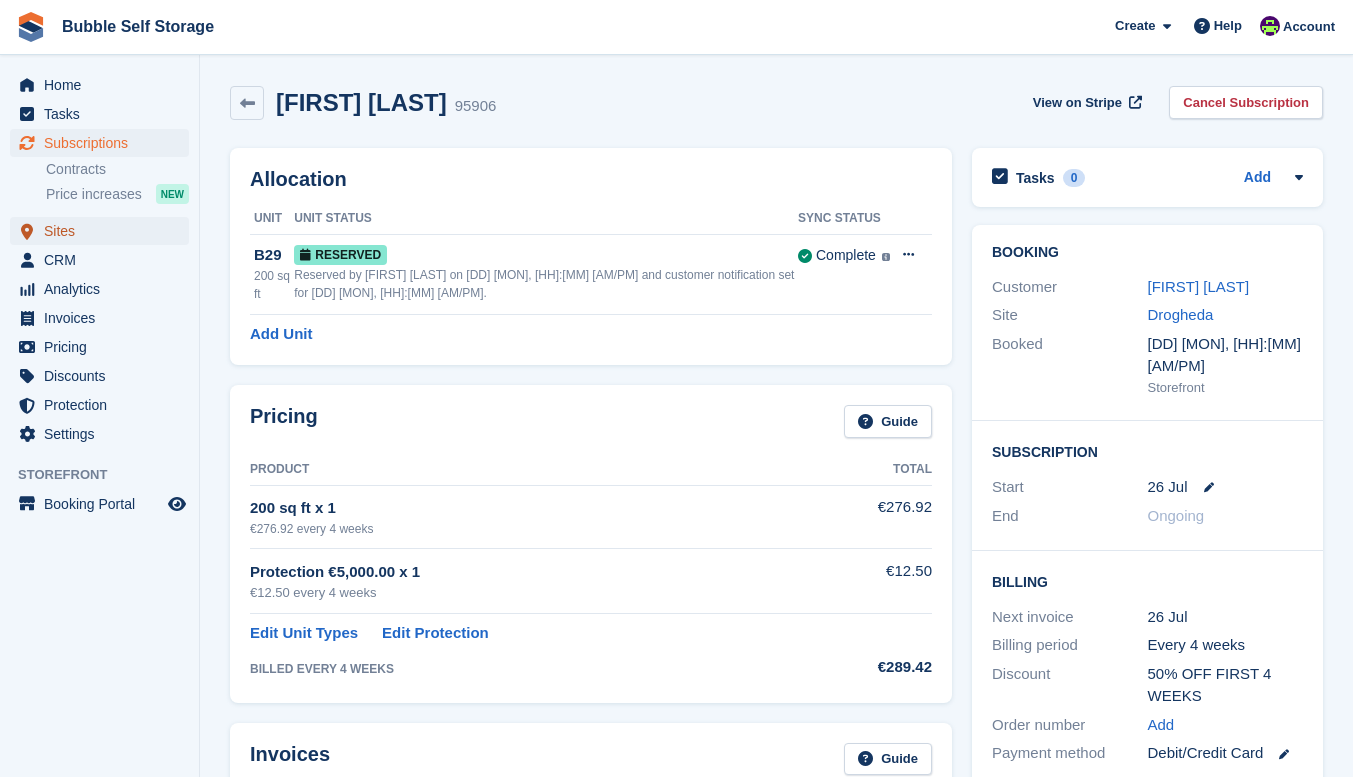 click on "Sites" at bounding box center (104, 231) 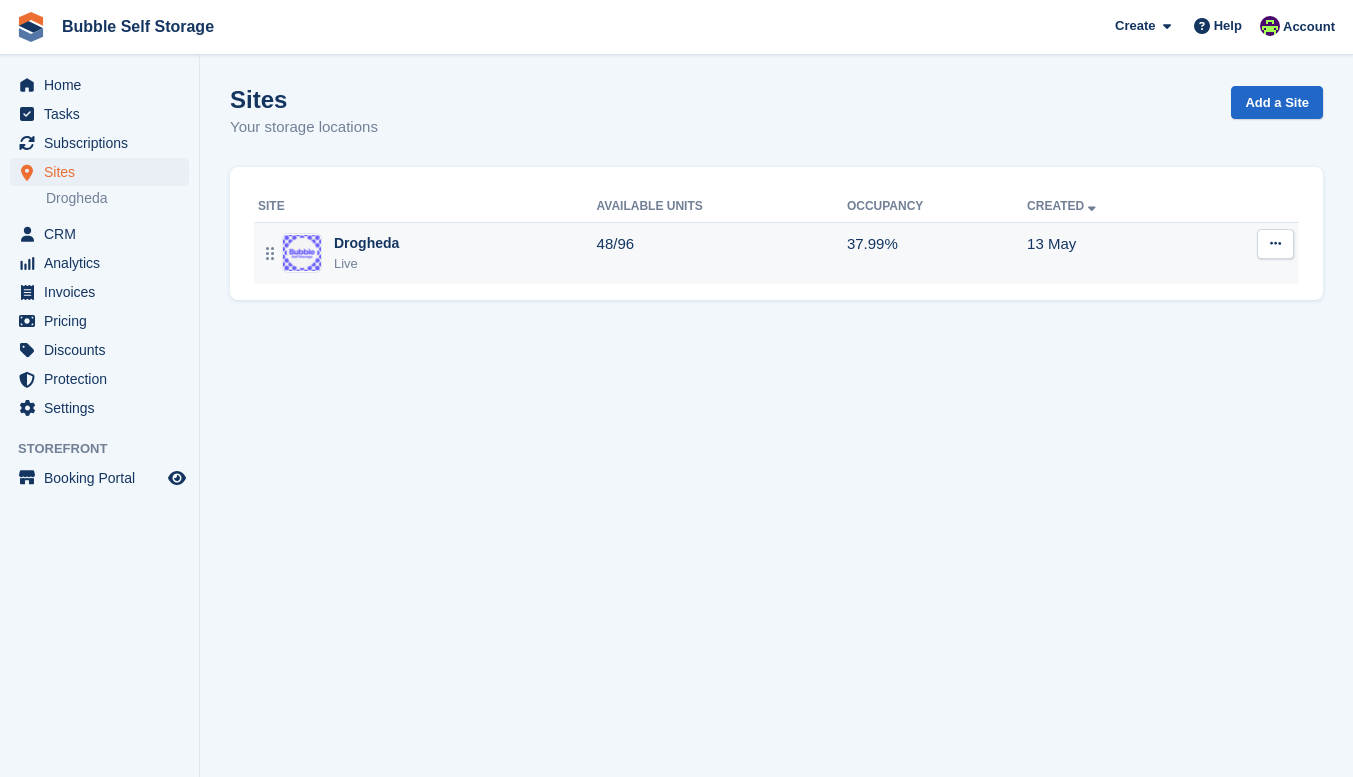 click on "Drogheda
Live" at bounding box center [427, 253] 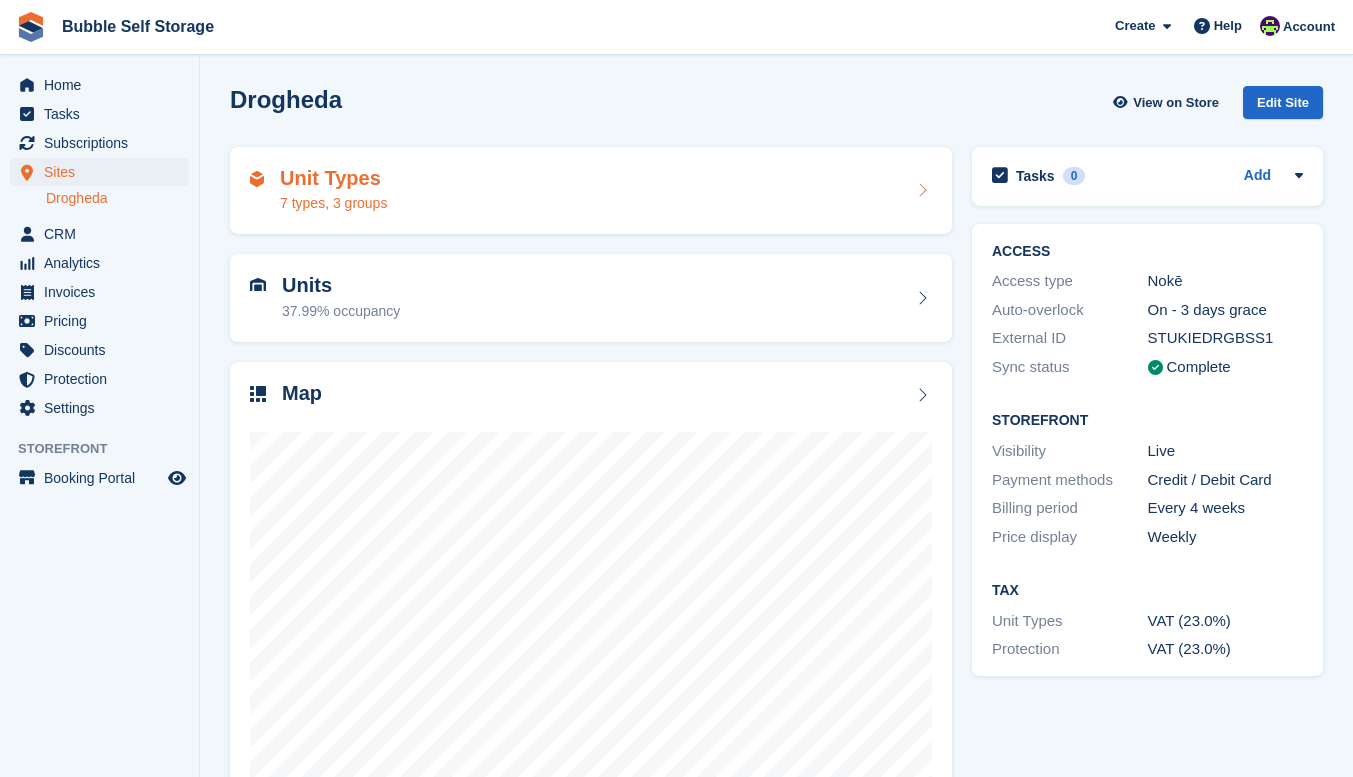 scroll, scrollTop: 0, scrollLeft: 0, axis: both 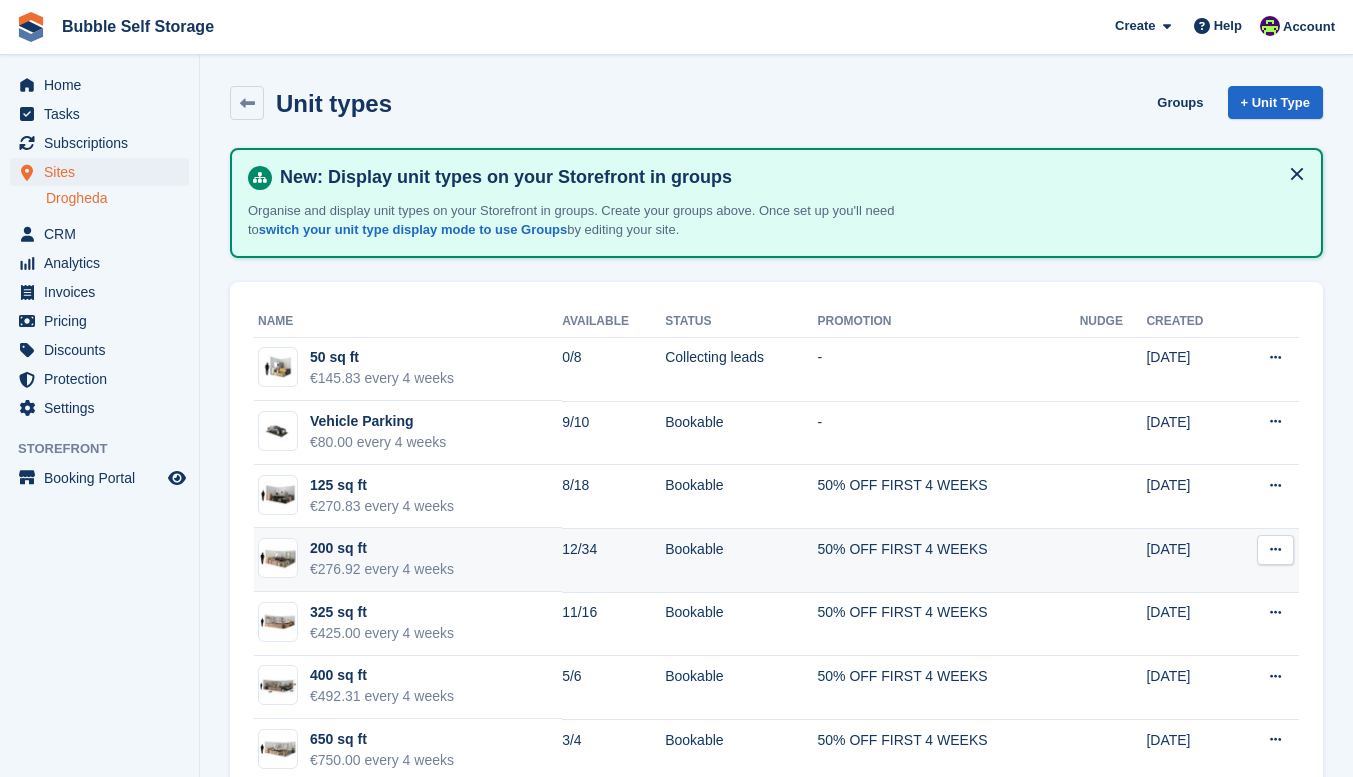click on "200 sq ft" at bounding box center [382, 548] 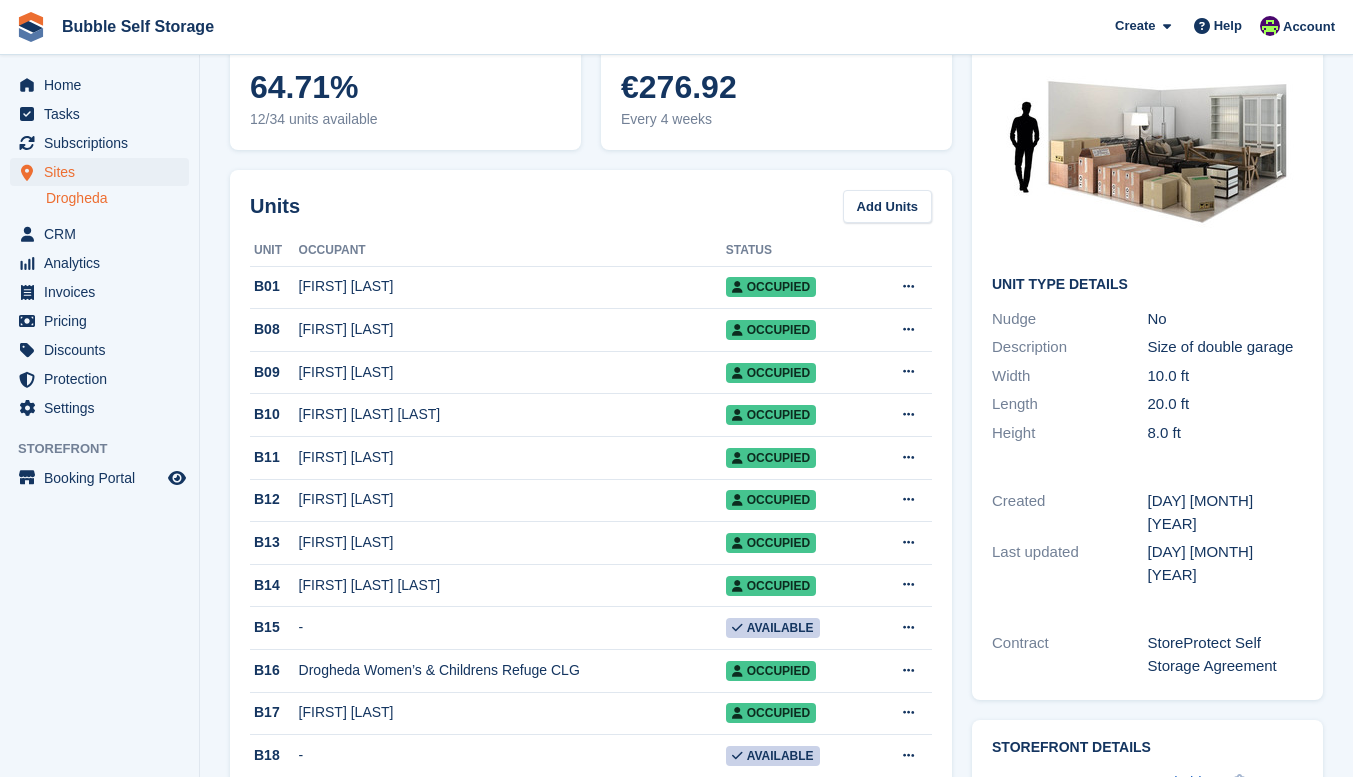 scroll, scrollTop: 131, scrollLeft: 0, axis: vertical 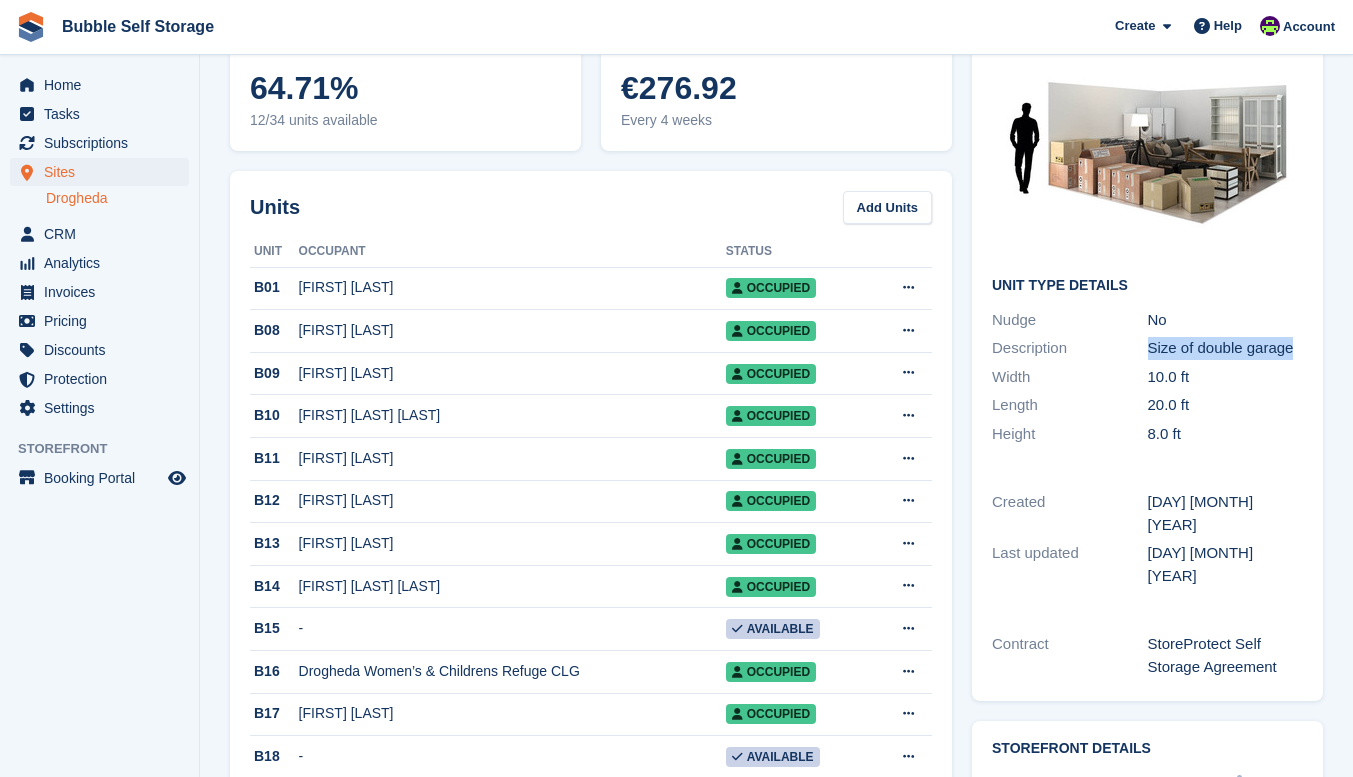 drag, startPoint x: 1292, startPoint y: 350, endPoint x: 1150, endPoint y: 356, distance: 142.12671 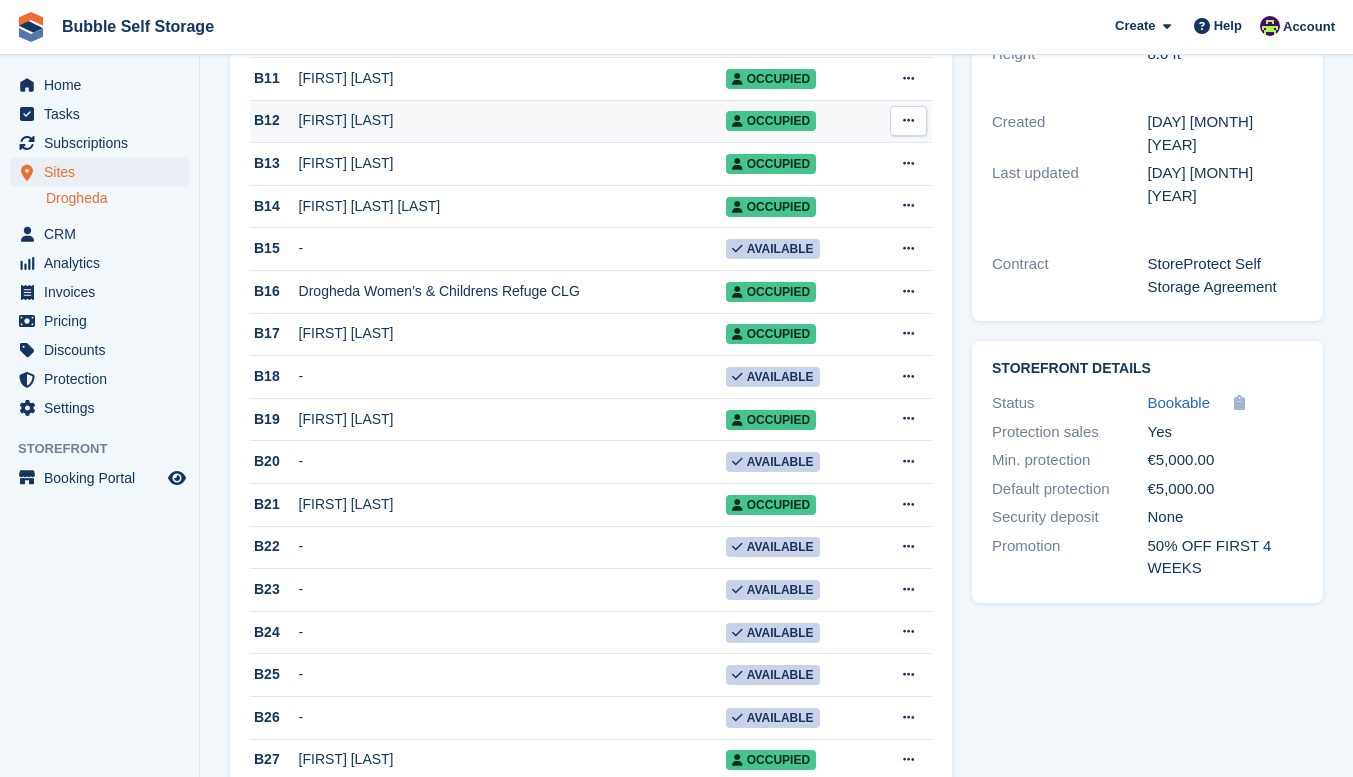 scroll, scrollTop: 512, scrollLeft: 0, axis: vertical 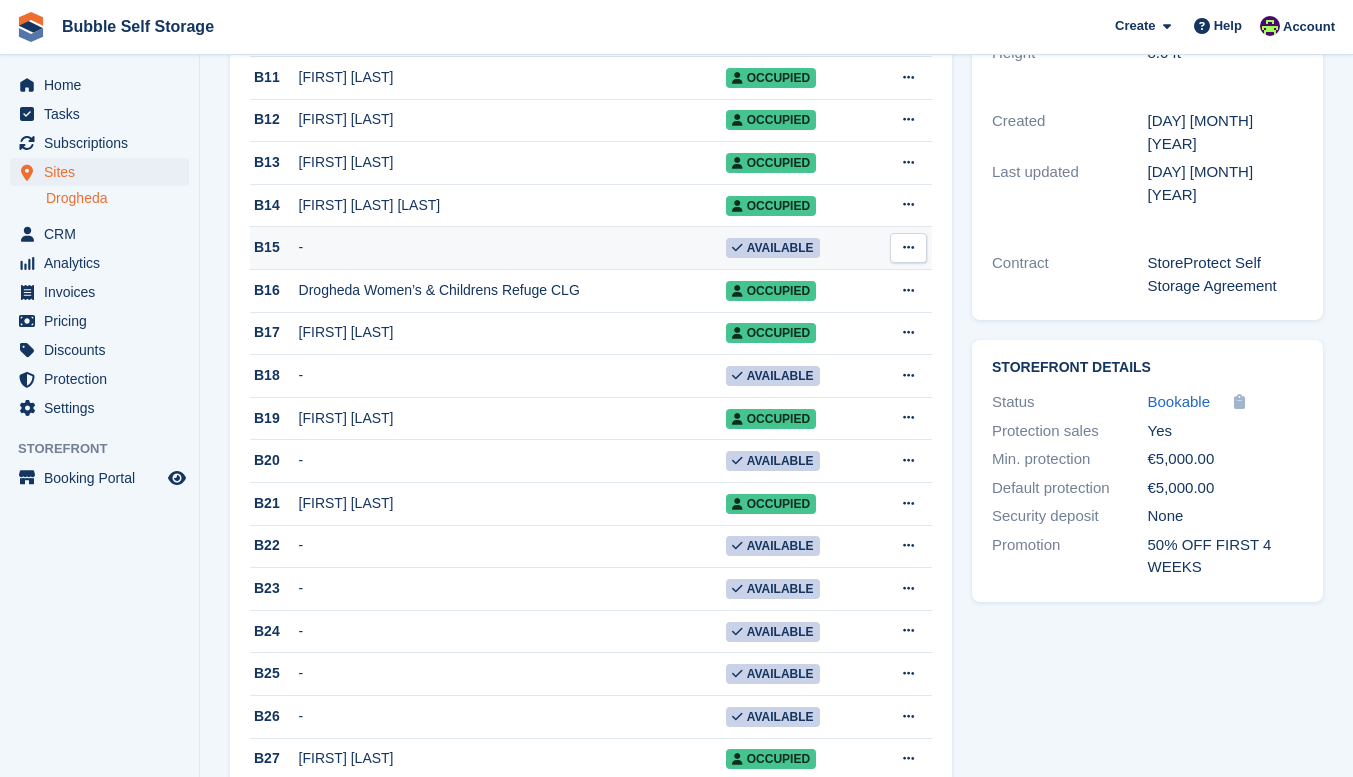 click at bounding box center (908, 247) 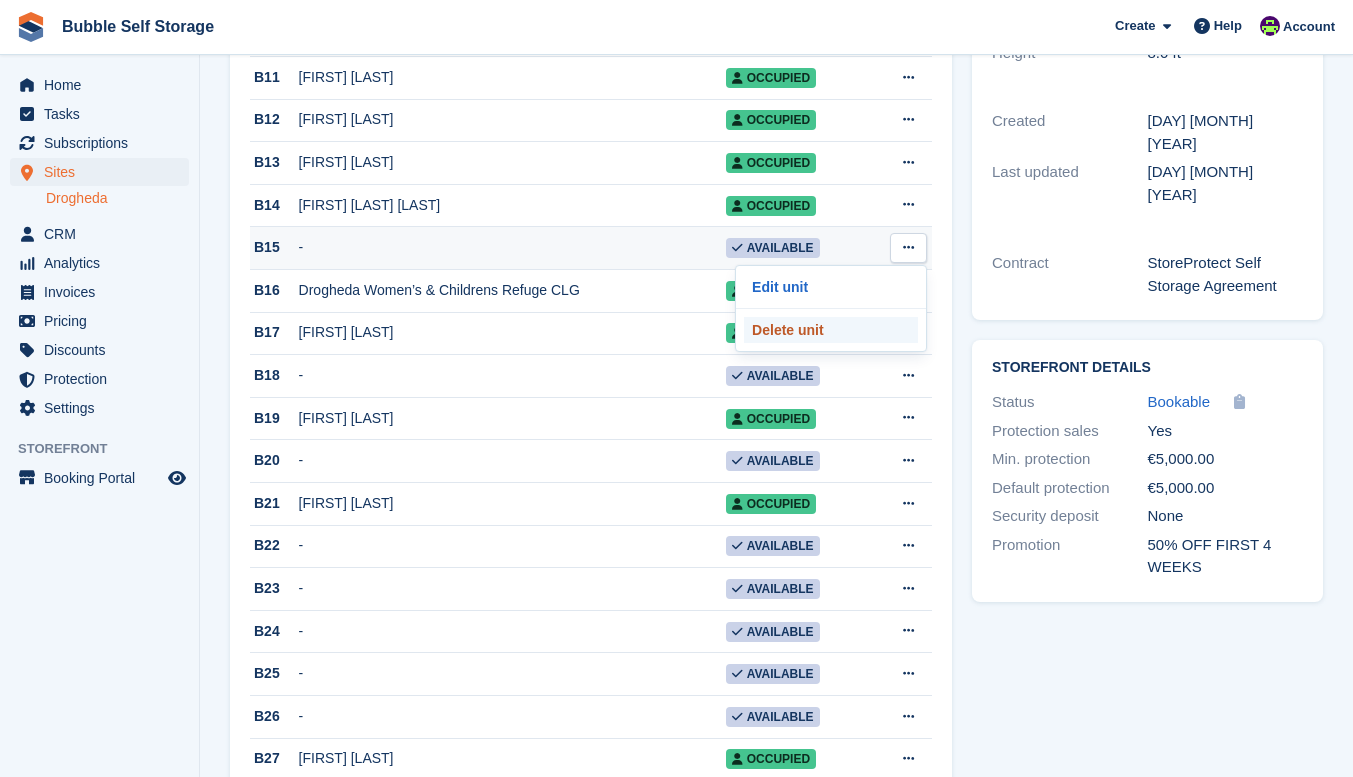 click on "Delete unit" at bounding box center (831, 330) 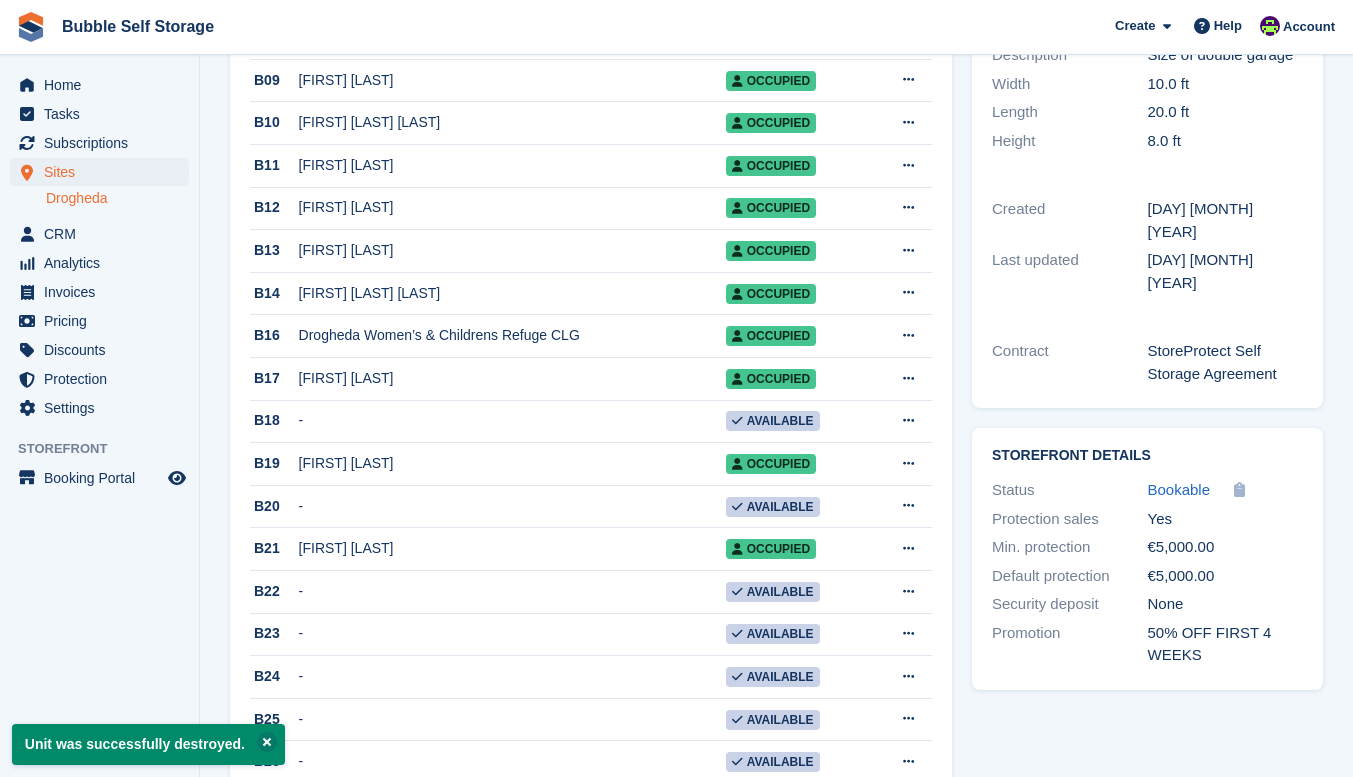 scroll, scrollTop: 424, scrollLeft: 0, axis: vertical 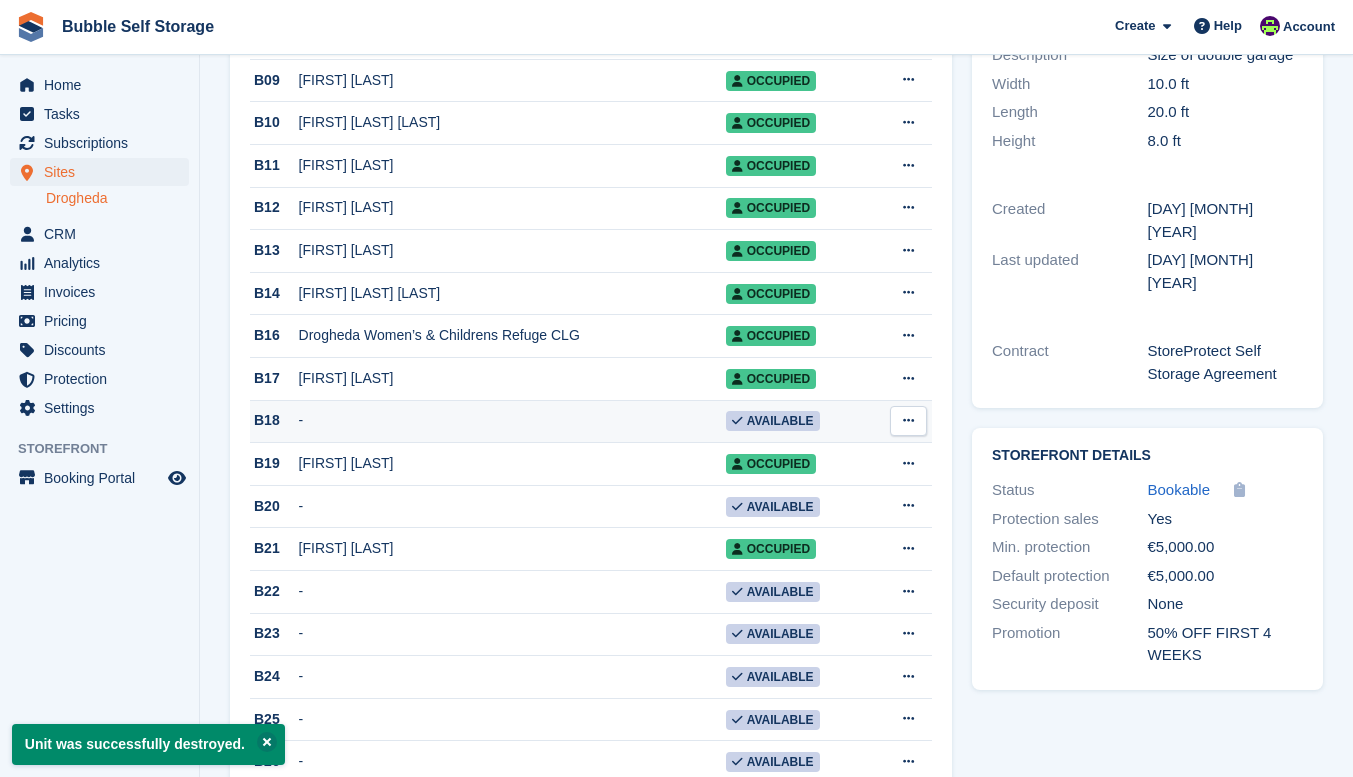 click at bounding box center (908, 420) 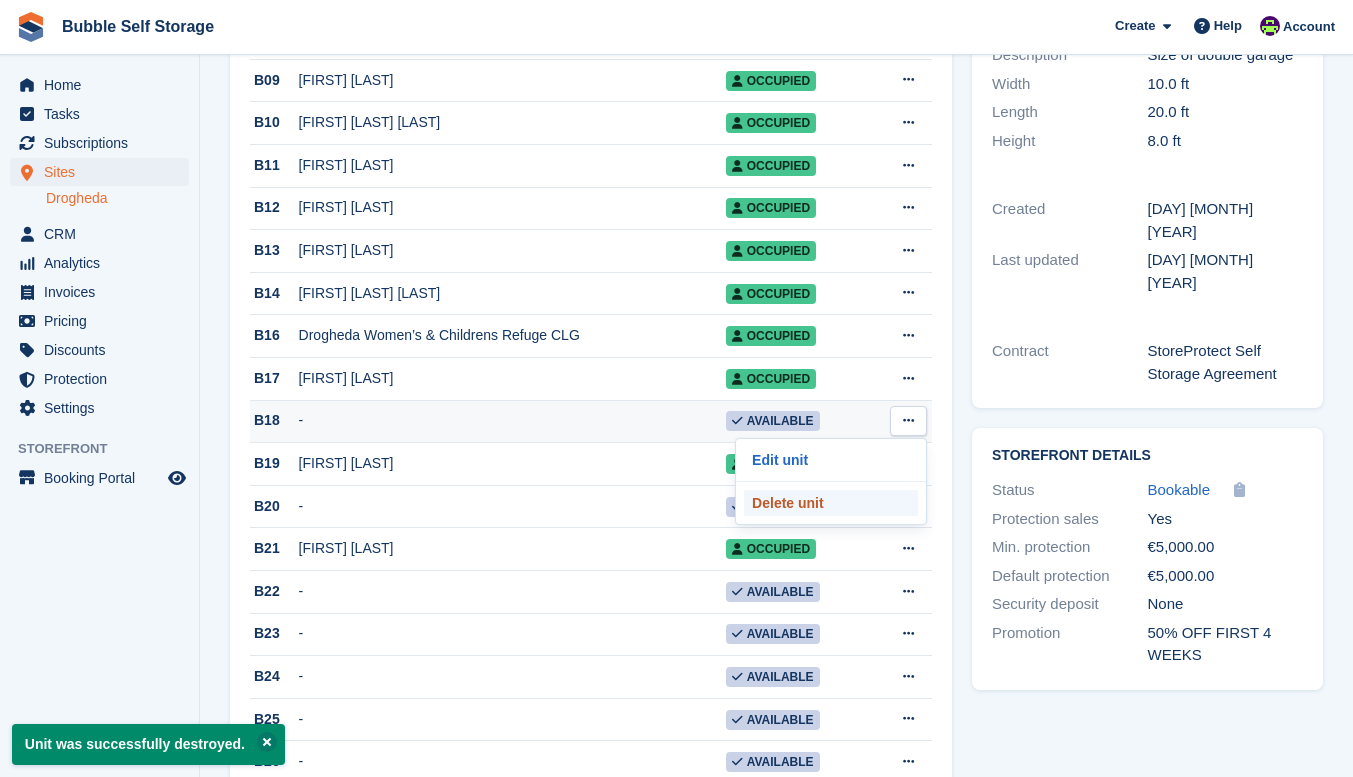 click on "Delete unit" at bounding box center [831, 503] 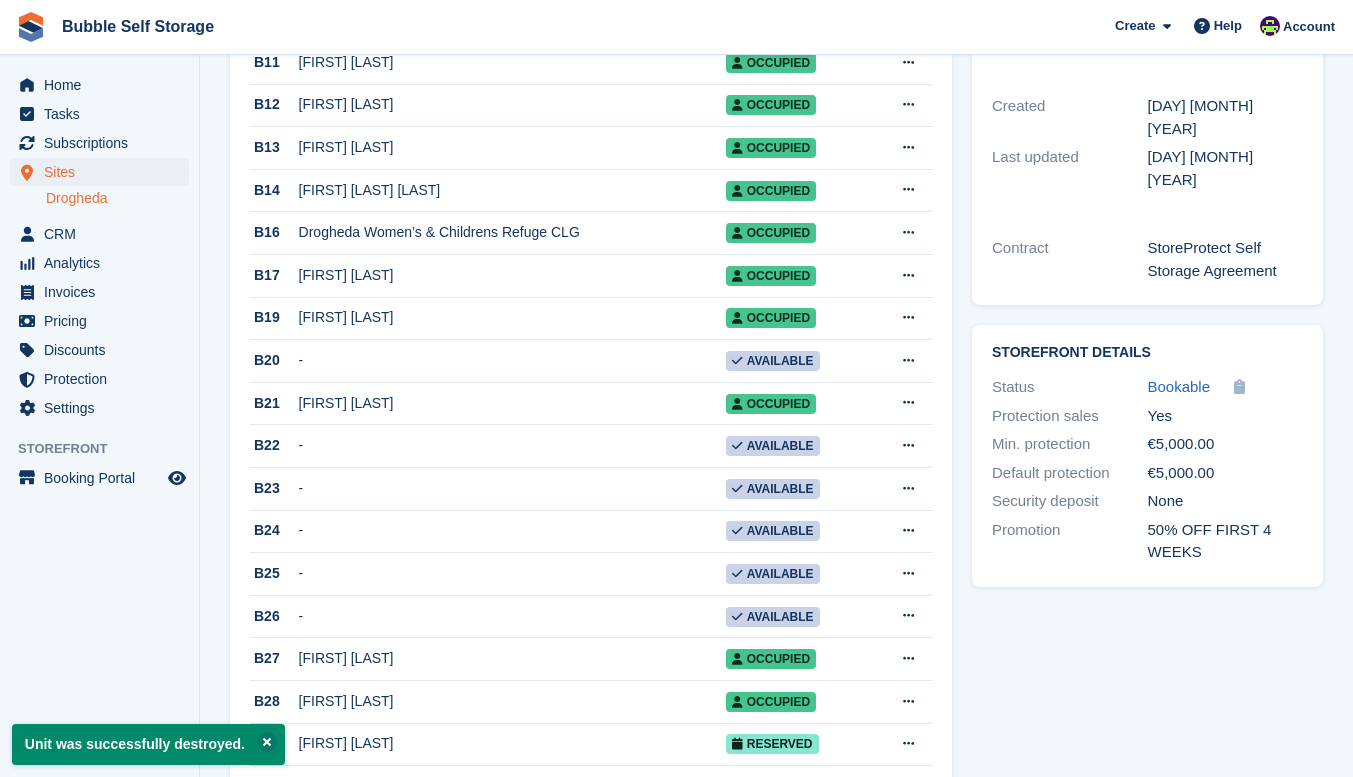scroll, scrollTop: 530, scrollLeft: 0, axis: vertical 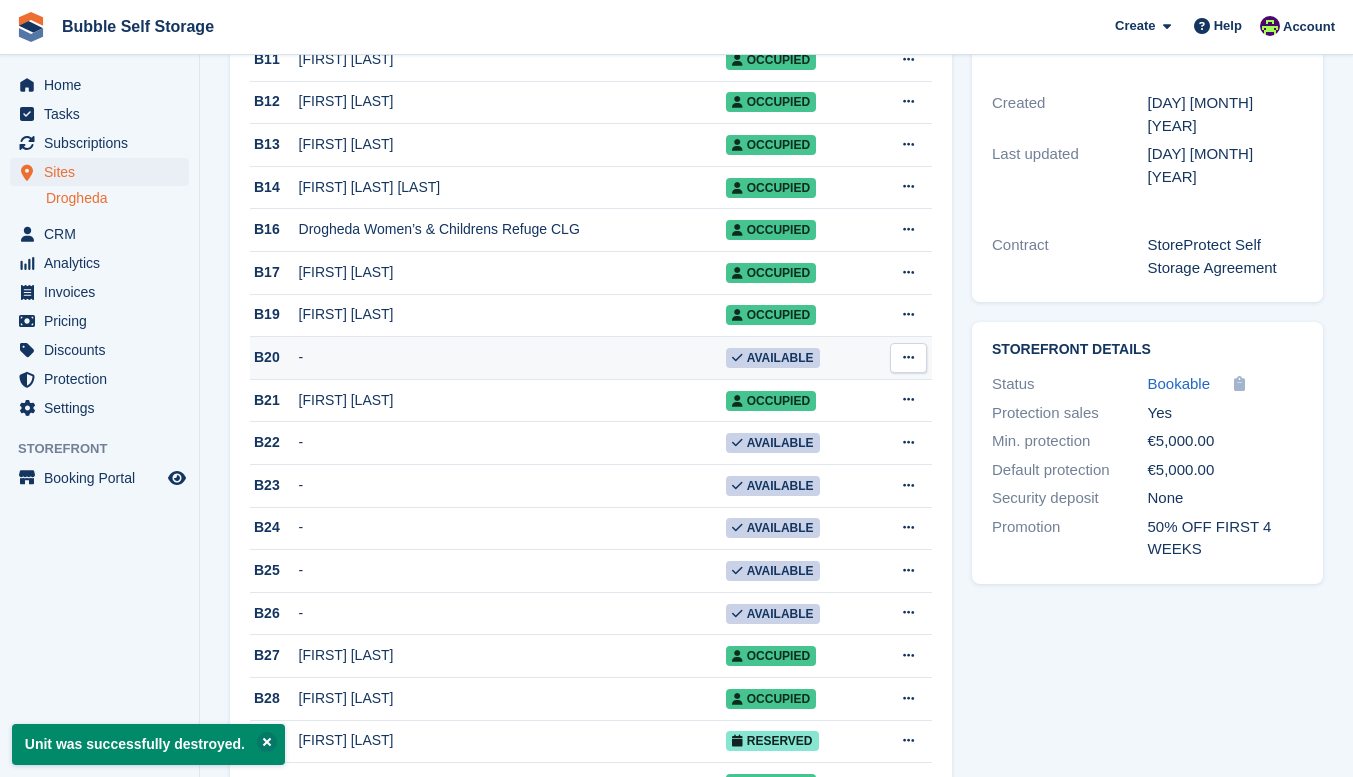 click at bounding box center [908, 357] 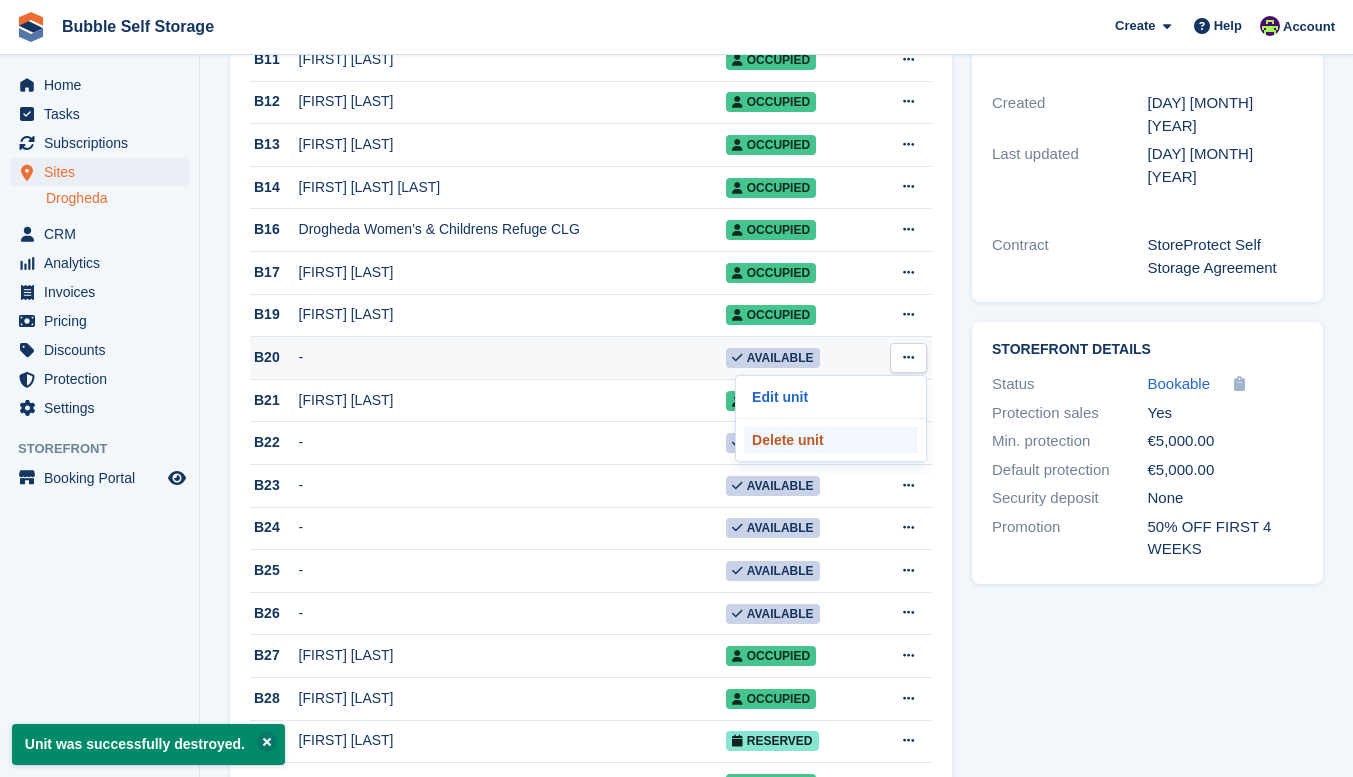 click on "Delete unit" at bounding box center [831, 440] 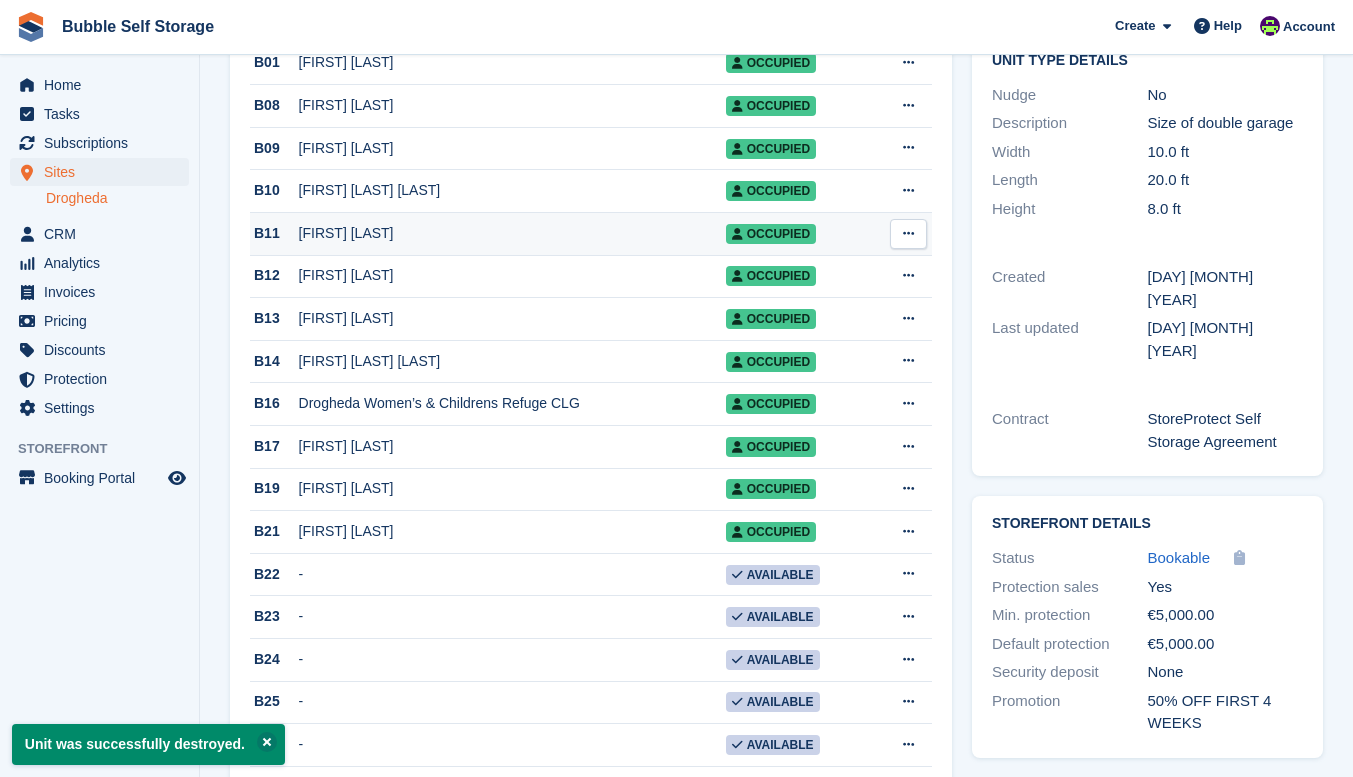 scroll, scrollTop: 605, scrollLeft: 0, axis: vertical 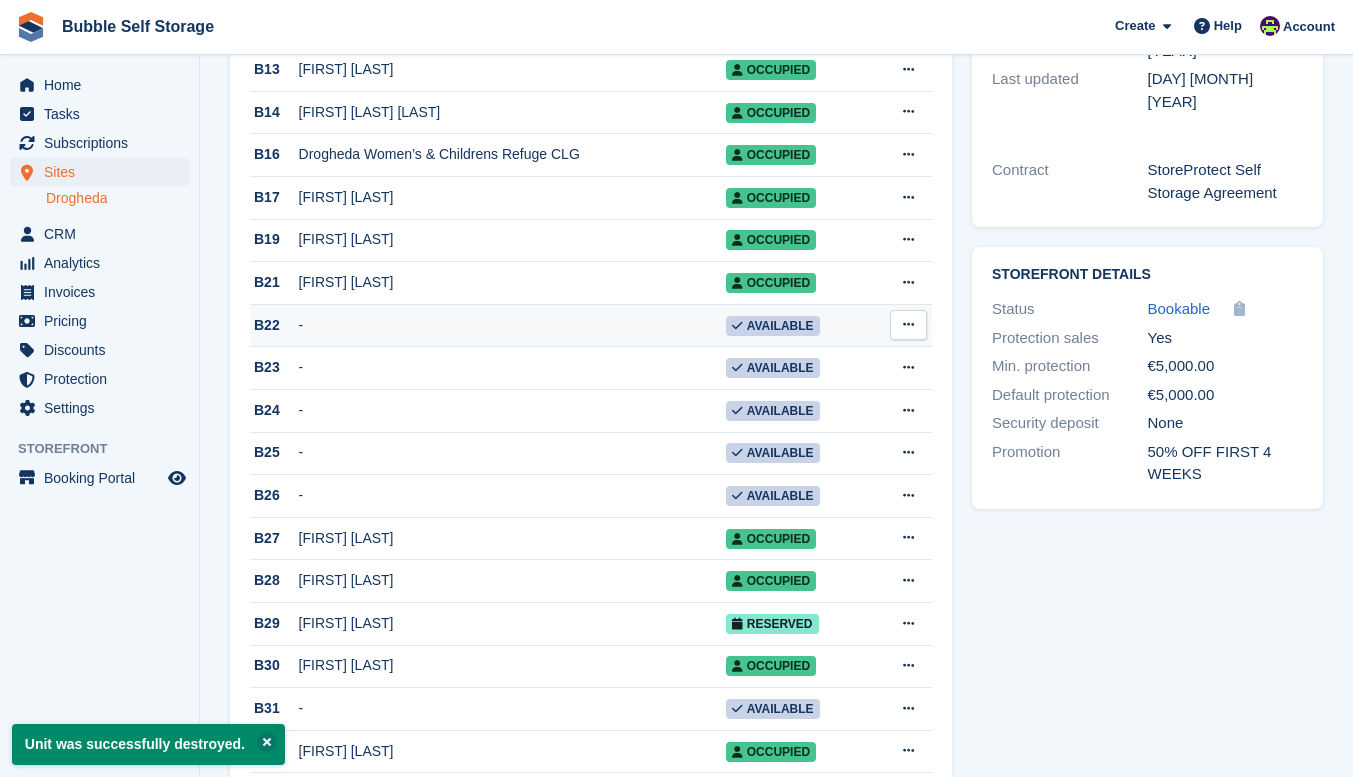 click at bounding box center (908, 324) 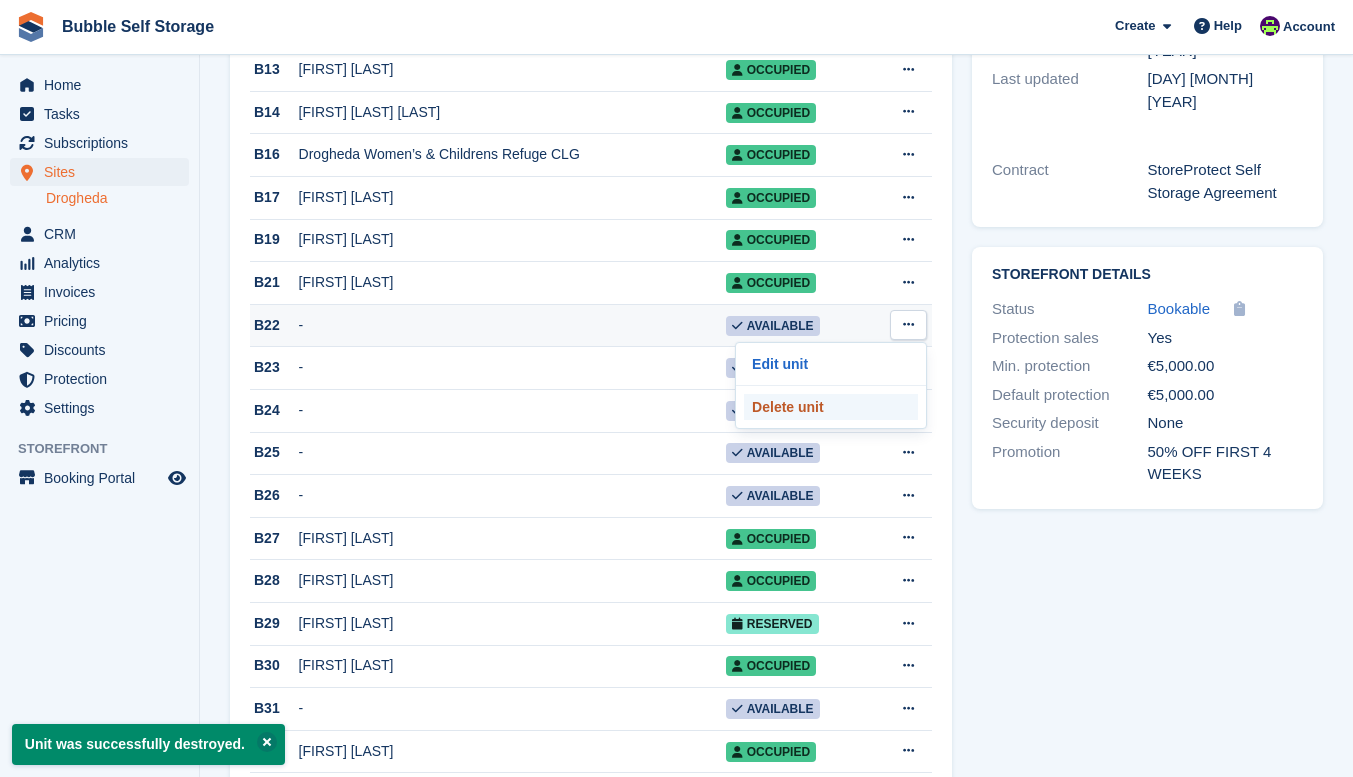click on "Delete unit" at bounding box center (831, 407) 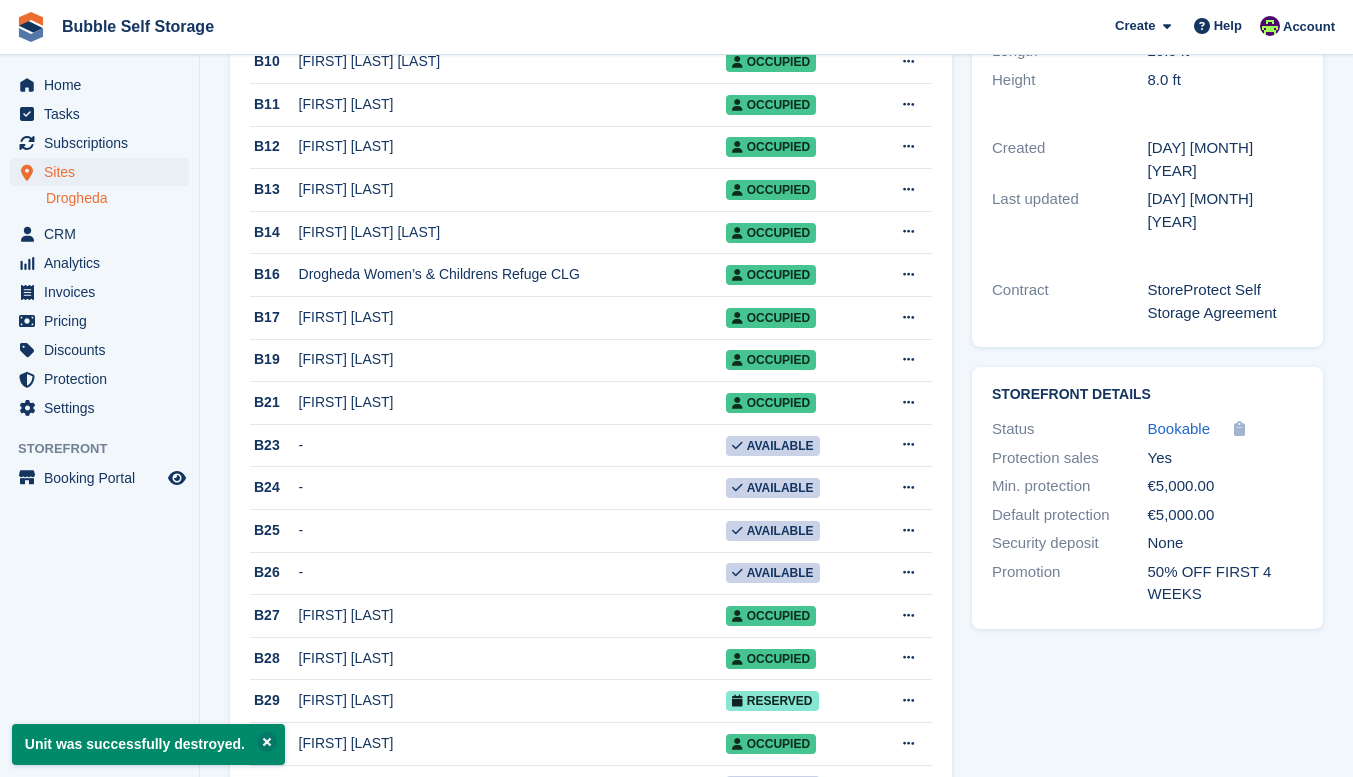 scroll, scrollTop: 488, scrollLeft: 0, axis: vertical 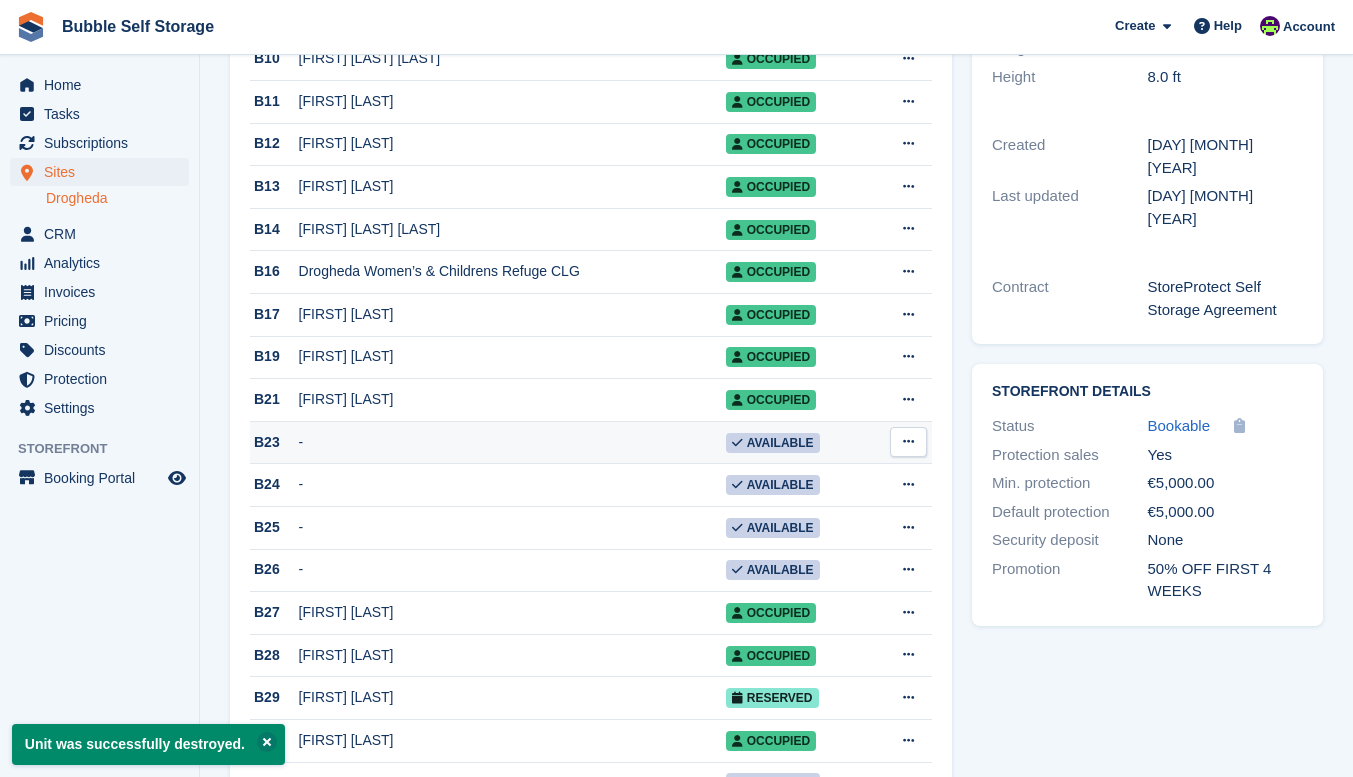 click at bounding box center [908, 441] 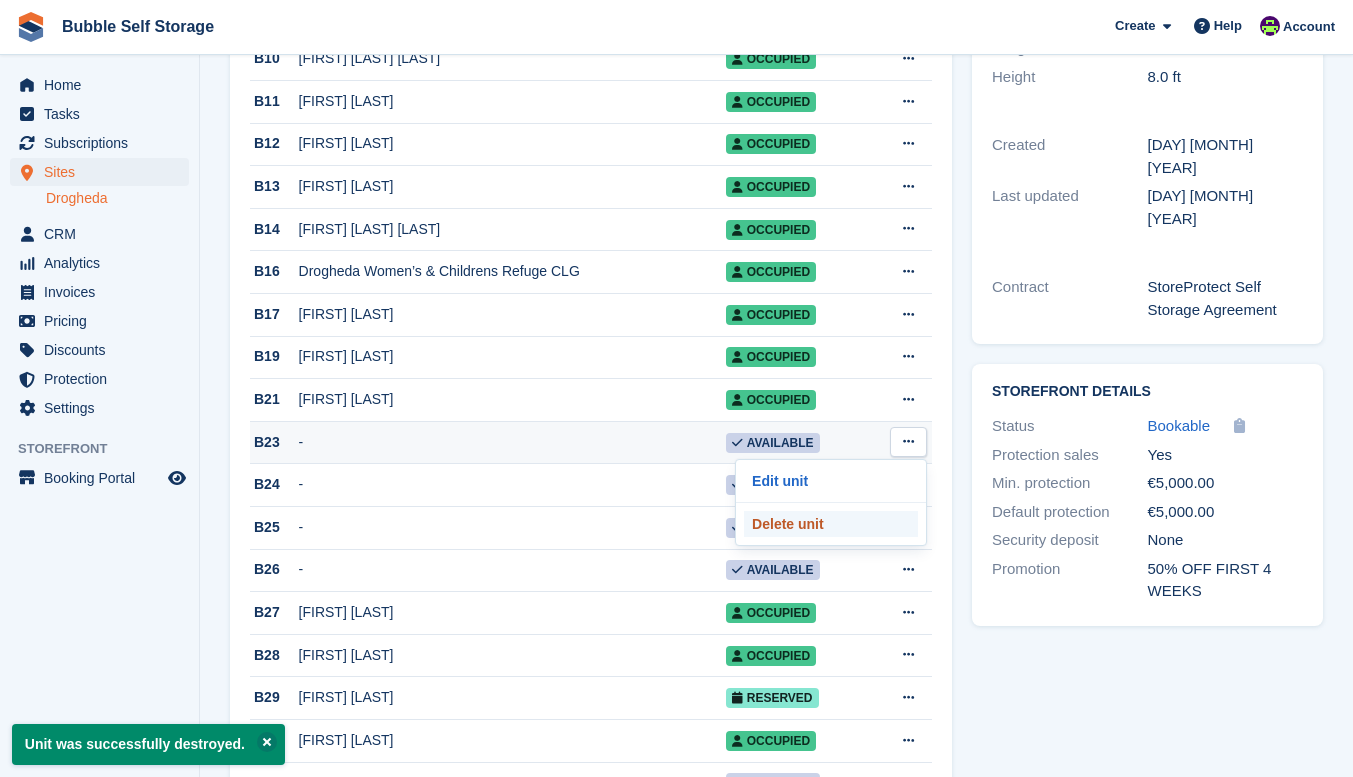 click on "Delete unit" at bounding box center [831, 524] 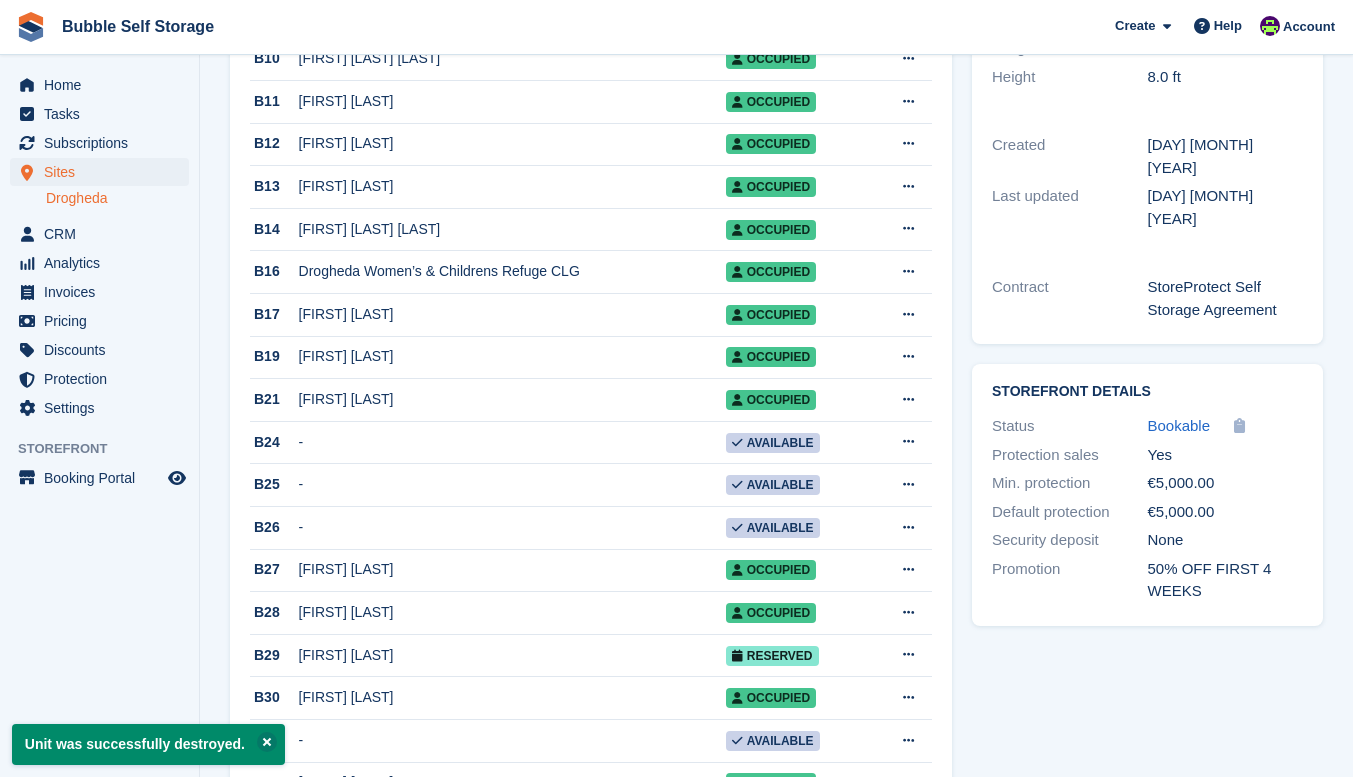 scroll, scrollTop: 0, scrollLeft: 0, axis: both 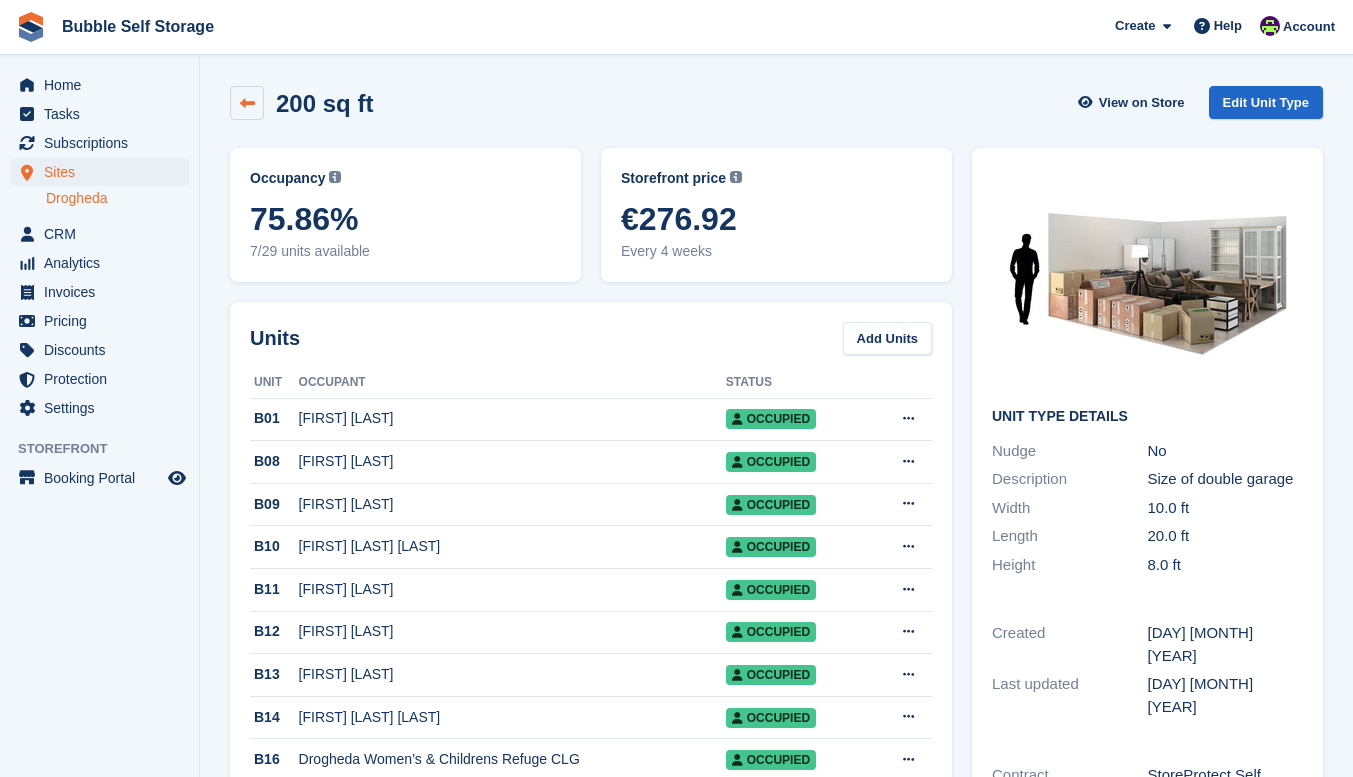 click at bounding box center [247, 103] 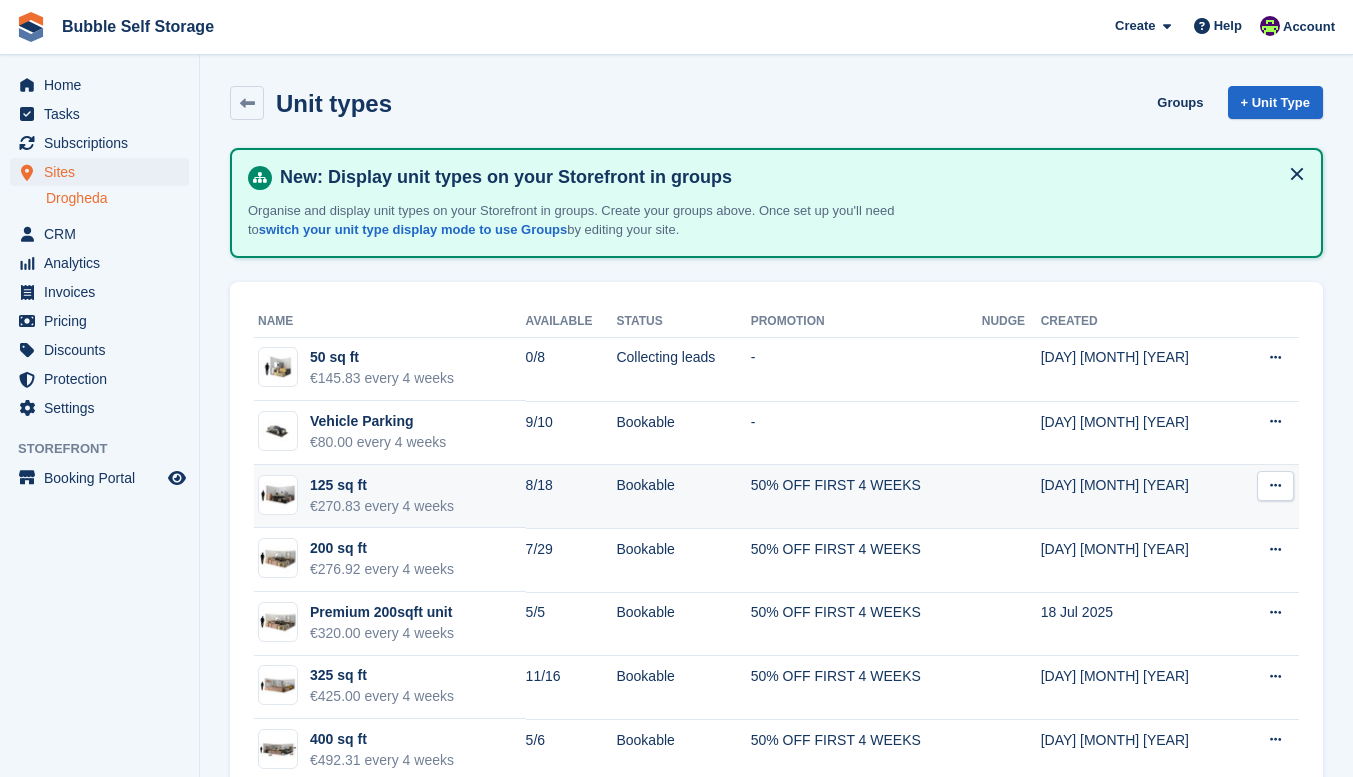 scroll, scrollTop: 114, scrollLeft: 0, axis: vertical 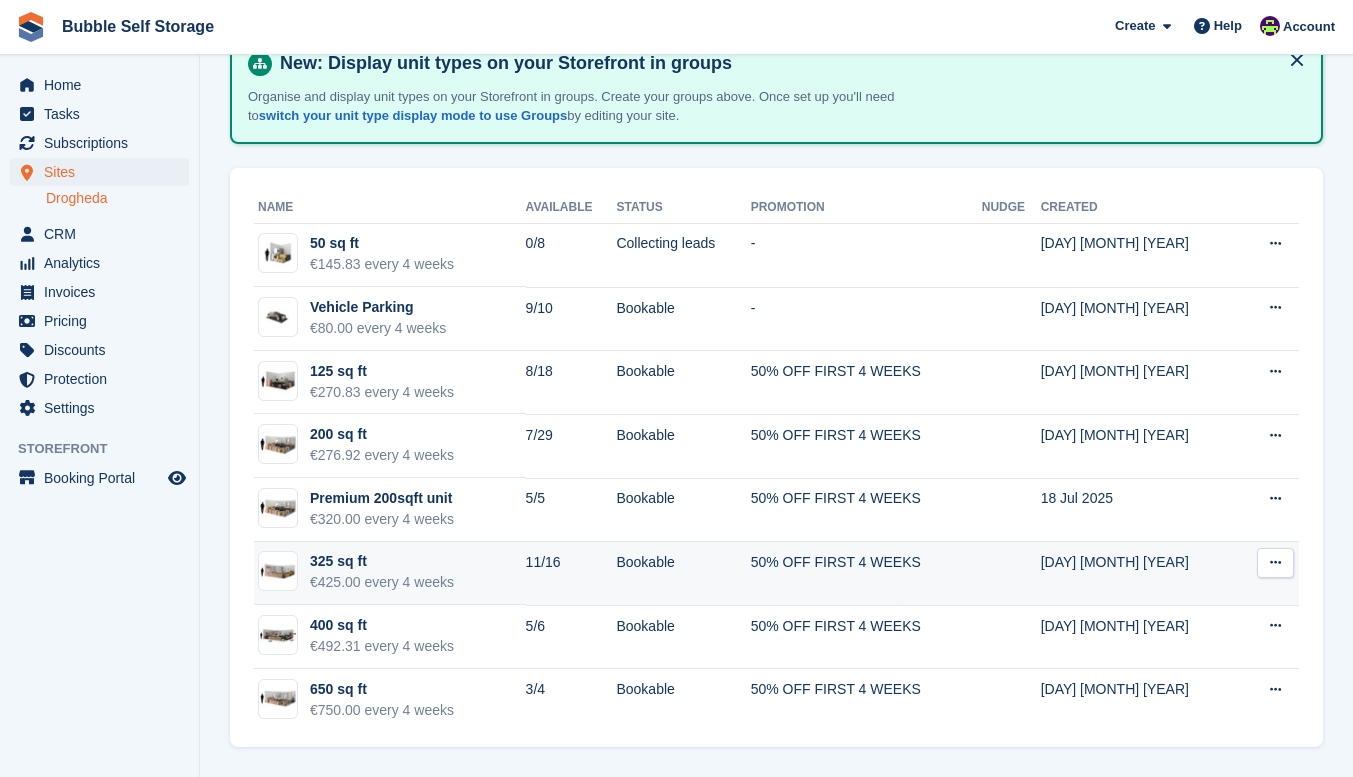click on "€425.00 every 4 weeks" at bounding box center (382, 582) 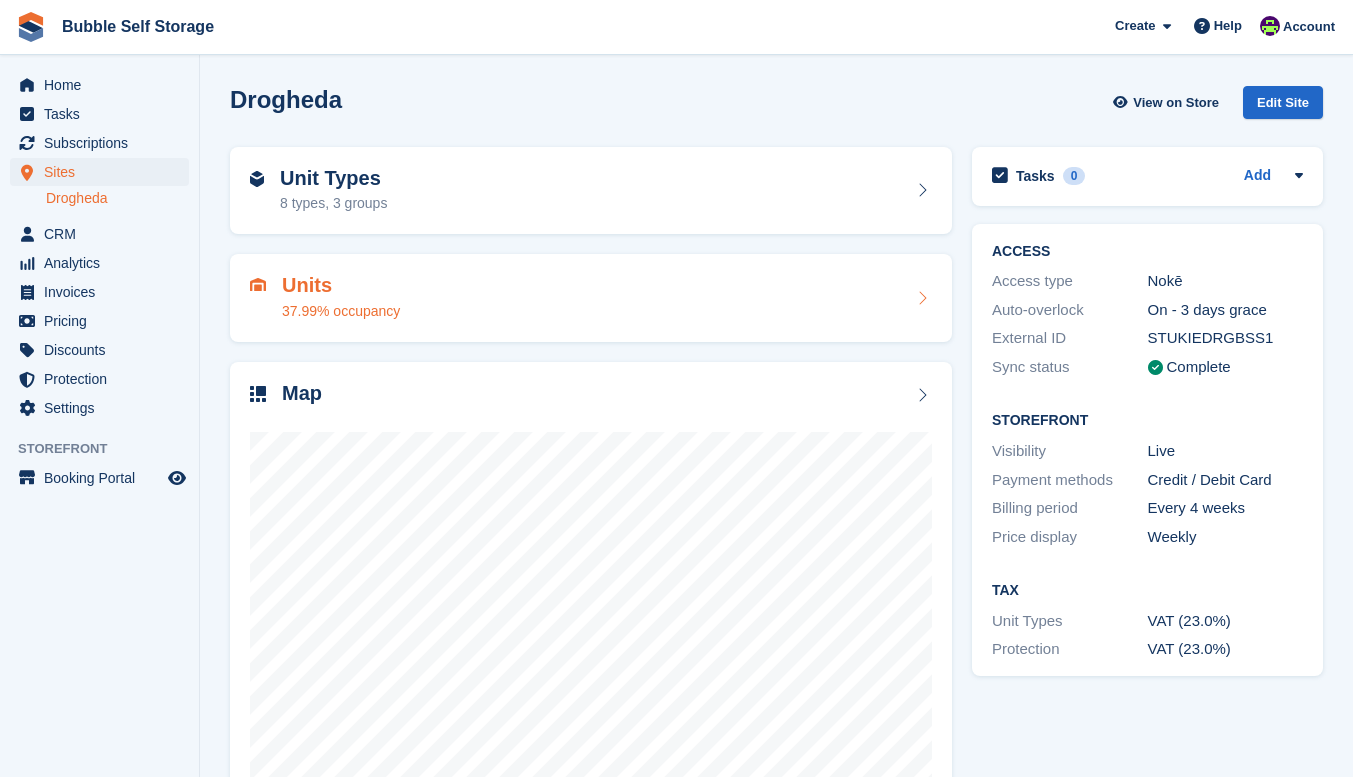 scroll, scrollTop: 0, scrollLeft: 0, axis: both 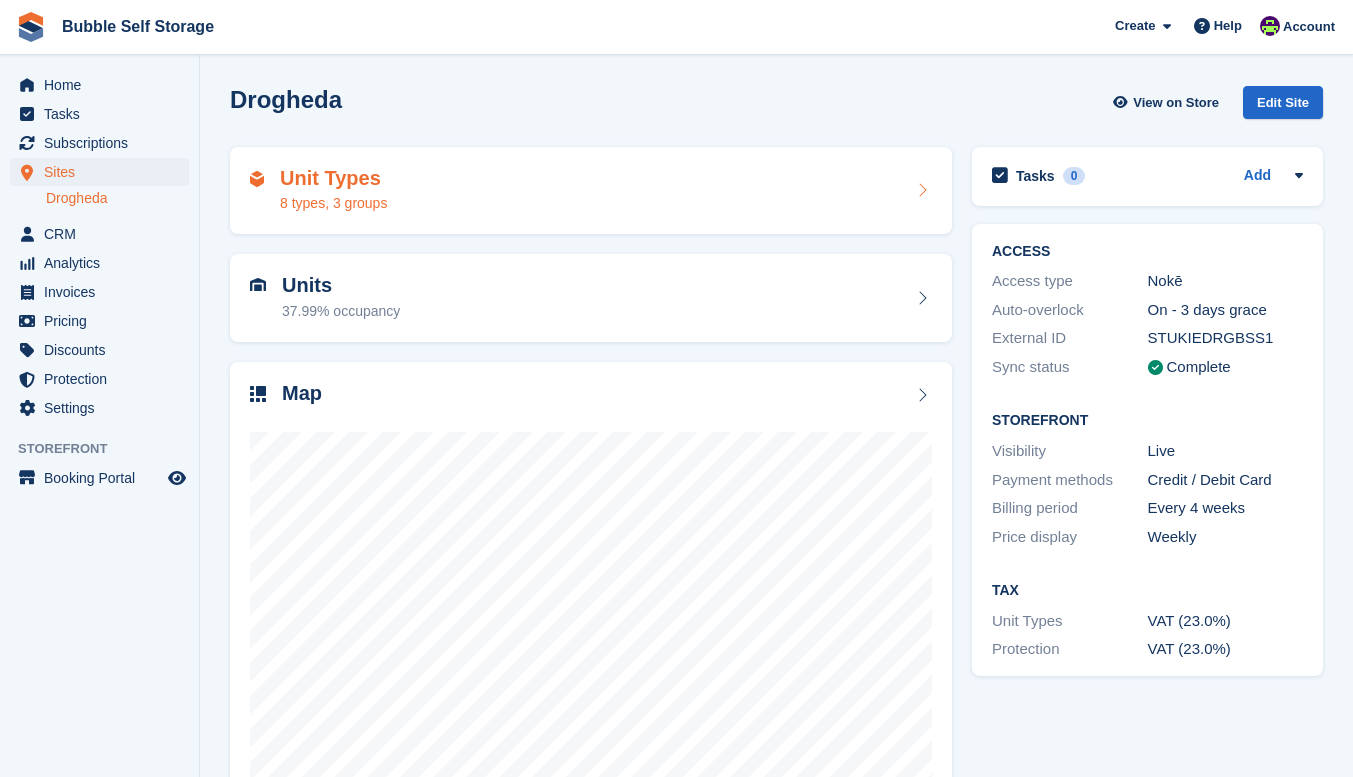 click on "Unit Types
8 types, 3 groups" at bounding box center [591, 191] 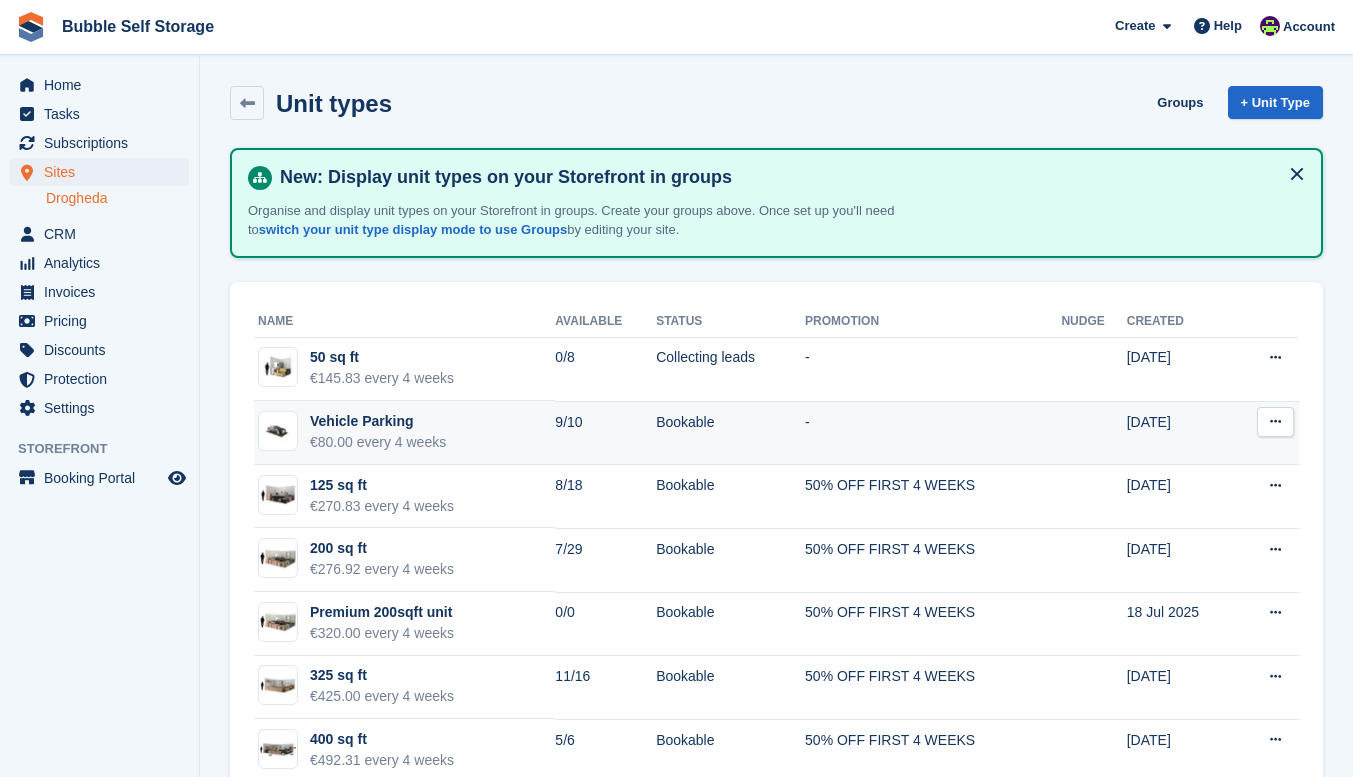 scroll, scrollTop: 0, scrollLeft: 0, axis: both 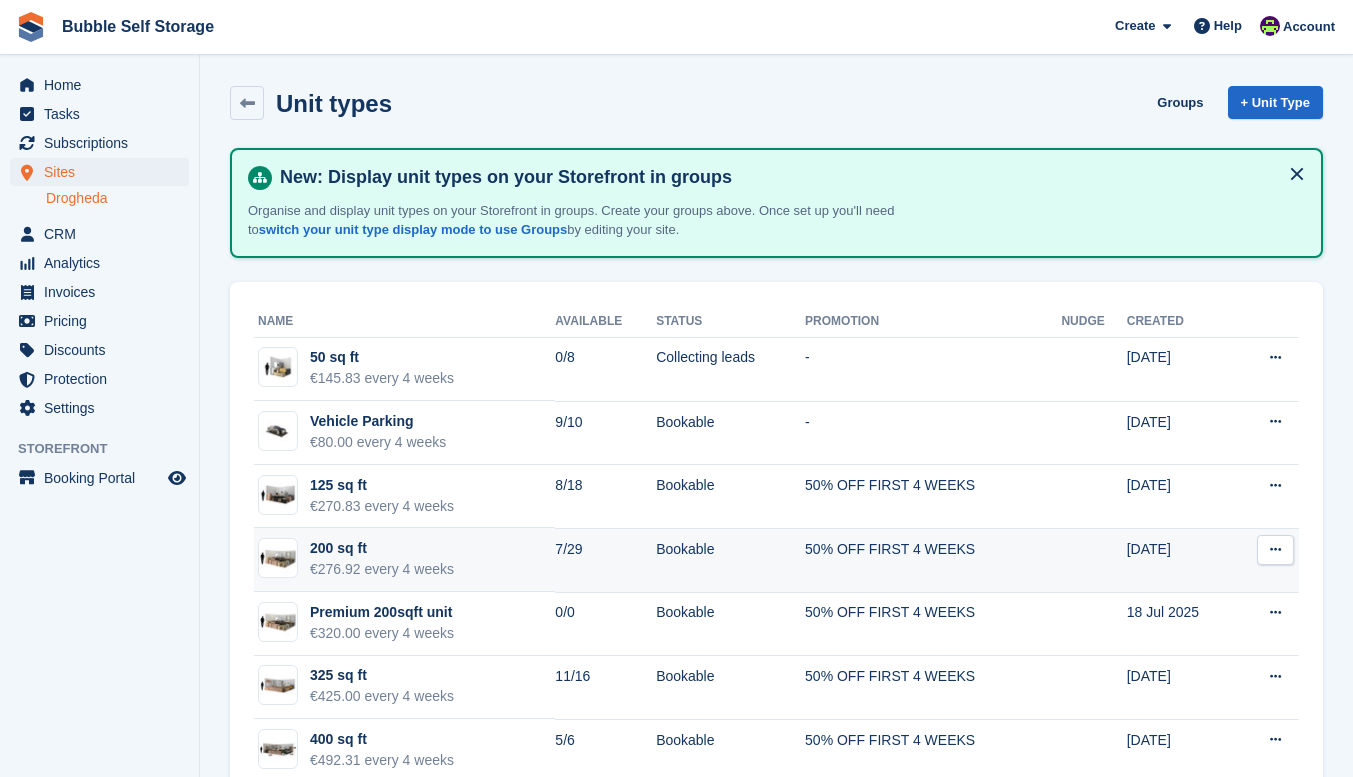 click on "200 sq ft
€276.92 every 4 weeks" at bounding box center [404, 560] 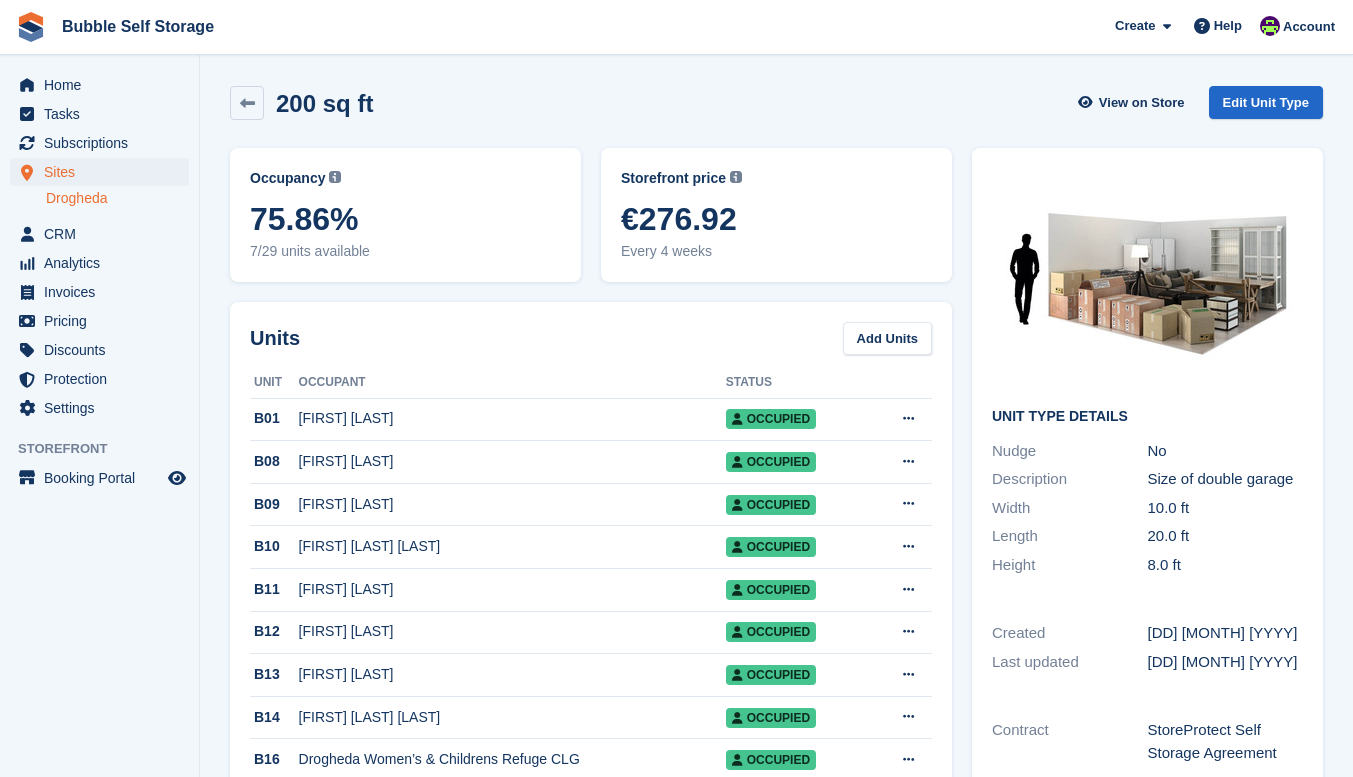 scroll, scrollTop: 0, scrollLeft: 0, axis: both 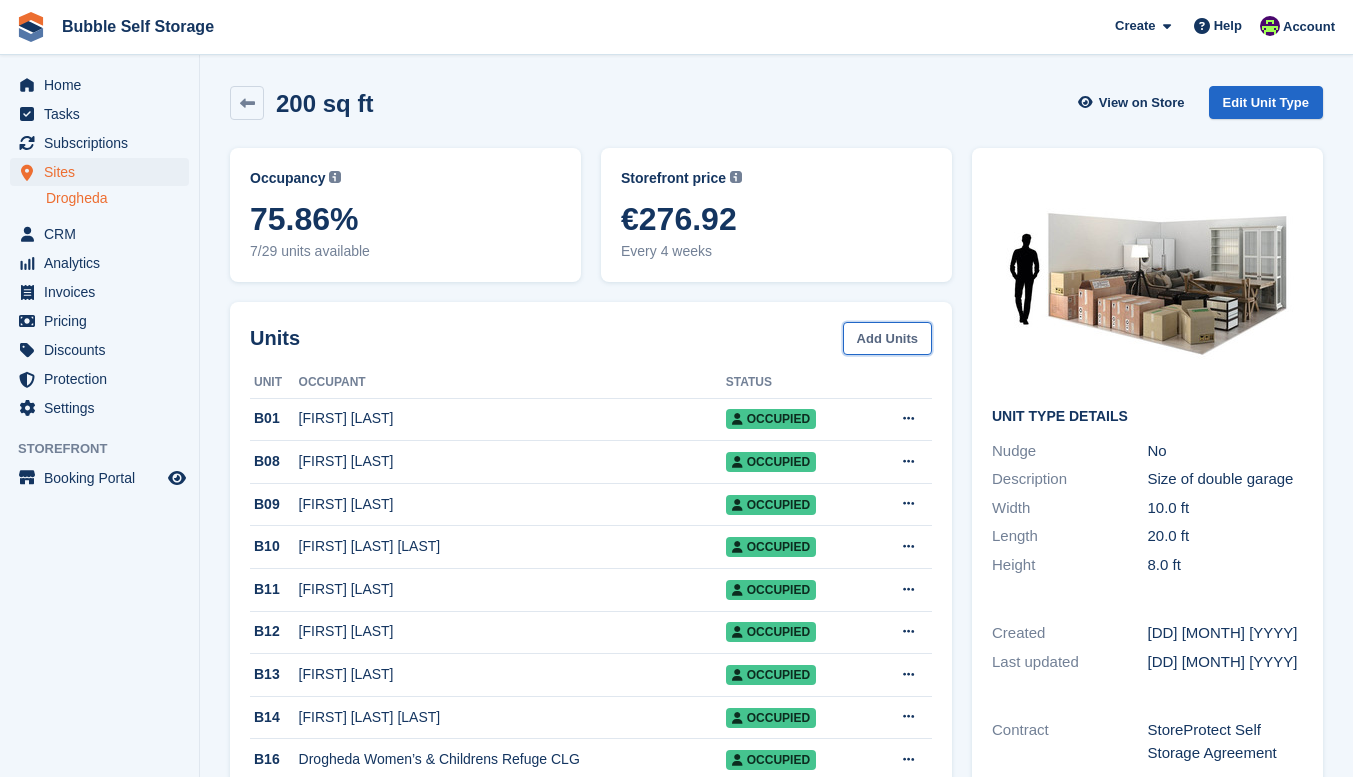 click on "Add Units" at bounding box center [887, 338] 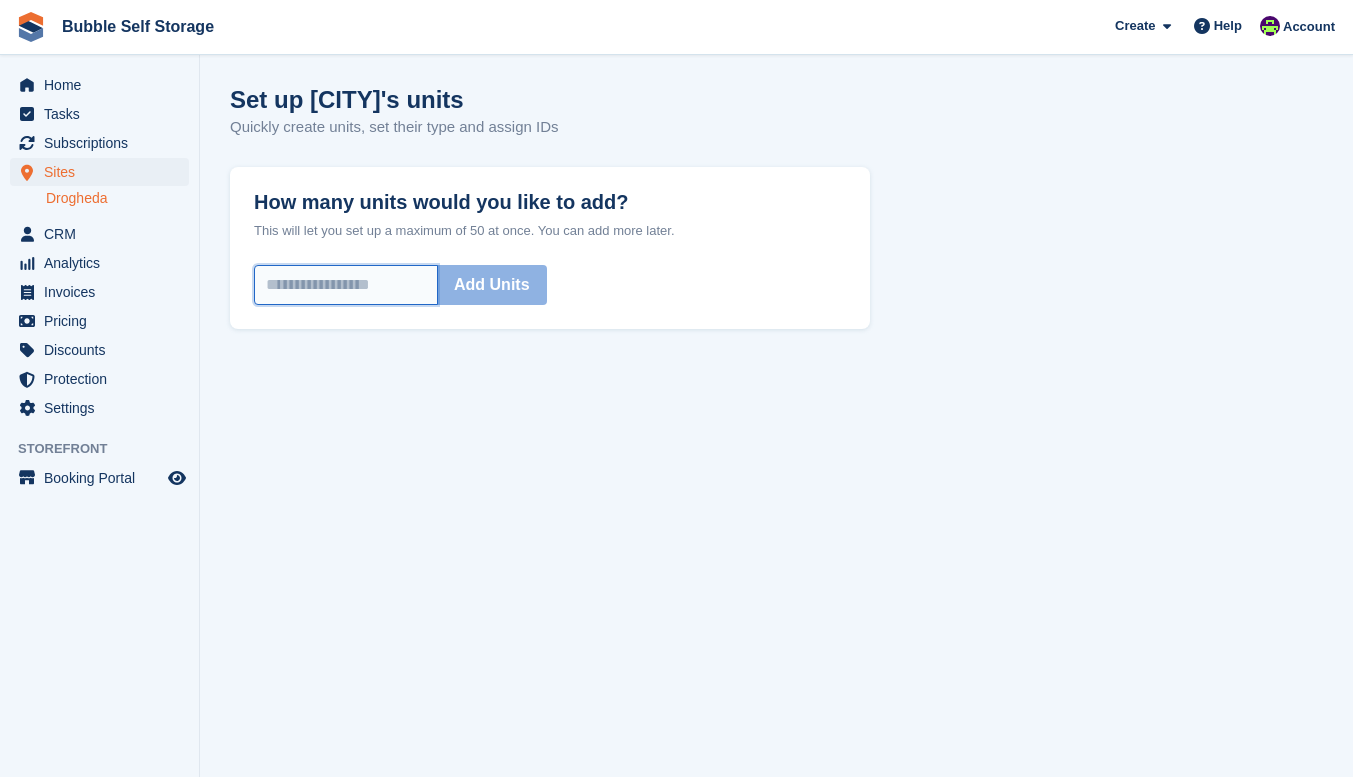 click on "How many units would you like to add?" at bounding box center [346, 285] 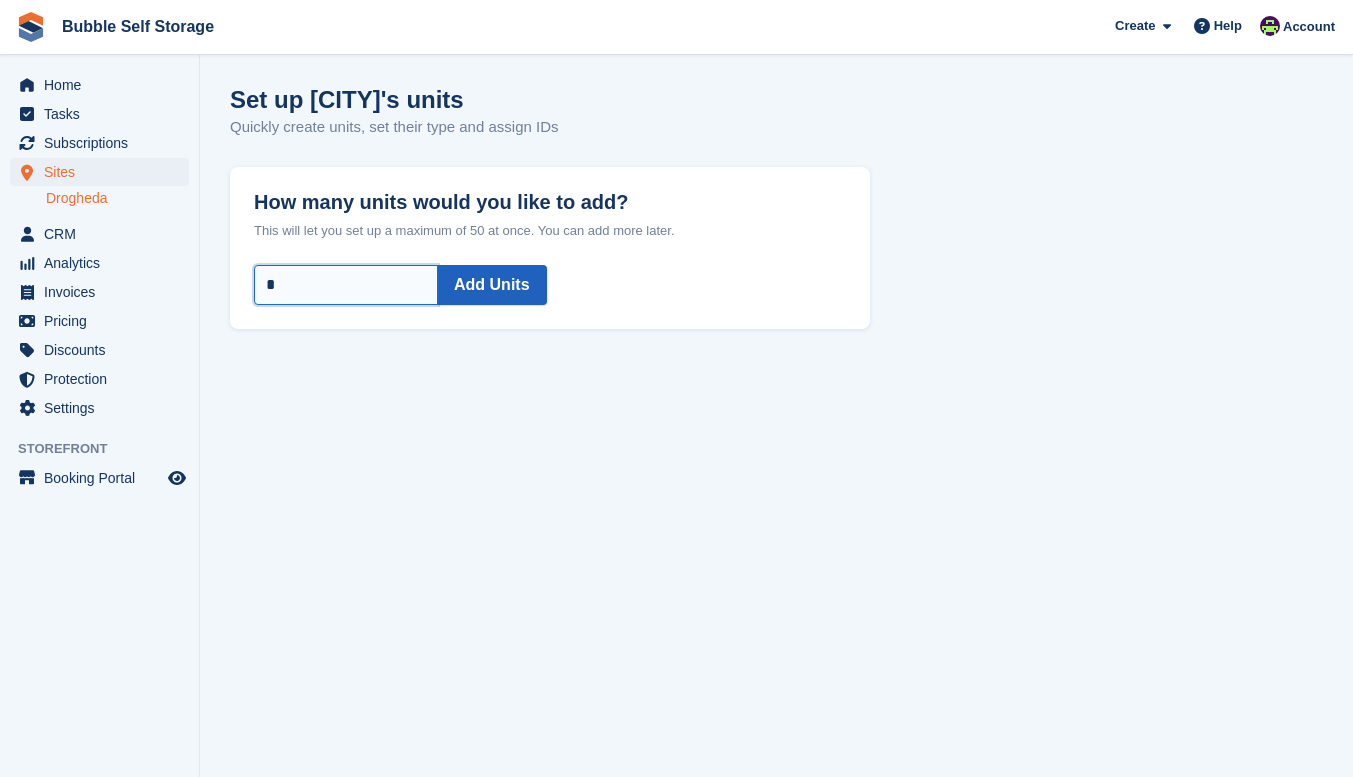 type on "*" 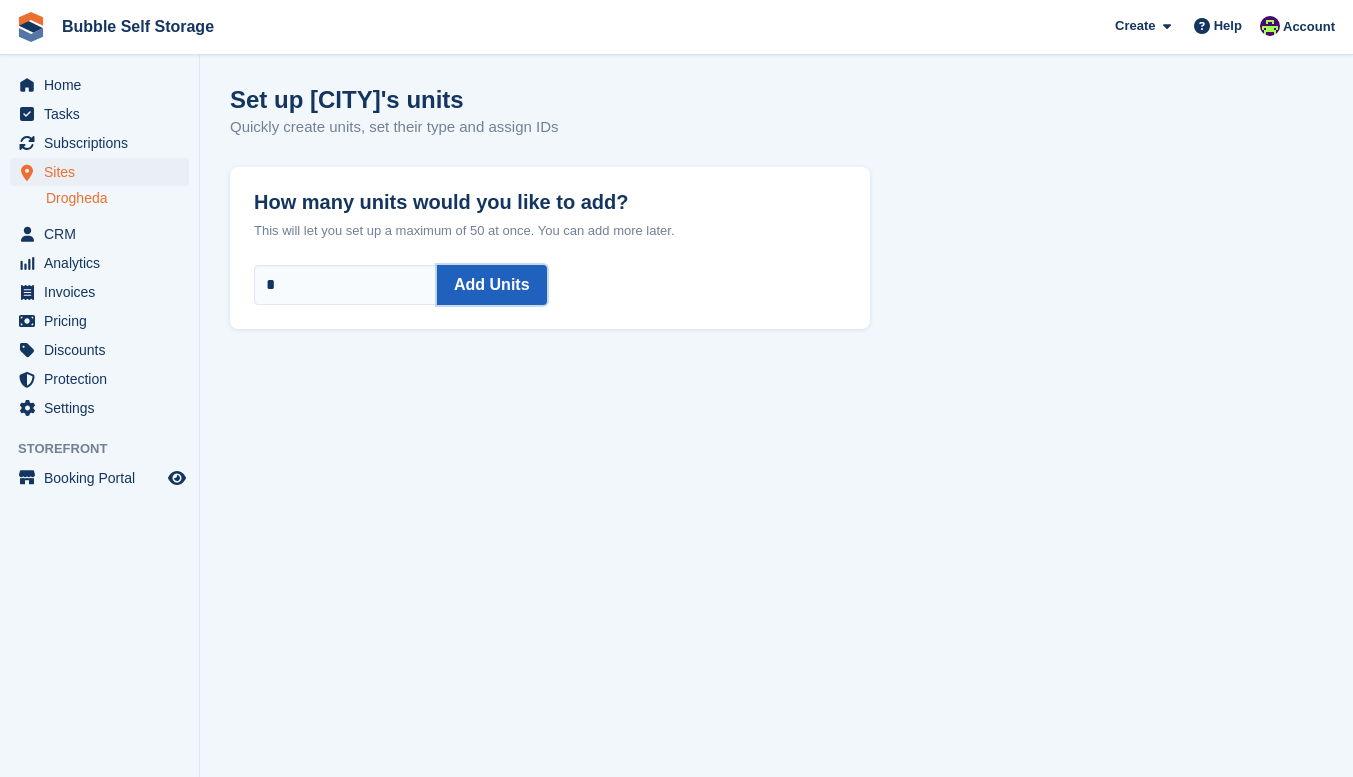click on "Add Units" at bounding box center (492, 285) 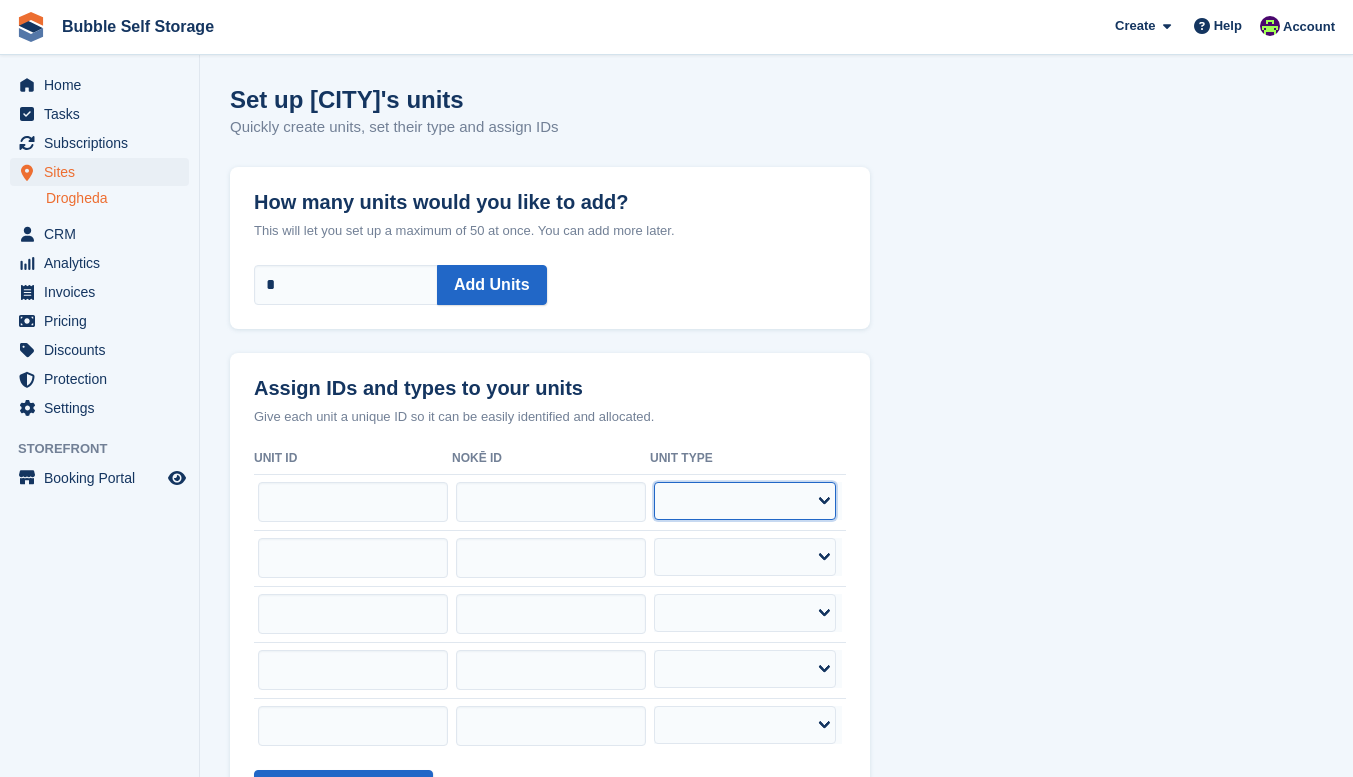 click on "**********" at bounding box center [745, 501] 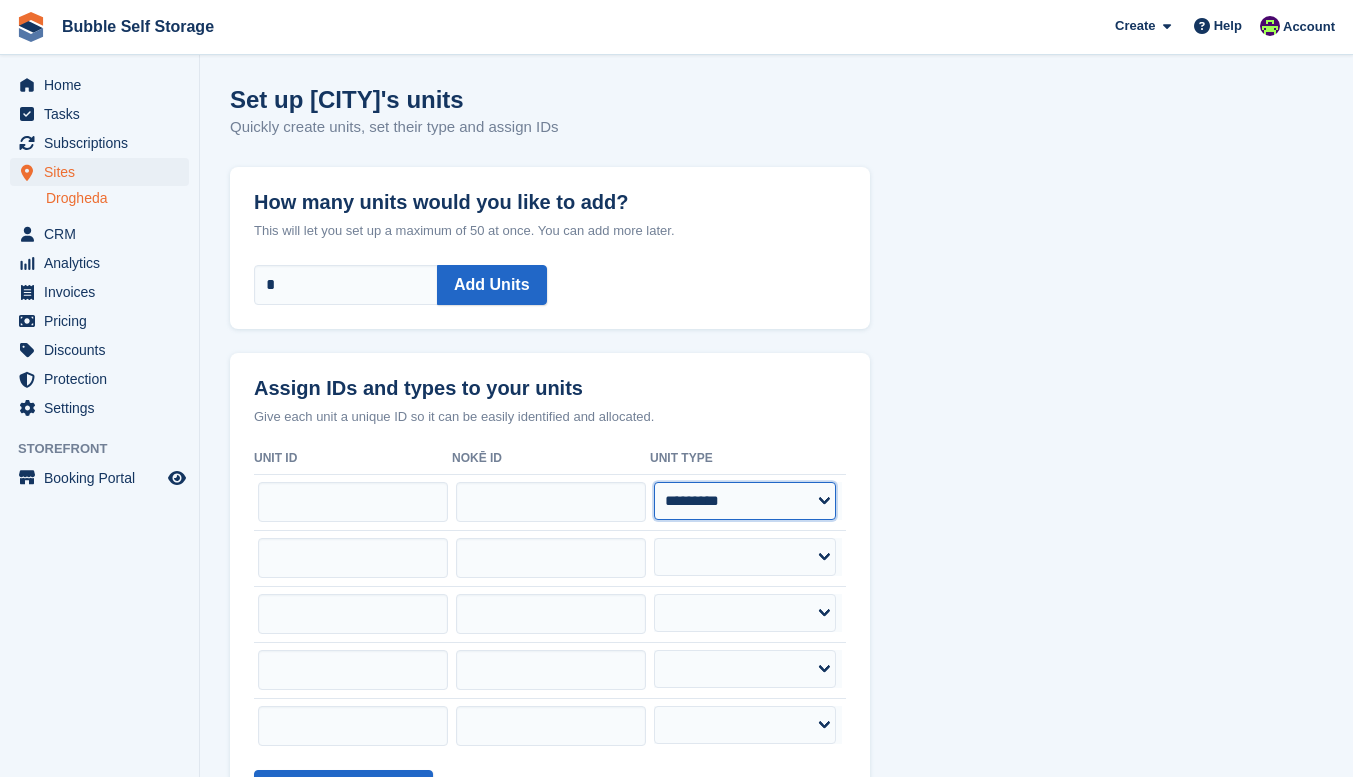 click on "**********" at bounding box center [745, 501] 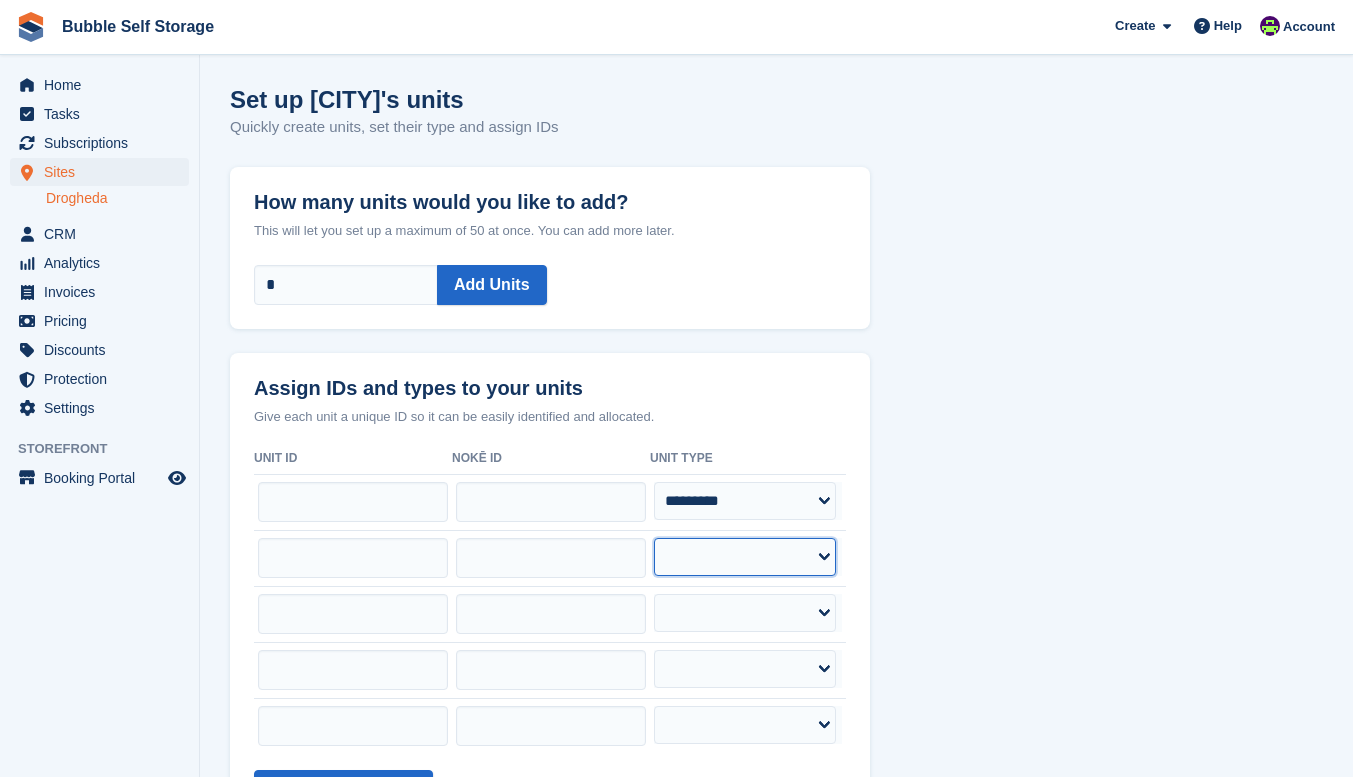 click on "**********" at bounding box center (745, 557) 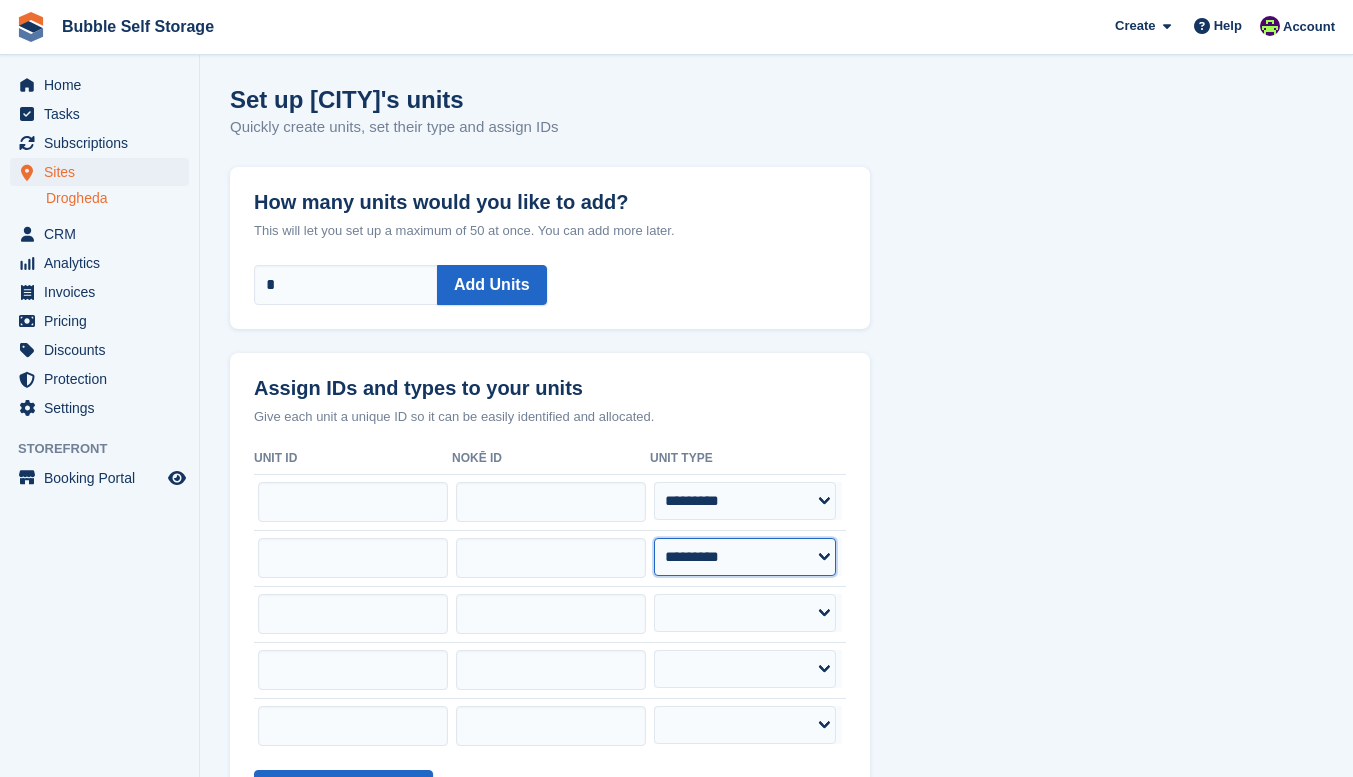 click on "**********" at bounding box center [745, 557] 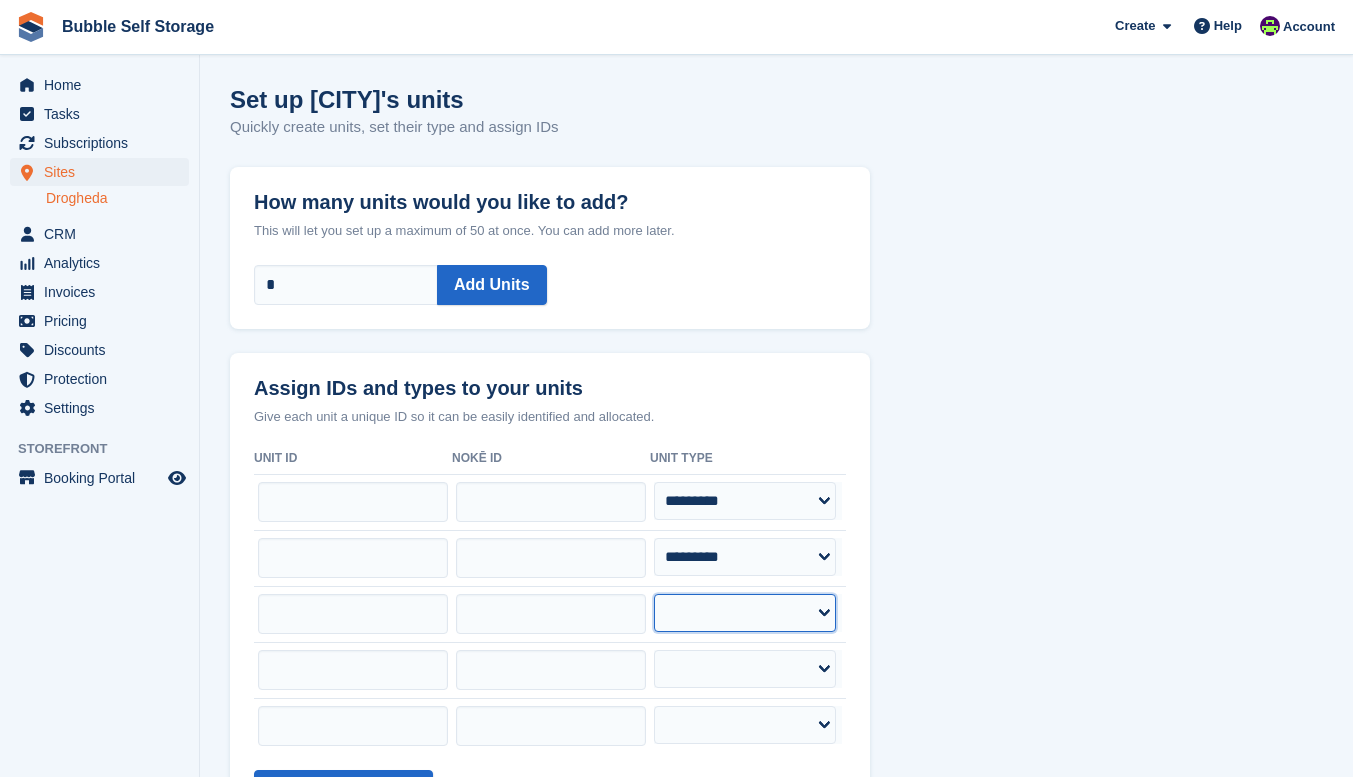 click on "**********" at bounding box center (745, 613) 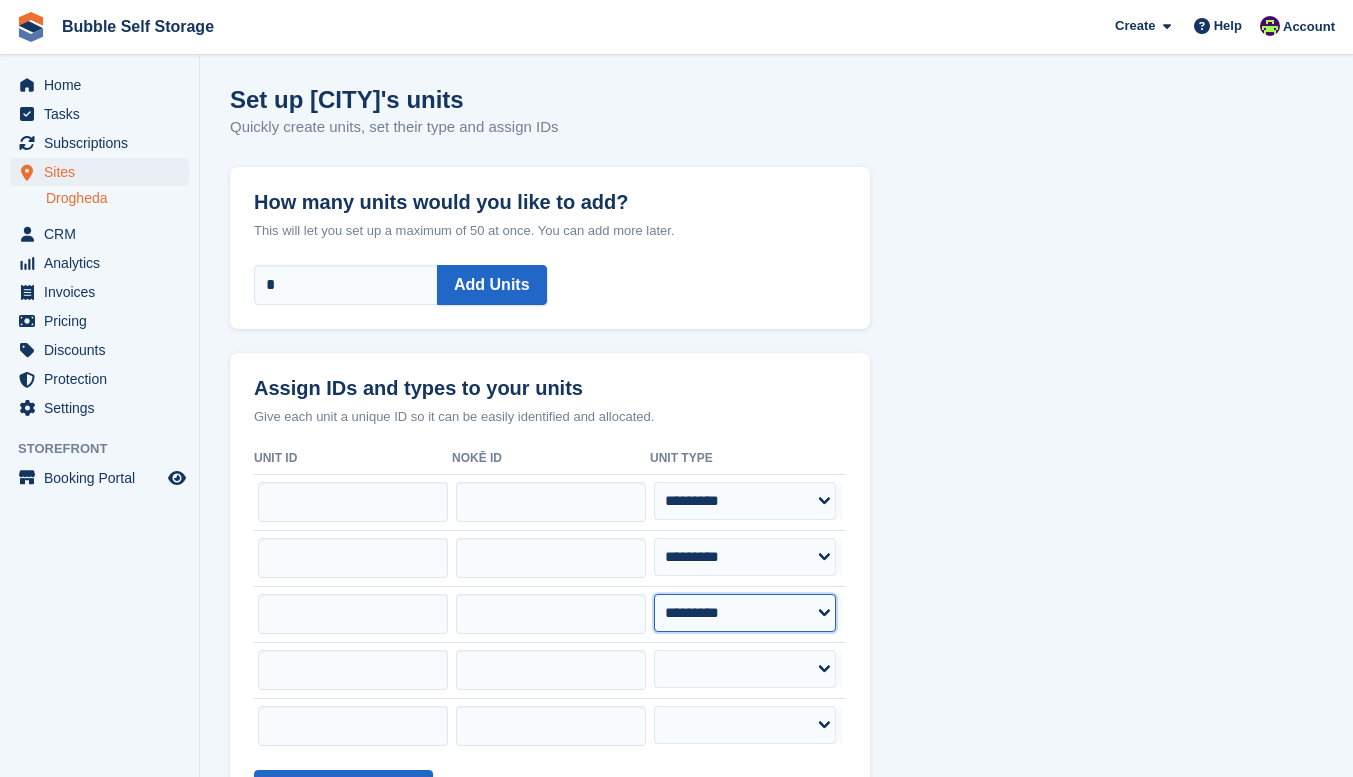 click on "**********" at bounding box center (745, 613) 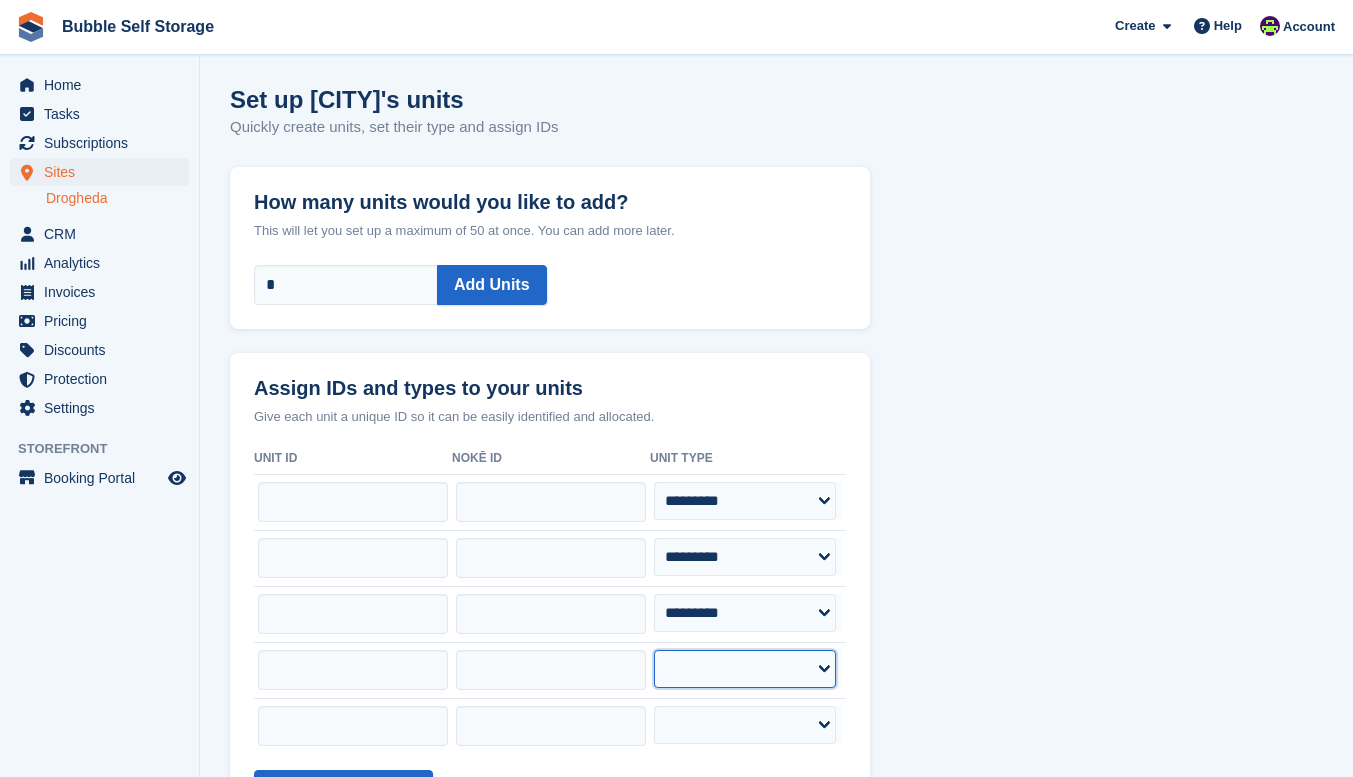 click on "**********" at bounding box center (745, 669) 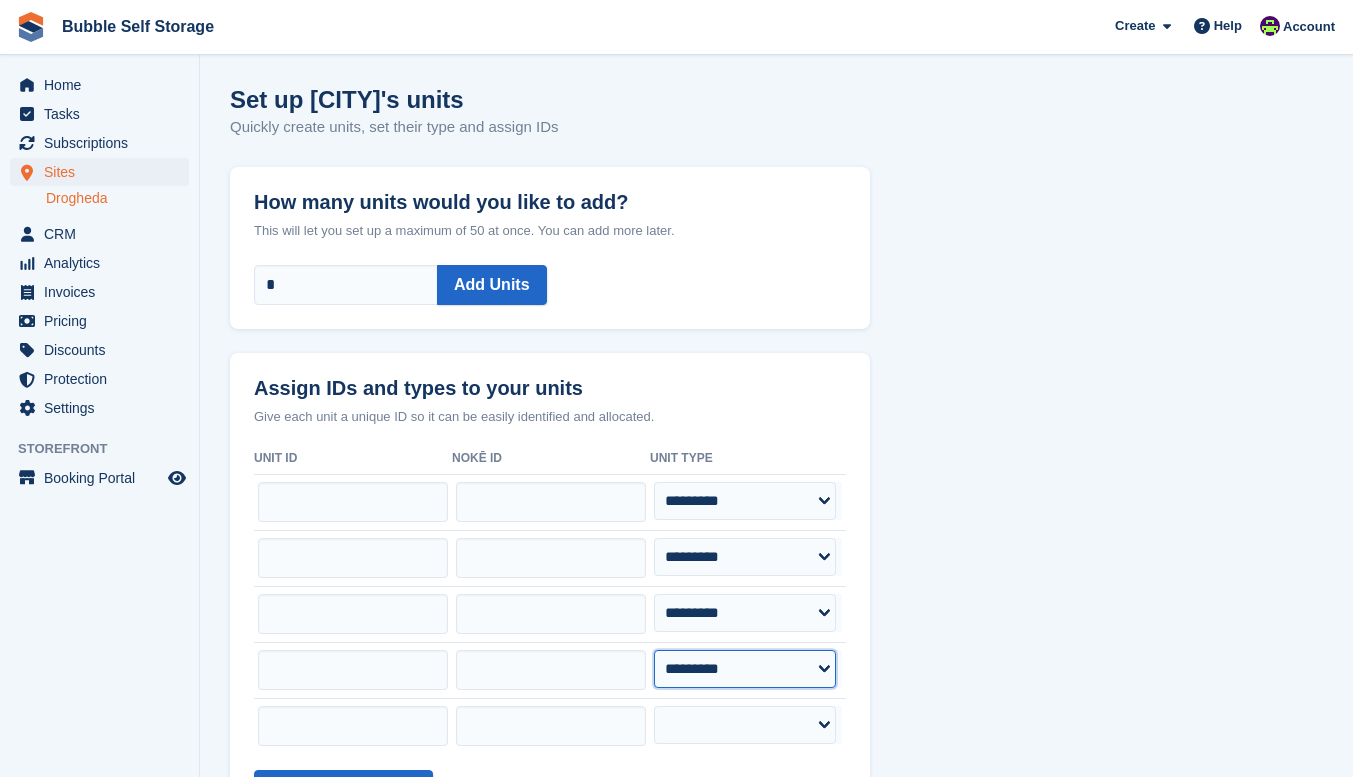 click on "**********" at bounding box center [745, 669] 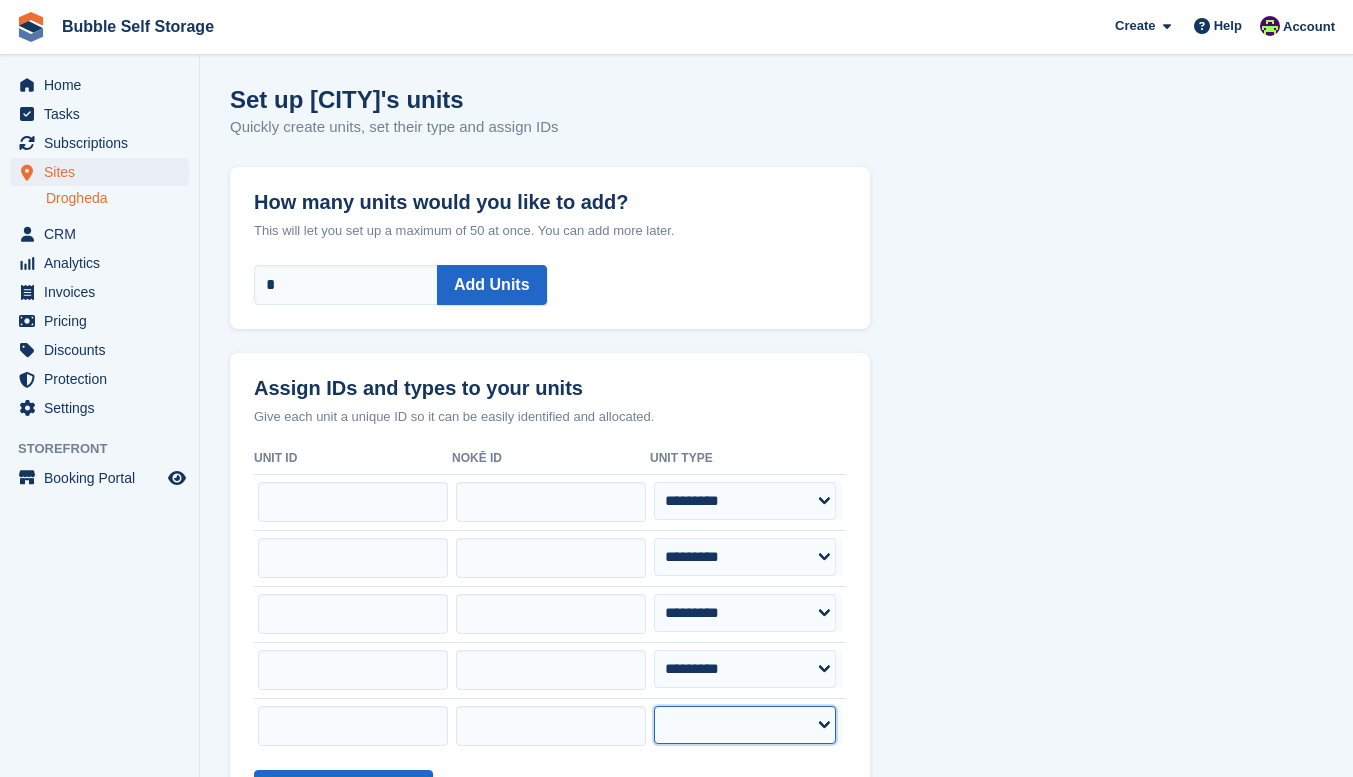 click on "**********" at bounding box center [745, 725] 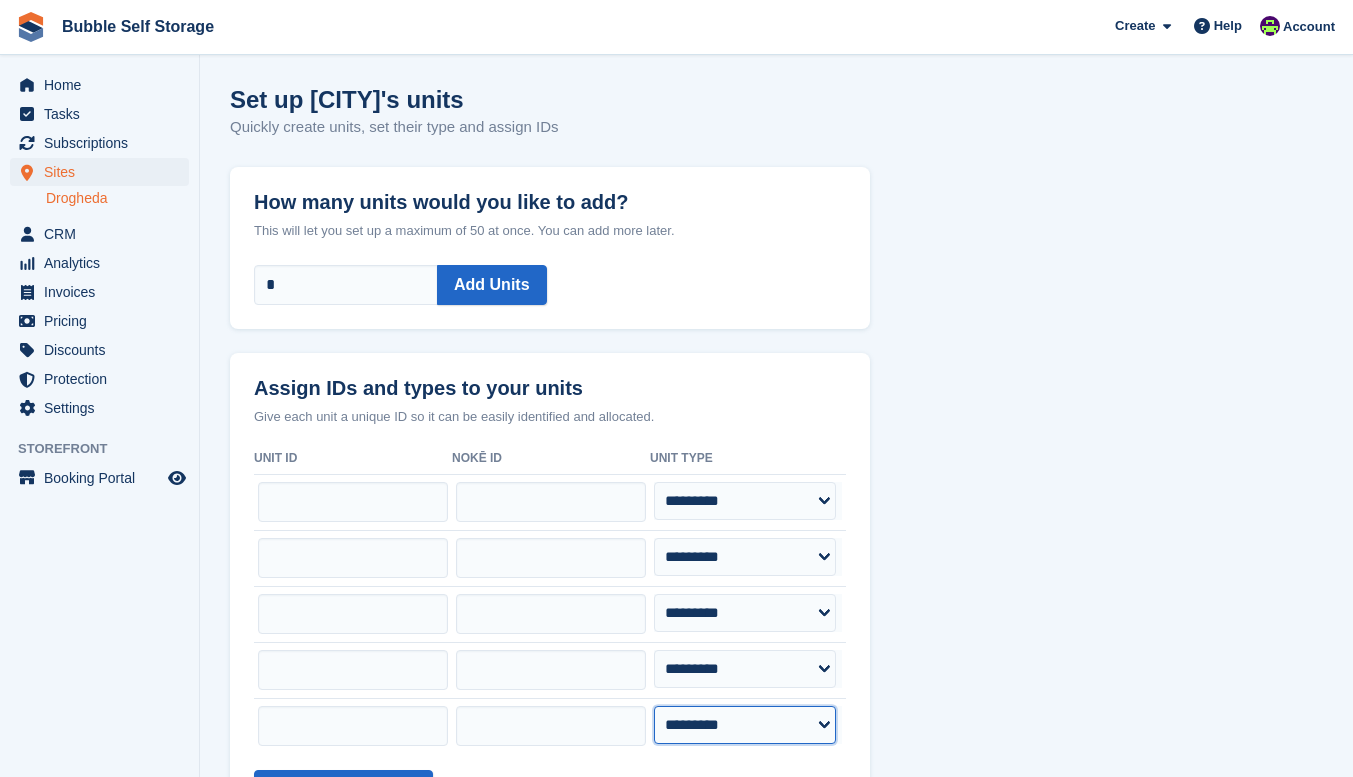 click on "**********" at bounding box center [745, 725] 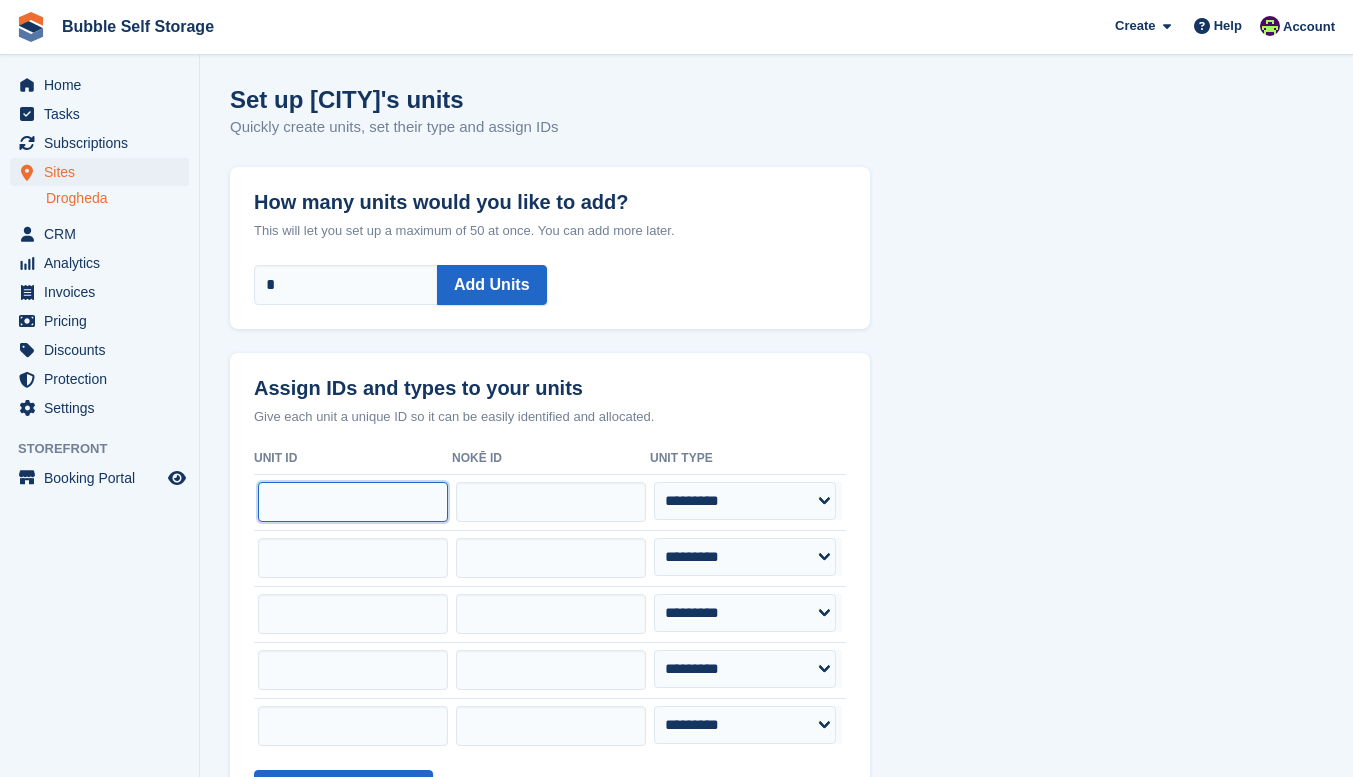 click at bounding box center (353, 502) 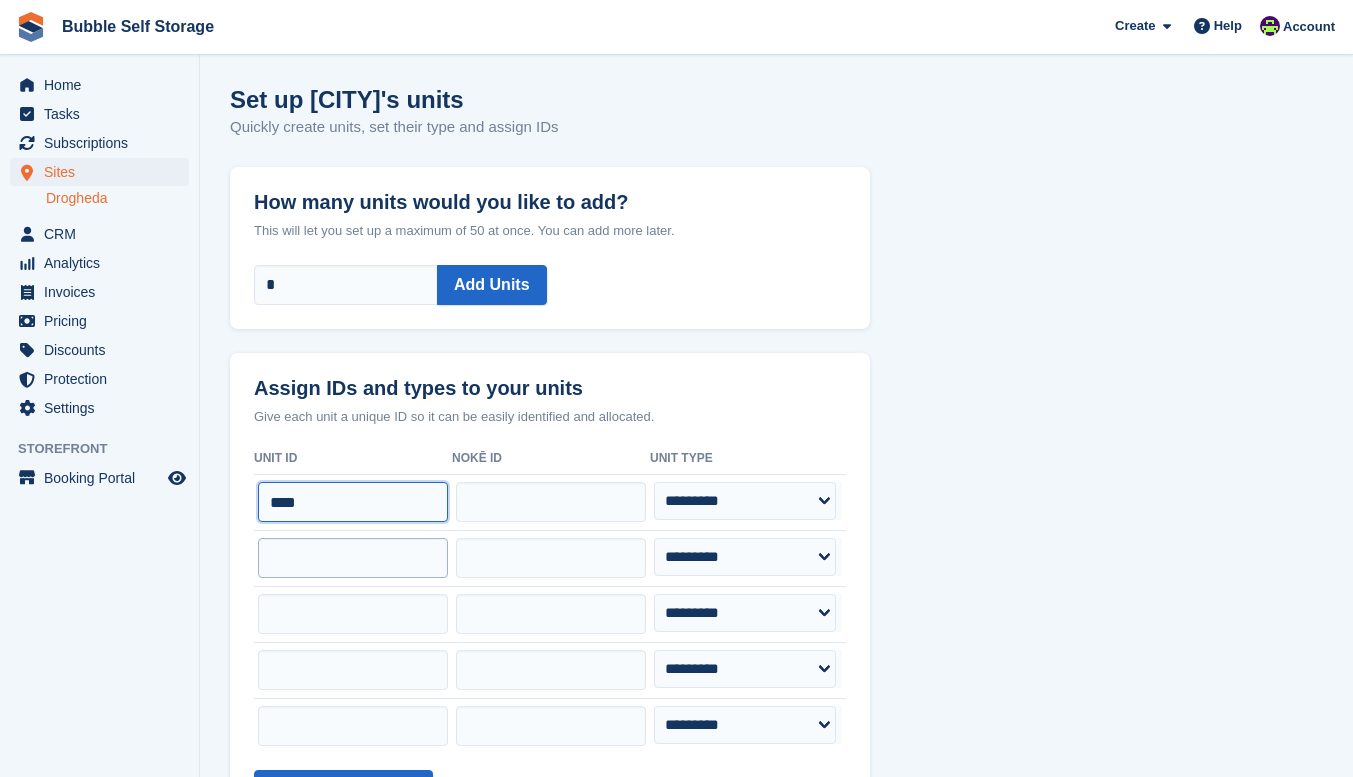 type on "****" 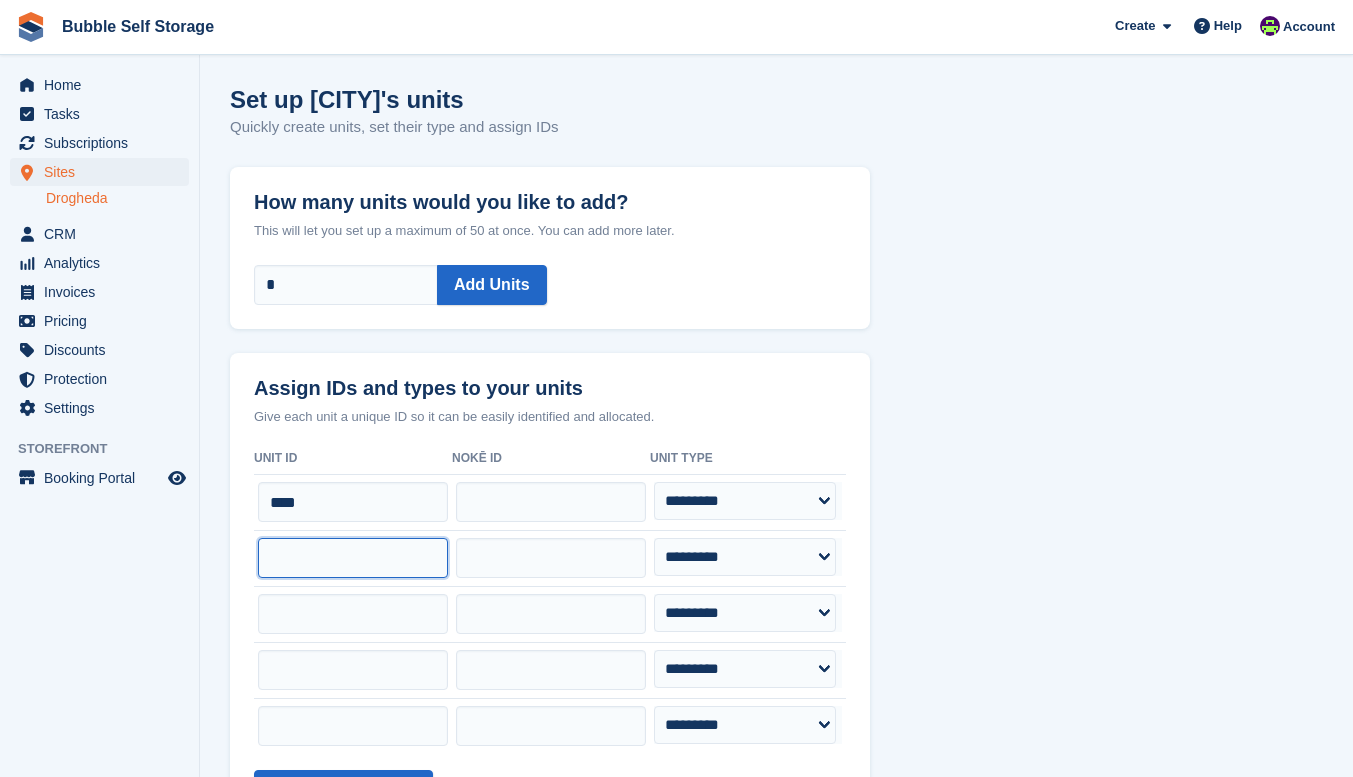 click at bounding box center [353, 558] 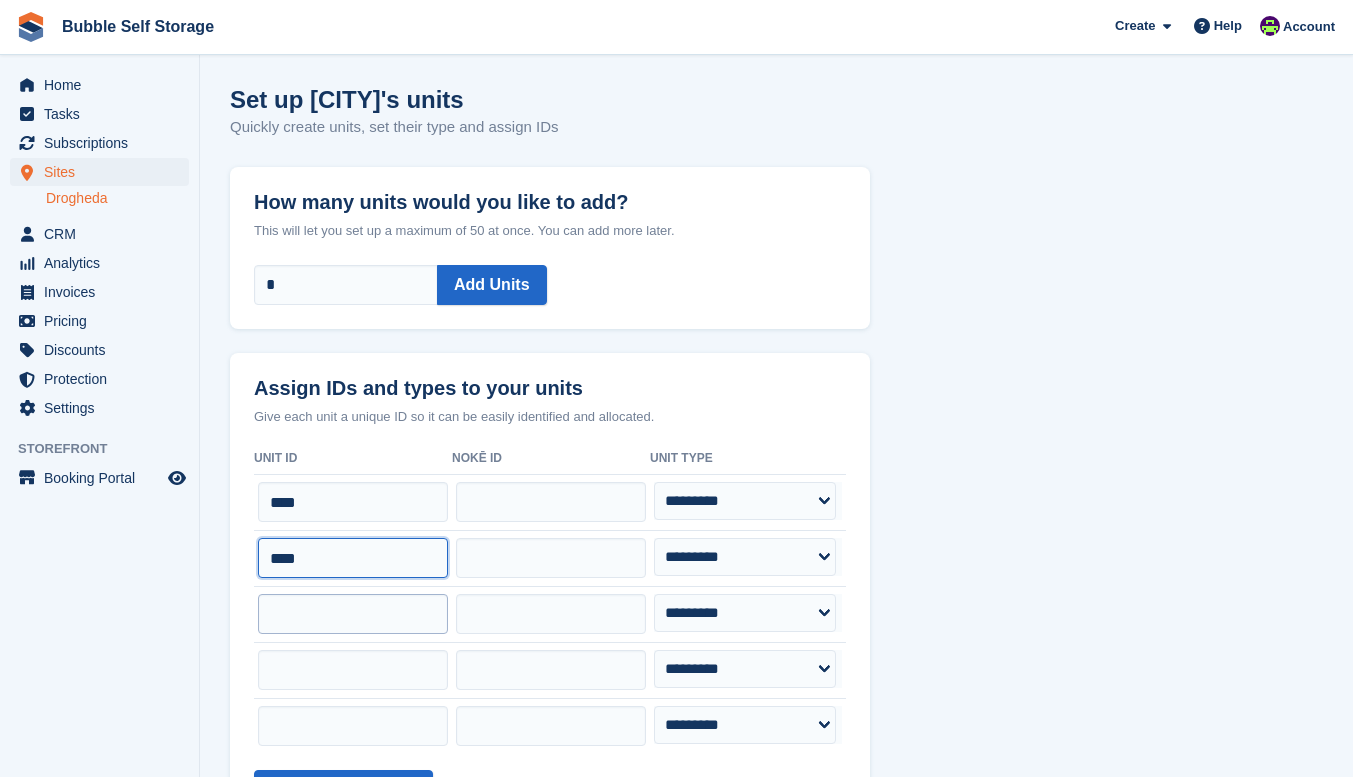 type on "****" 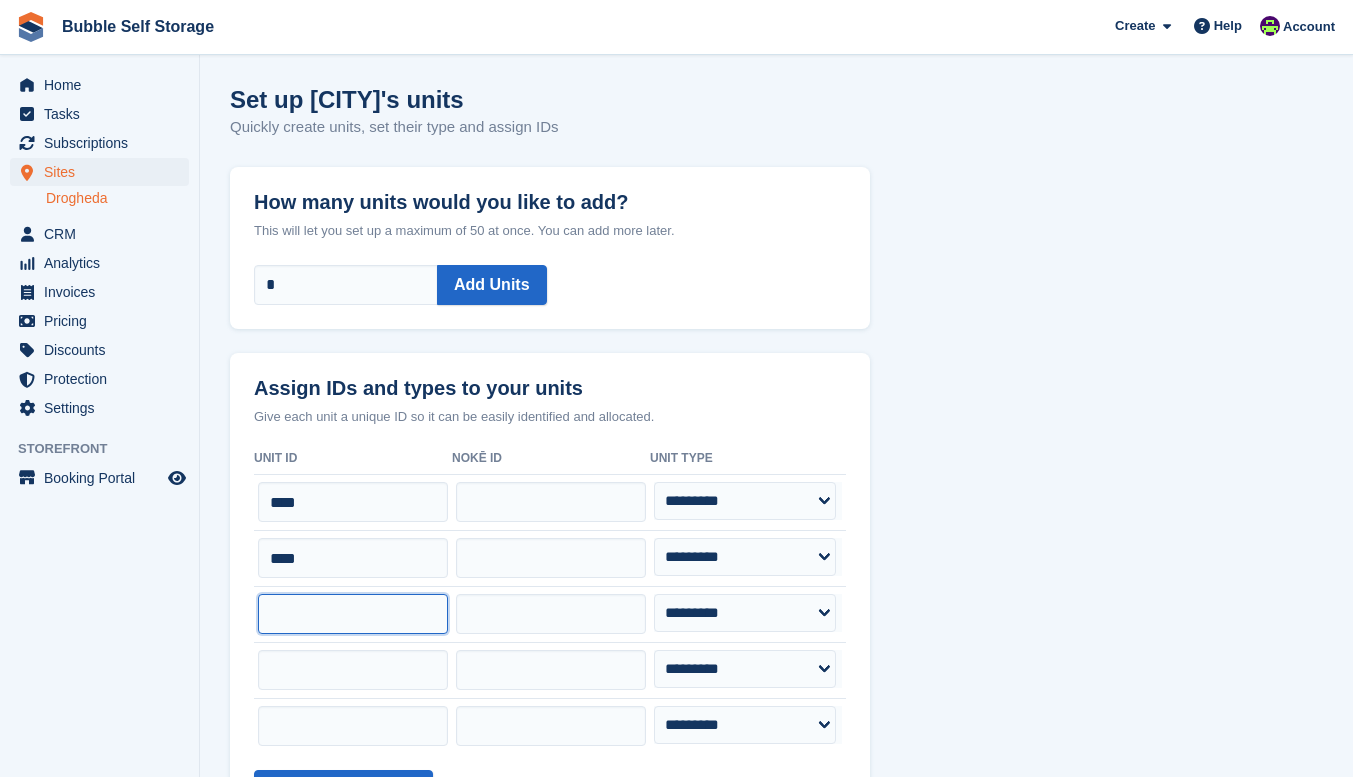 click at bounding box center (353, 614) 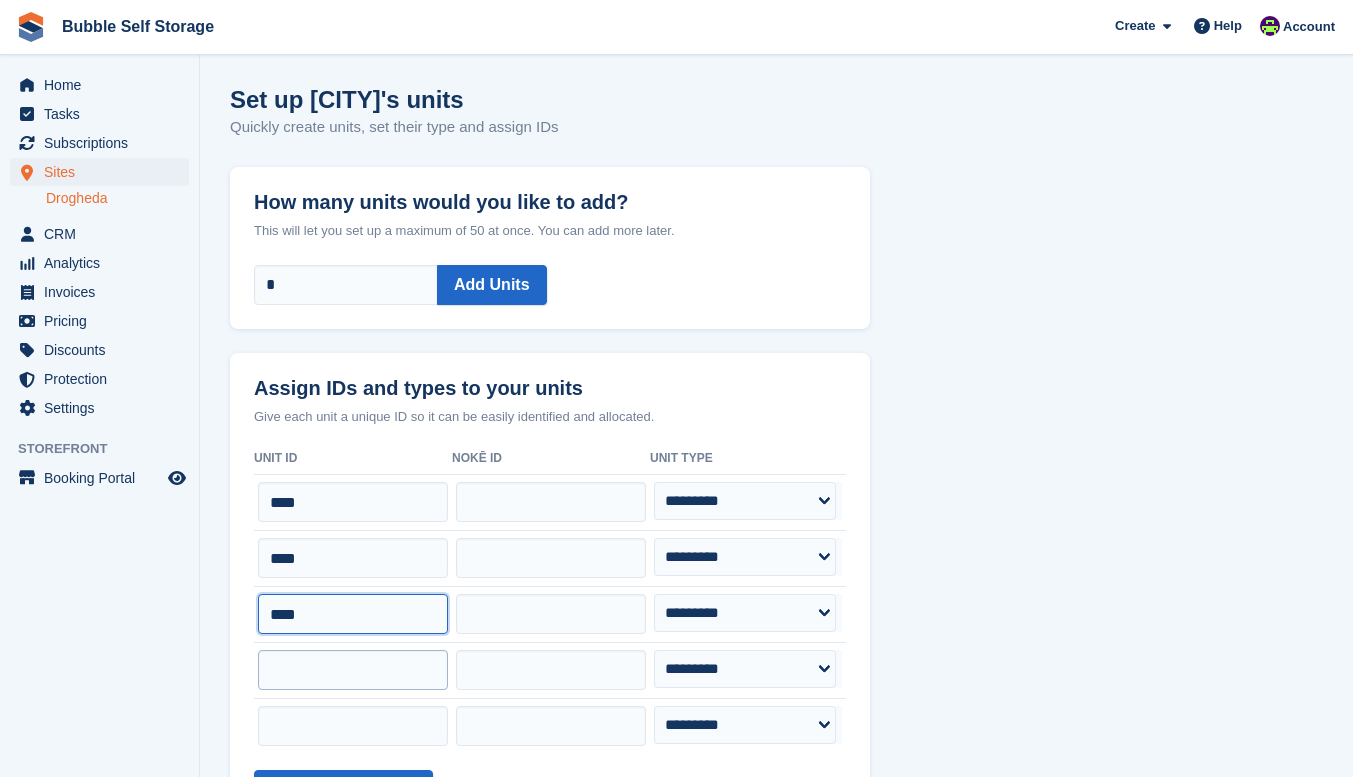 type on "****" 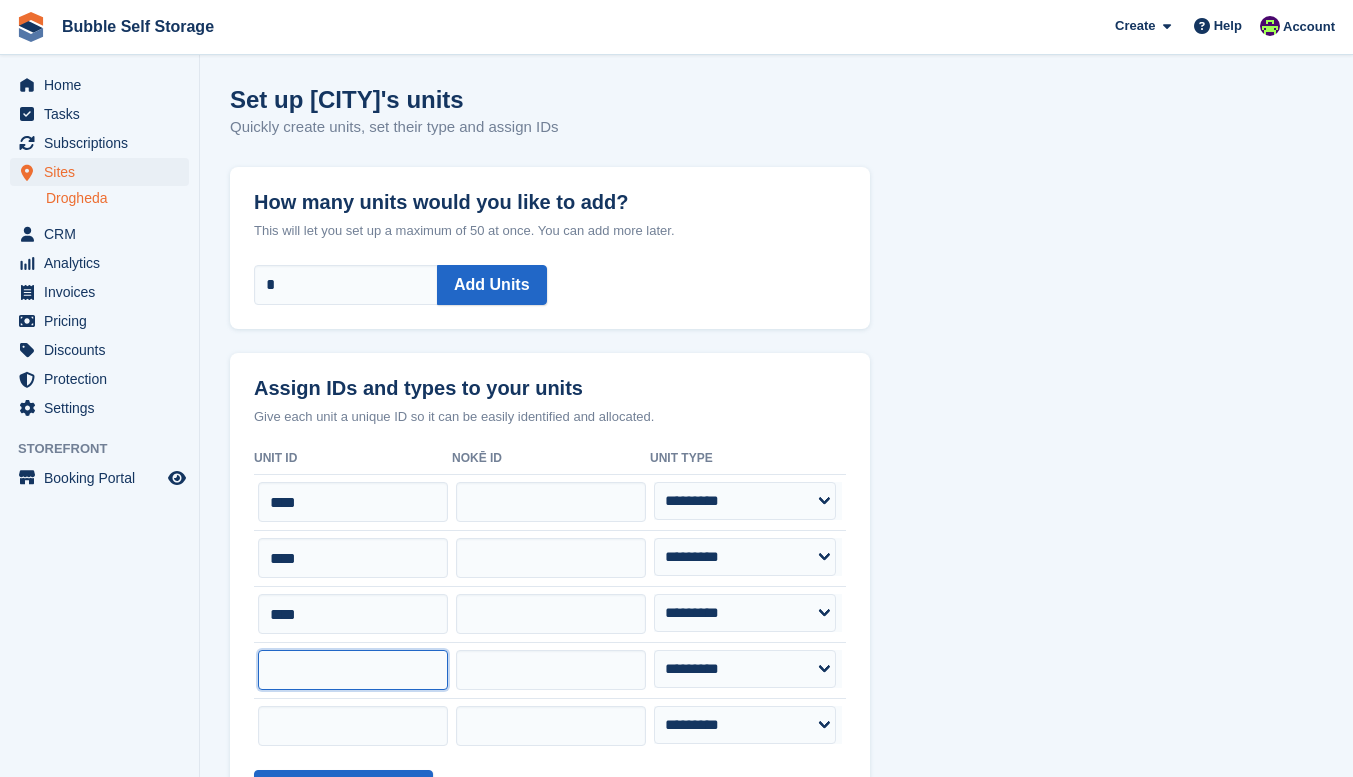 click at bounding box center [353, 670] 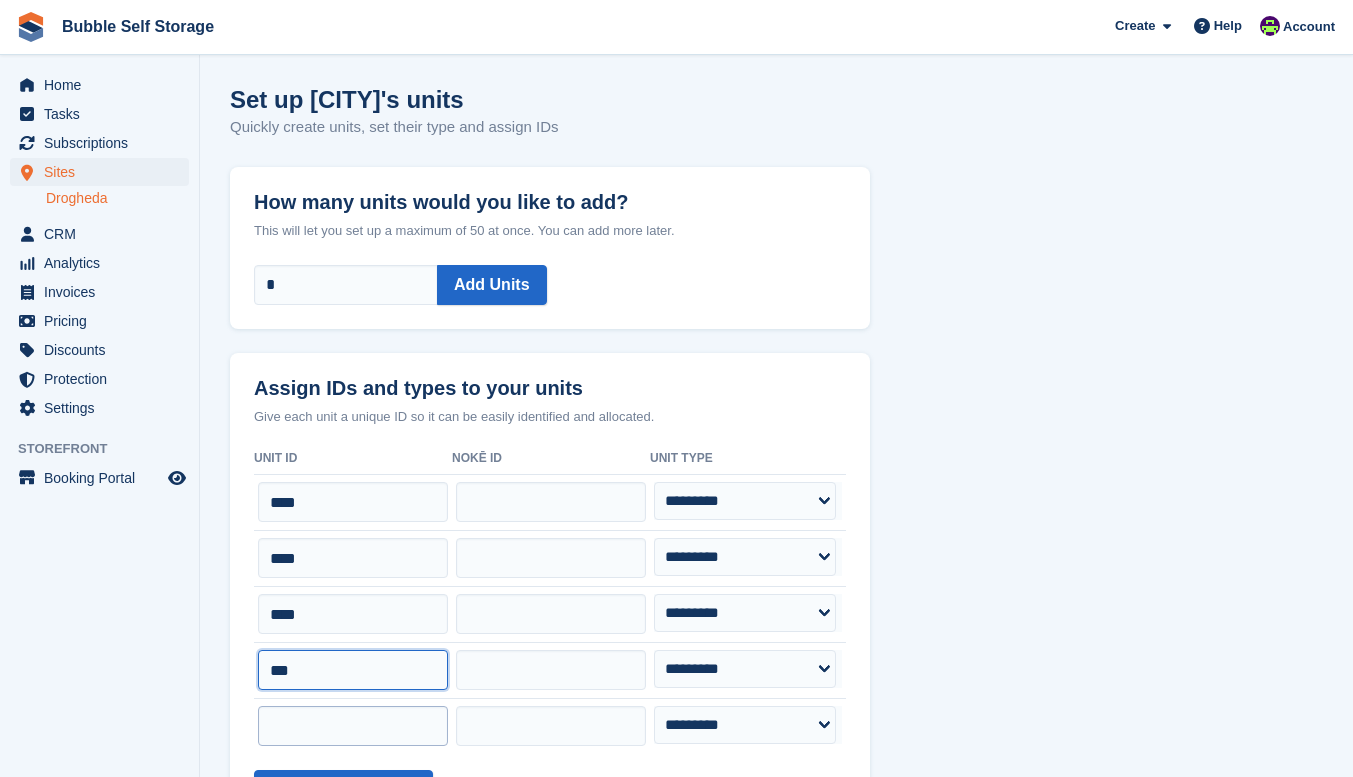 type on "***" 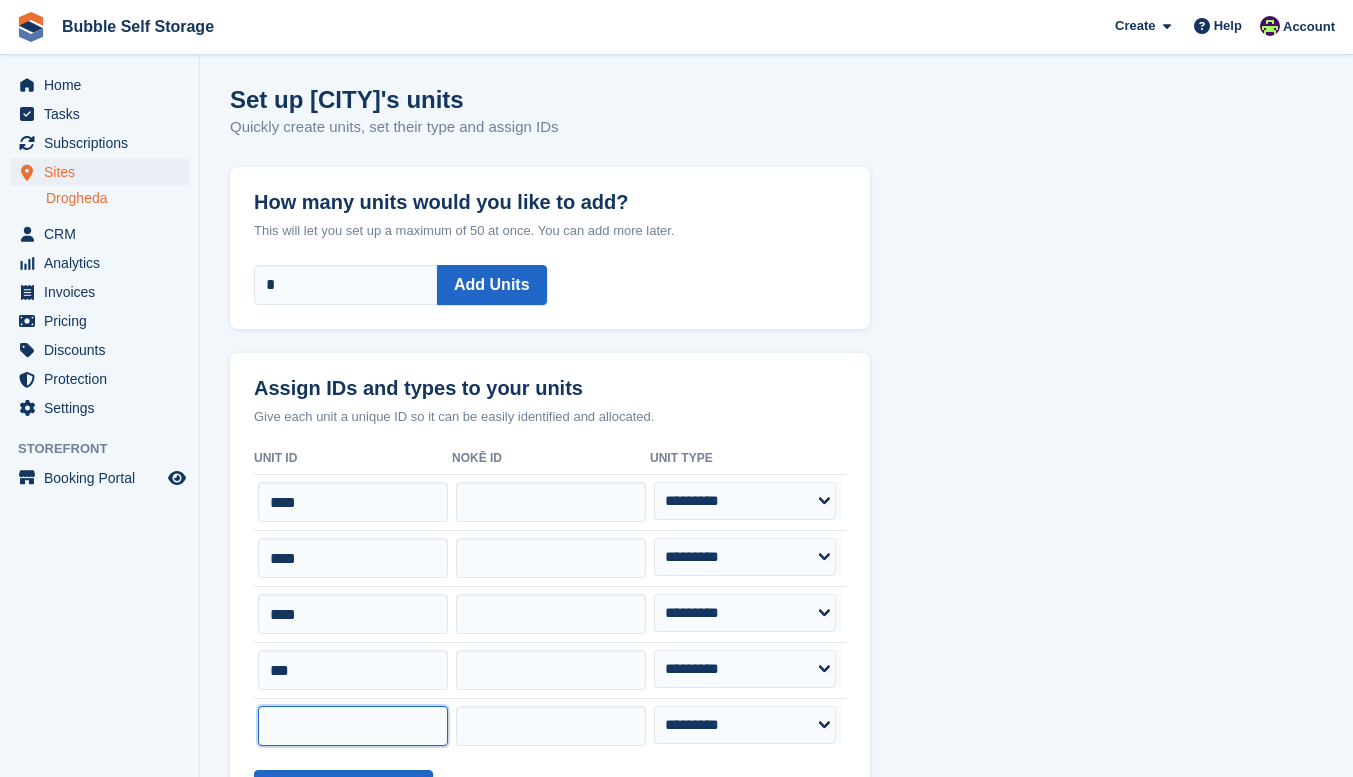 click at bounding box center [353, 726] 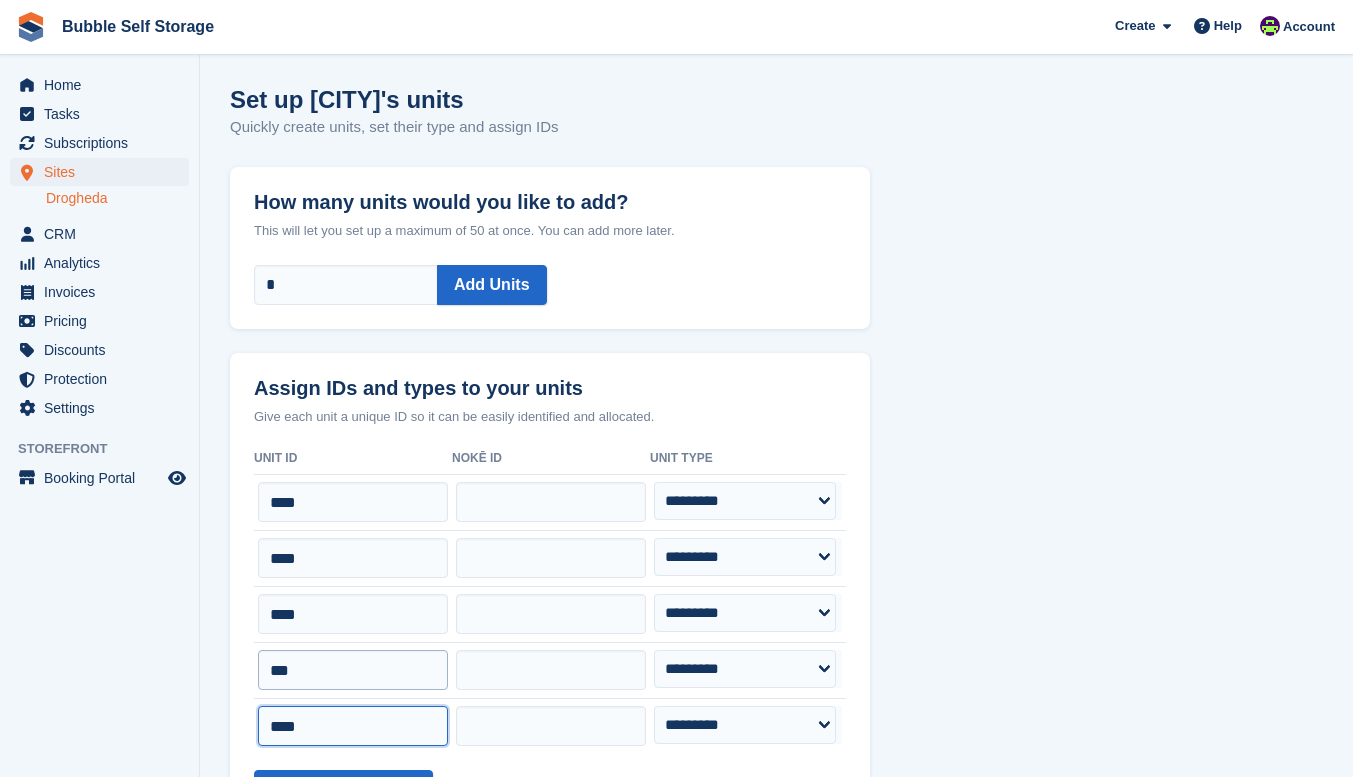 type on "****" 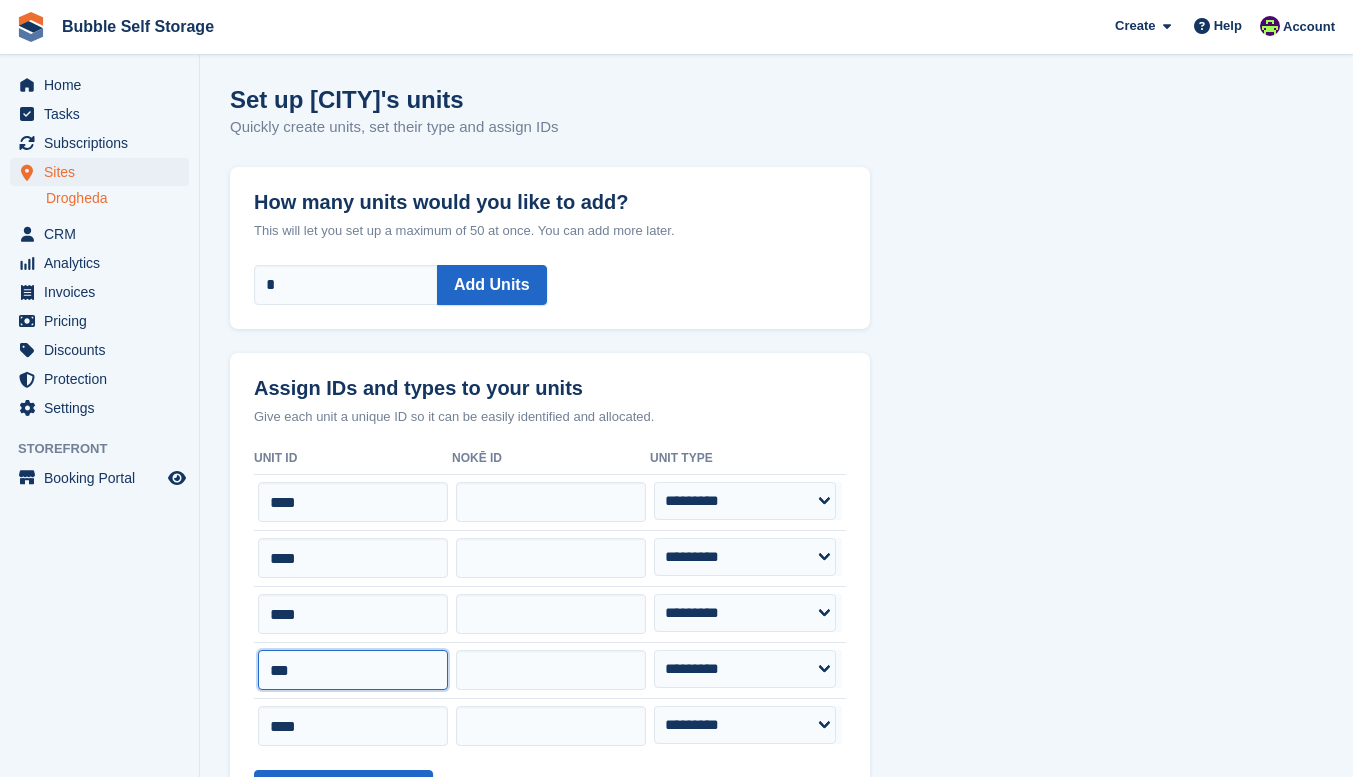 click on "***" at bounding box center [353, 670] 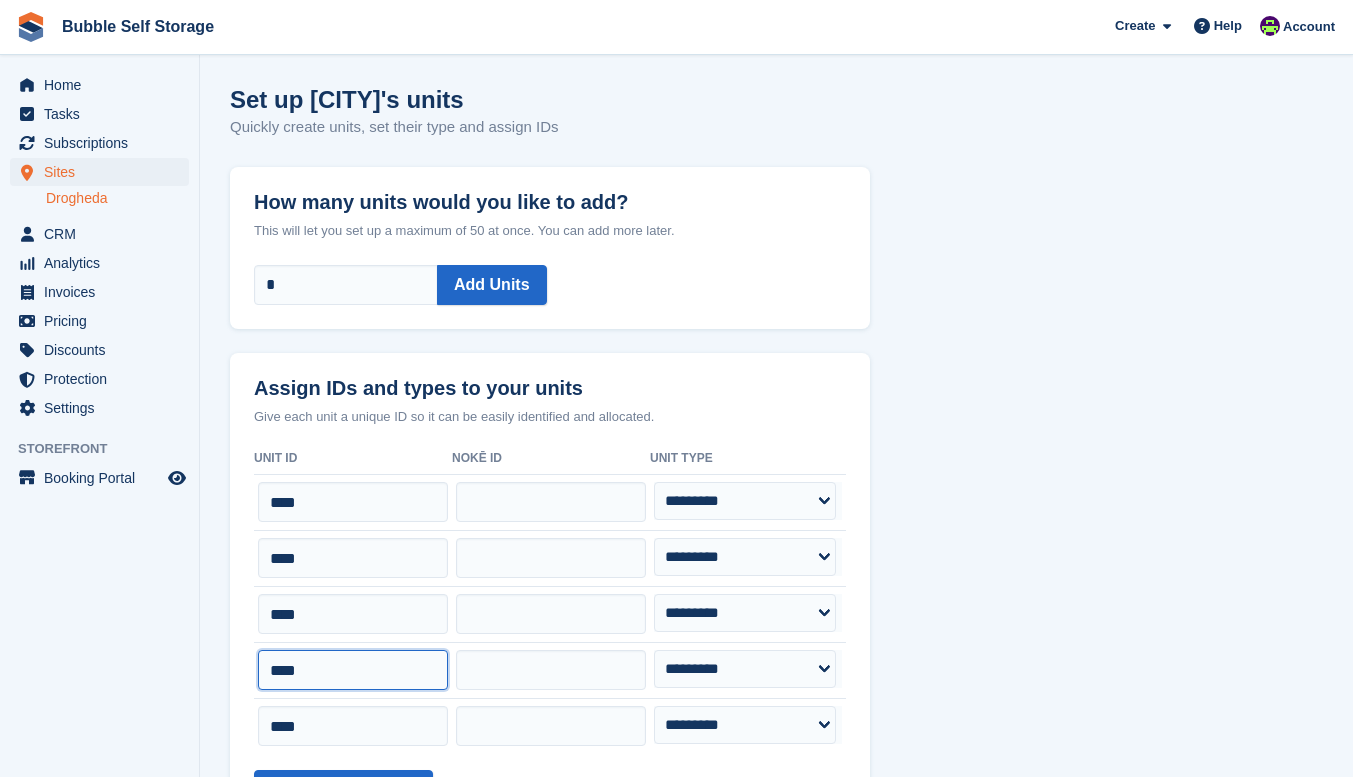 type on "****" 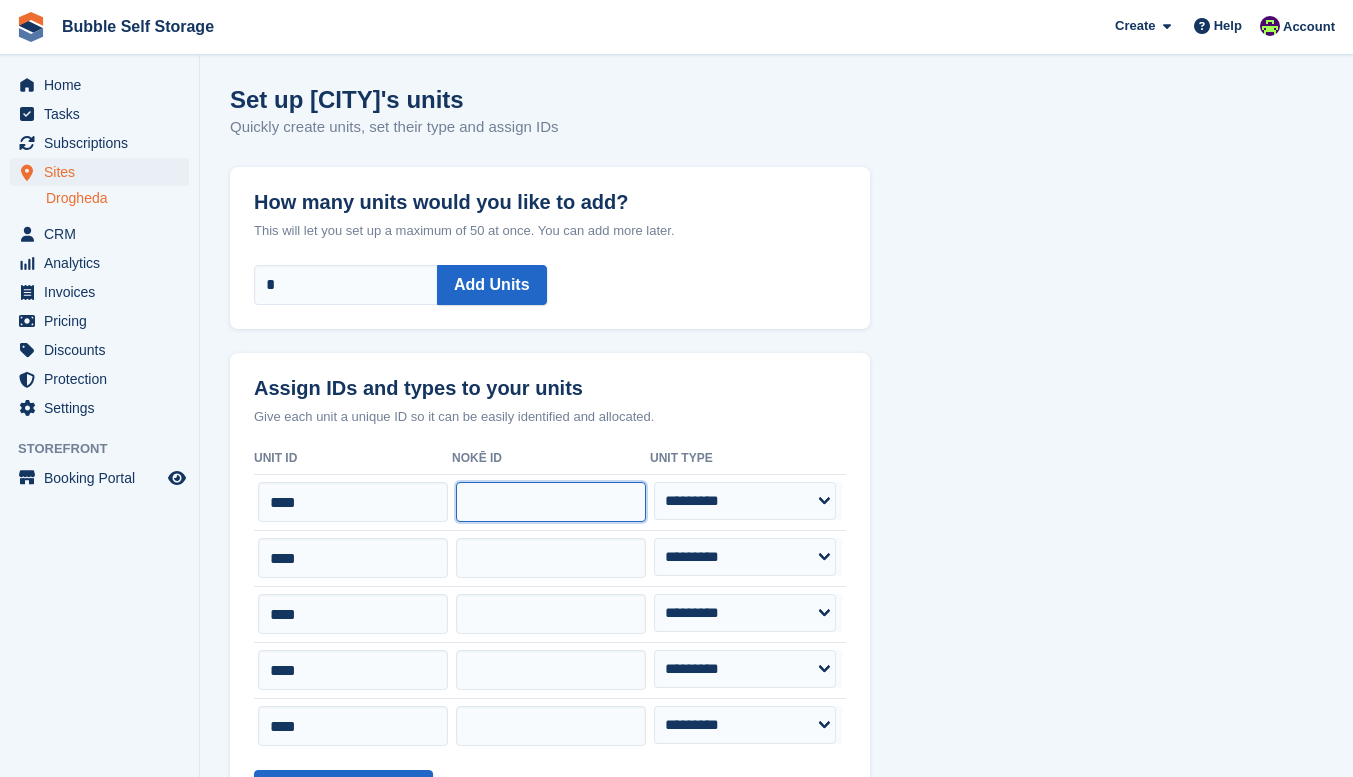 click at bounding box center [551, 502] 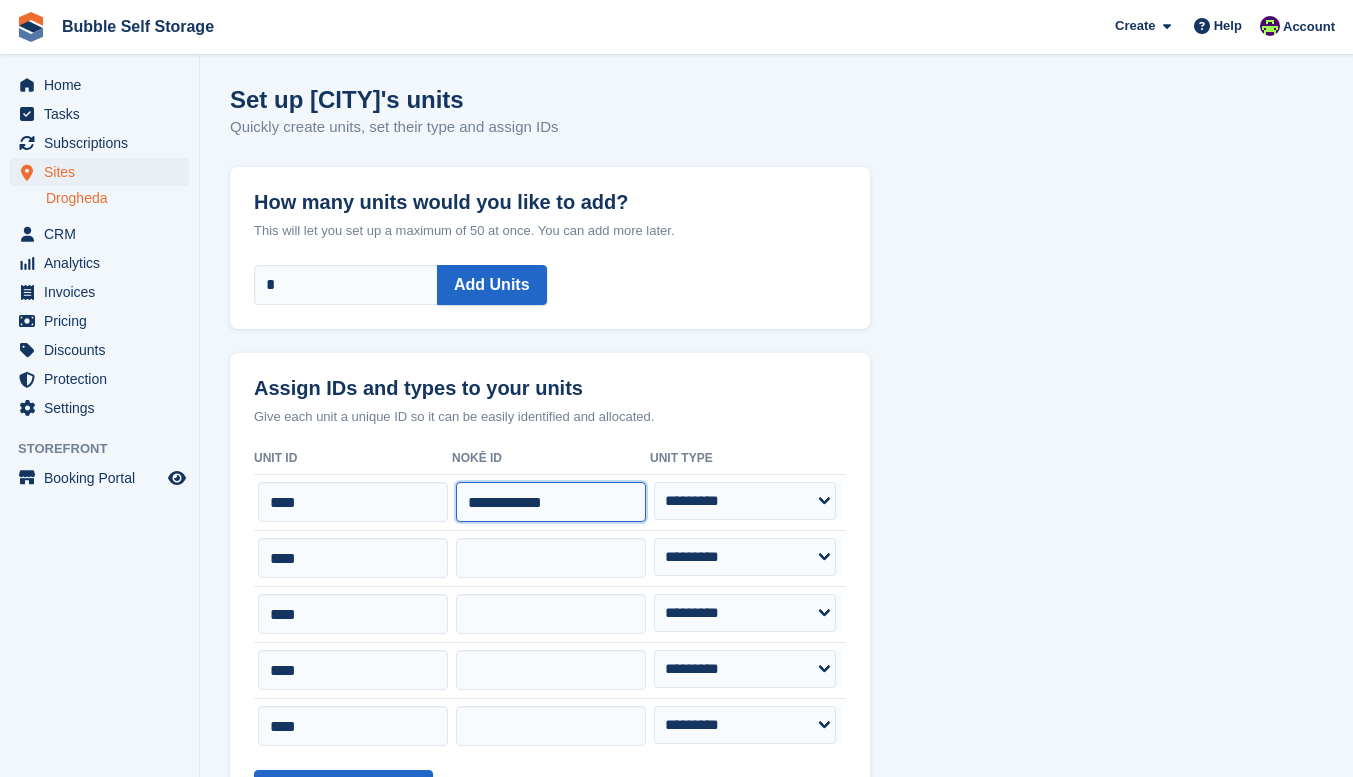 type on "**********" 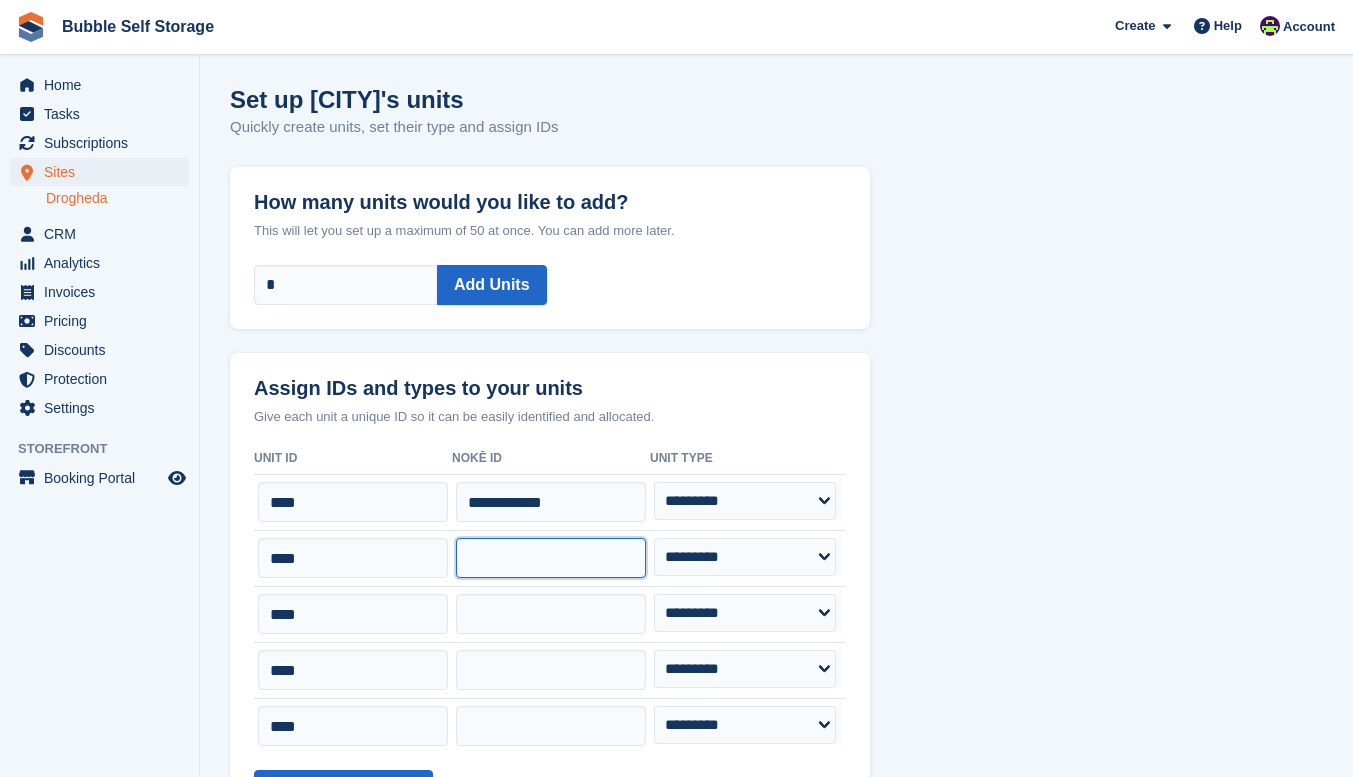 click at bounding box center (551, 558) 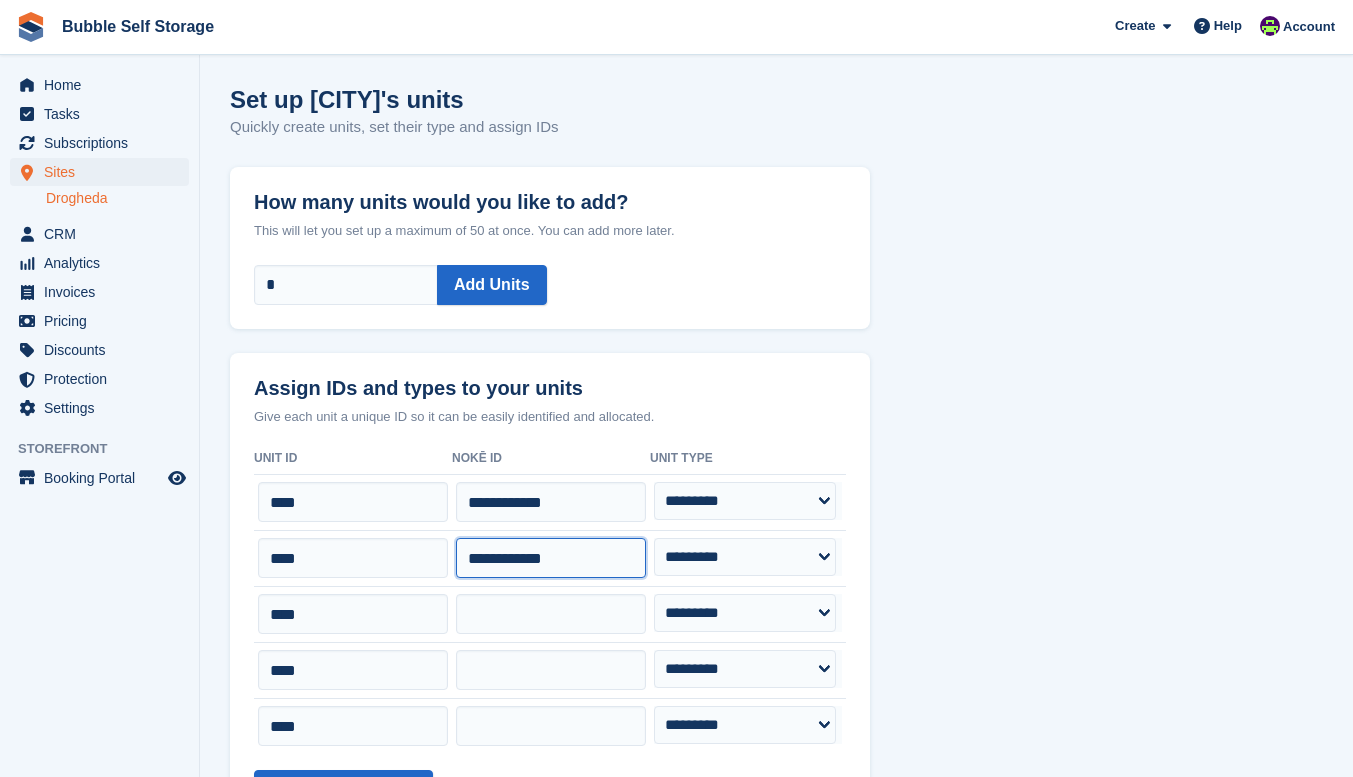 type on "**********" 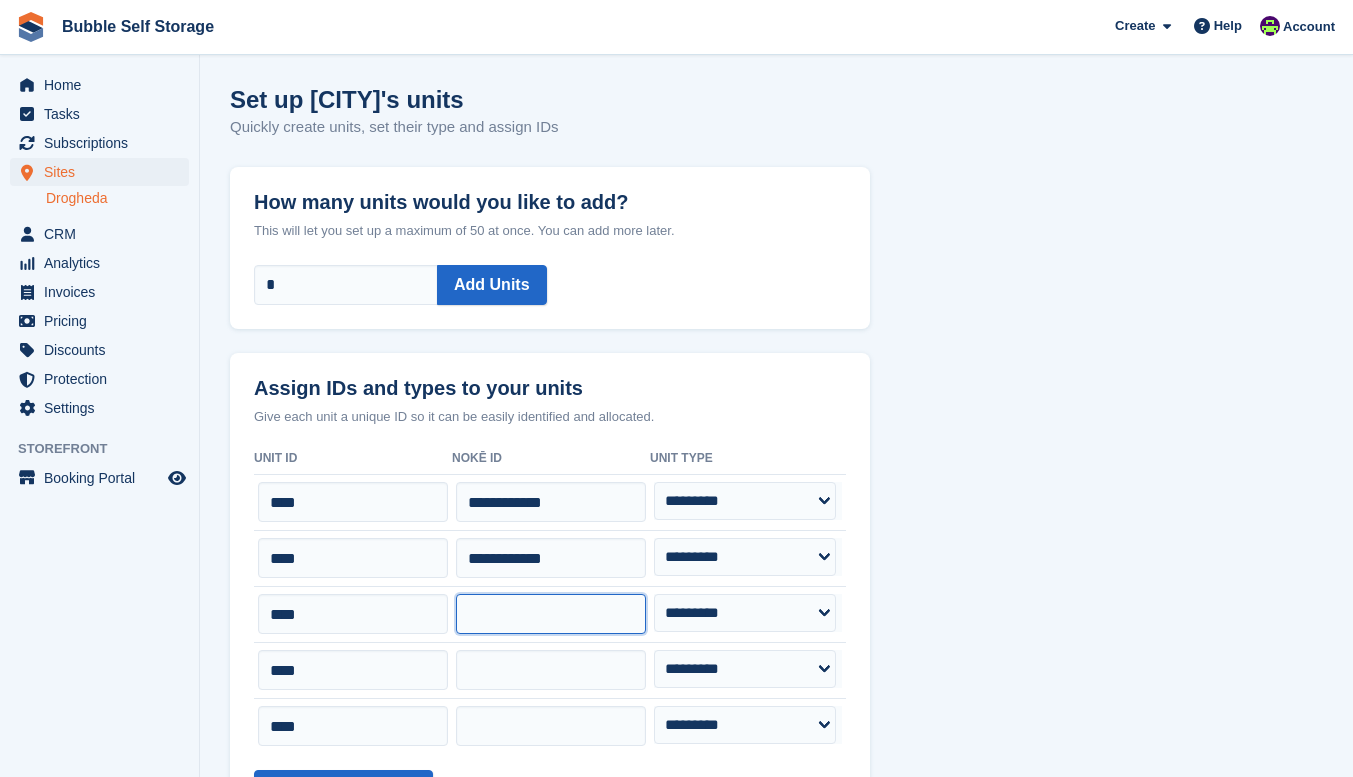 click at bounding box center (551, 614) 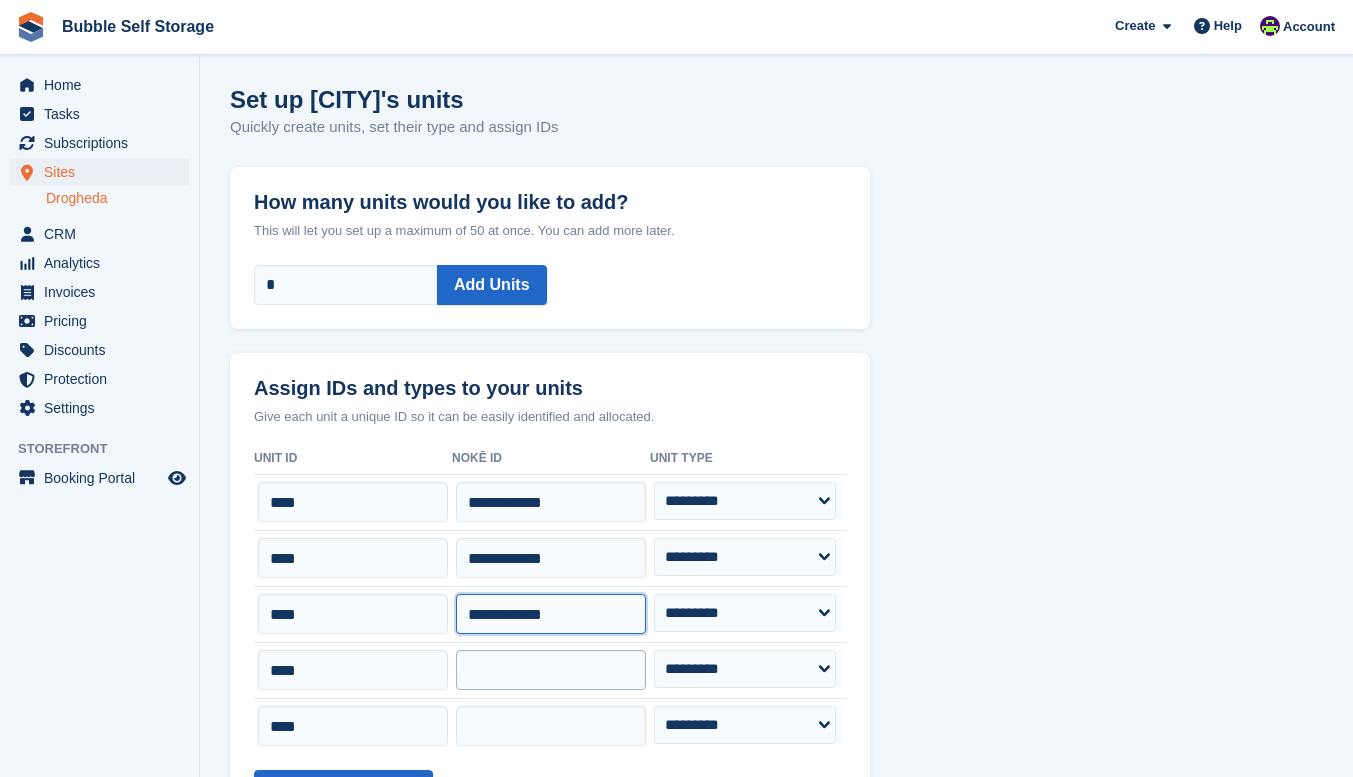 type on "**********" 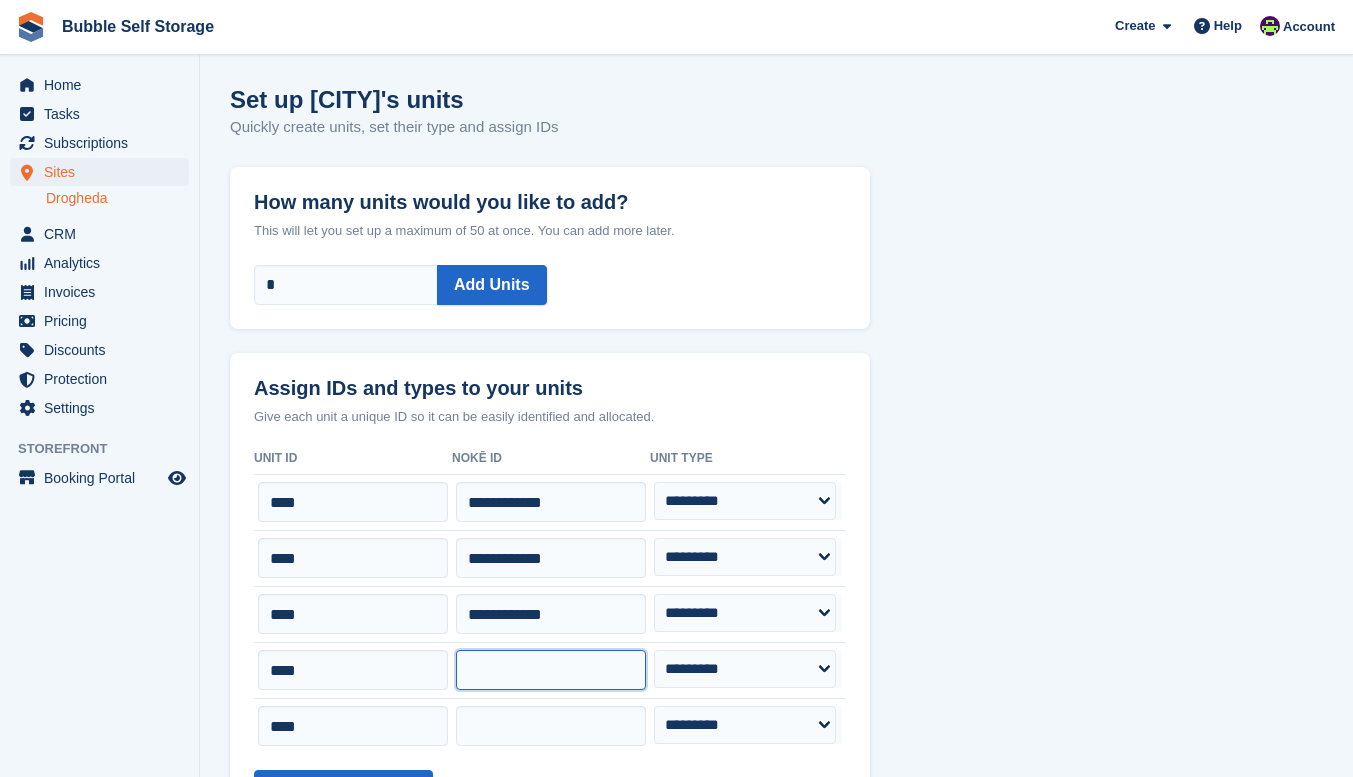 click at bounding box center (551, 670) 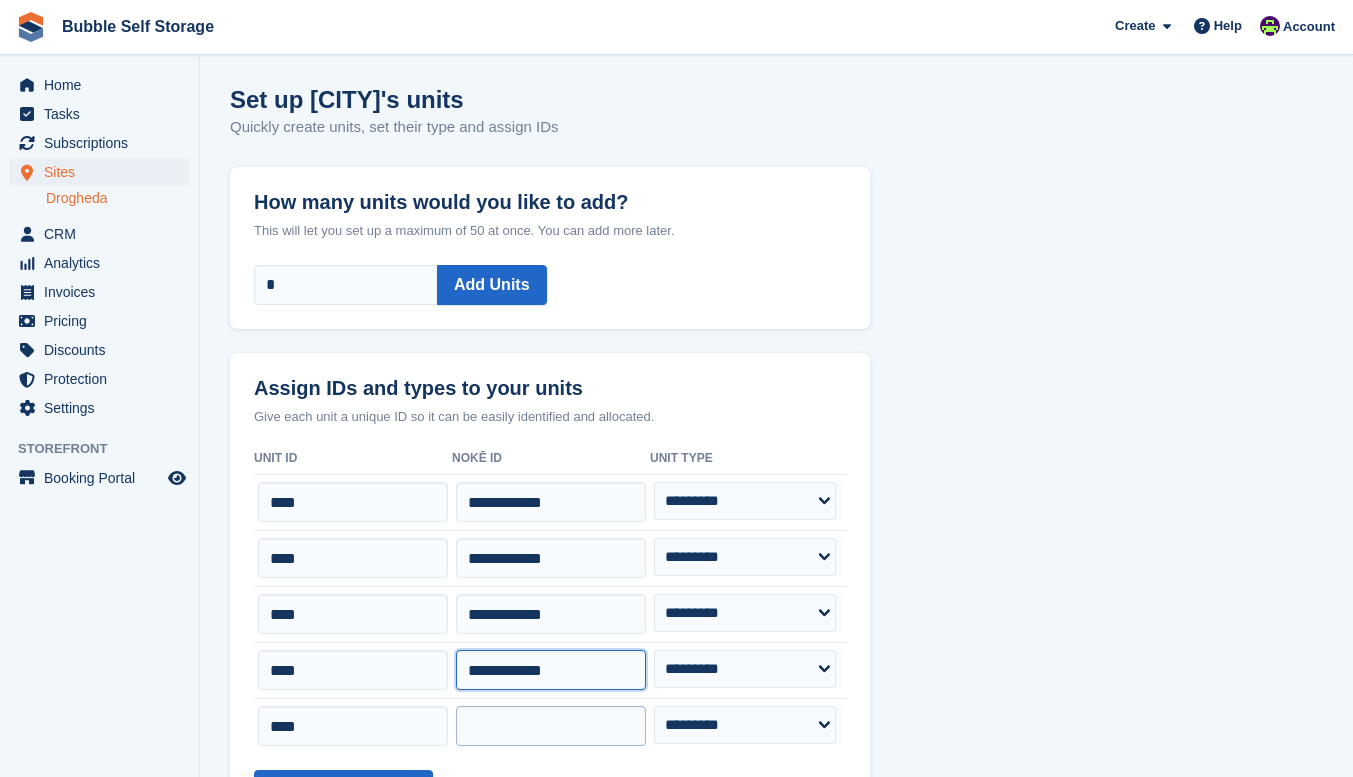type on "**********" 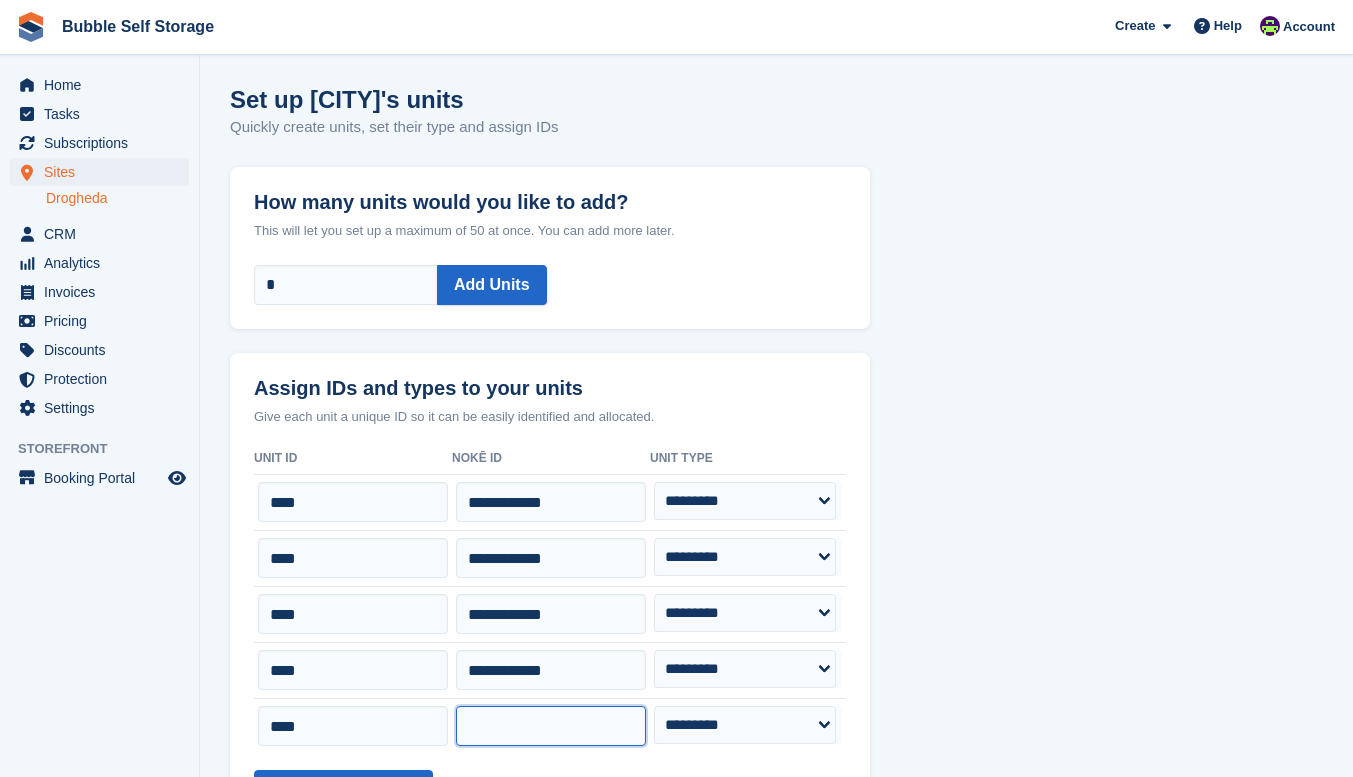 click at bounding box center (551, 726) 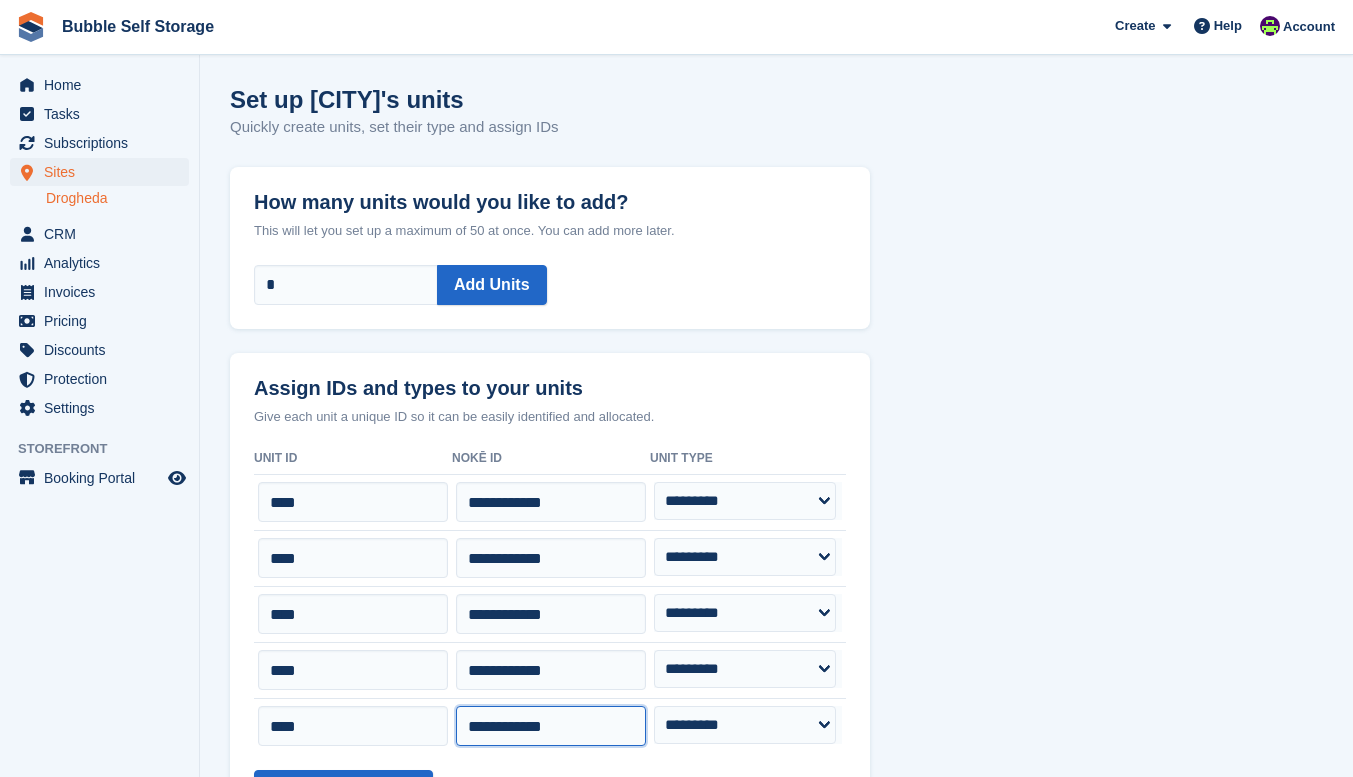 scroll, scrollTop: 110, scrollLeft: 0, axis: vertical 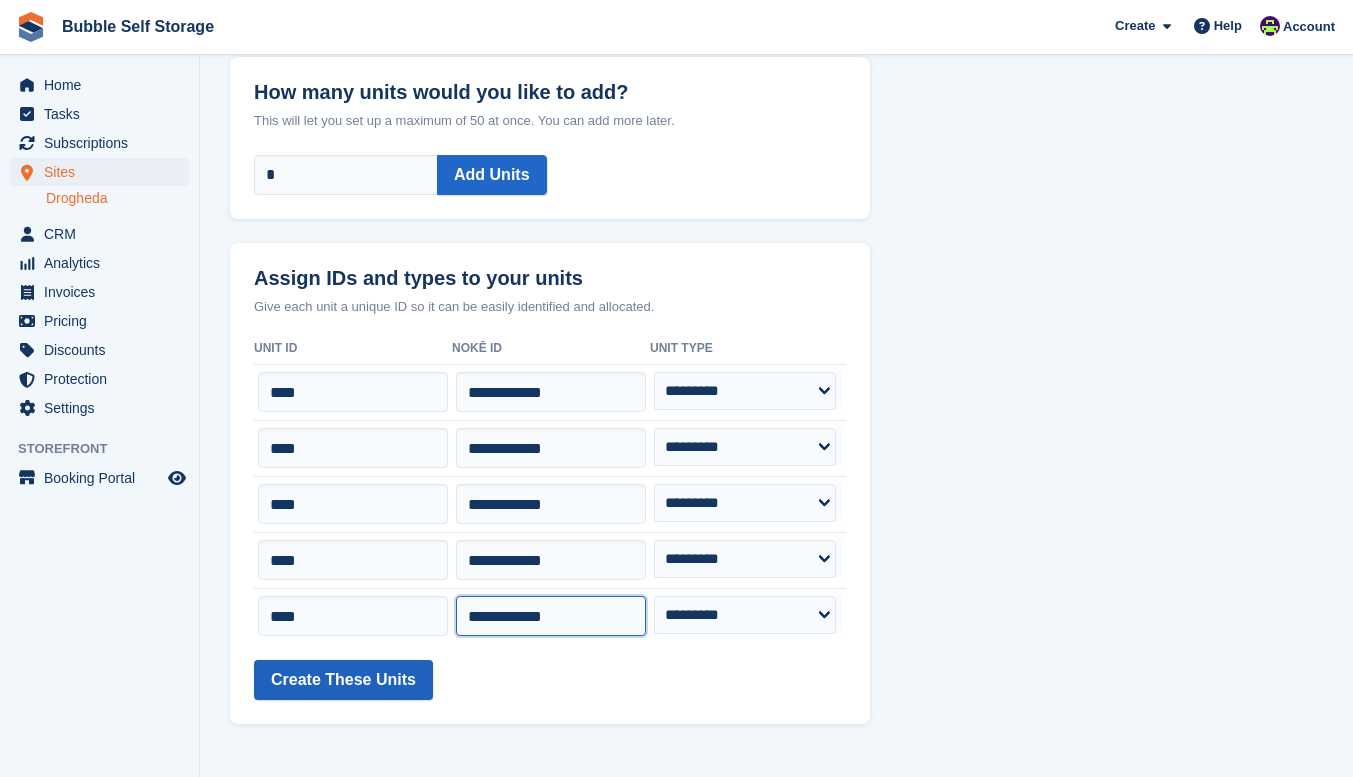 type on "**********" 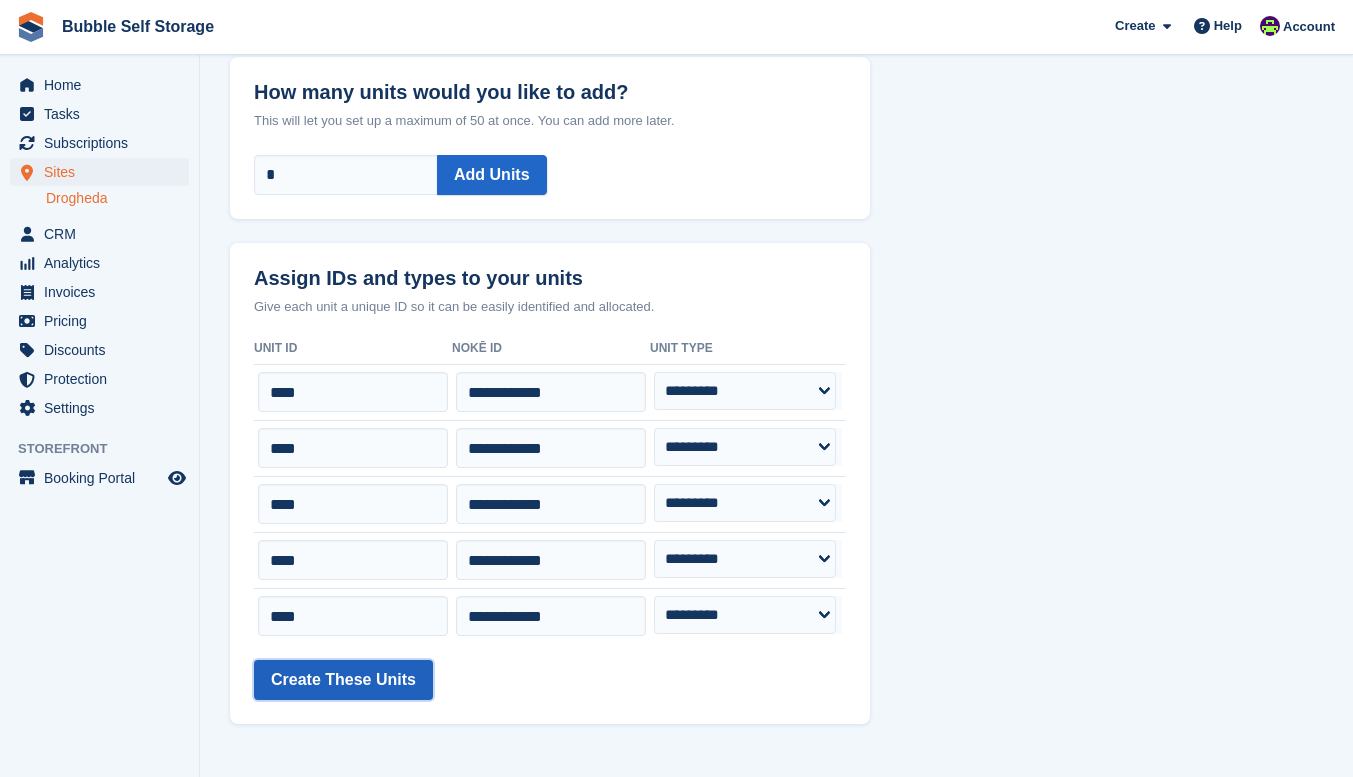 click on "Create These Units" at bounding box center (343, 680) 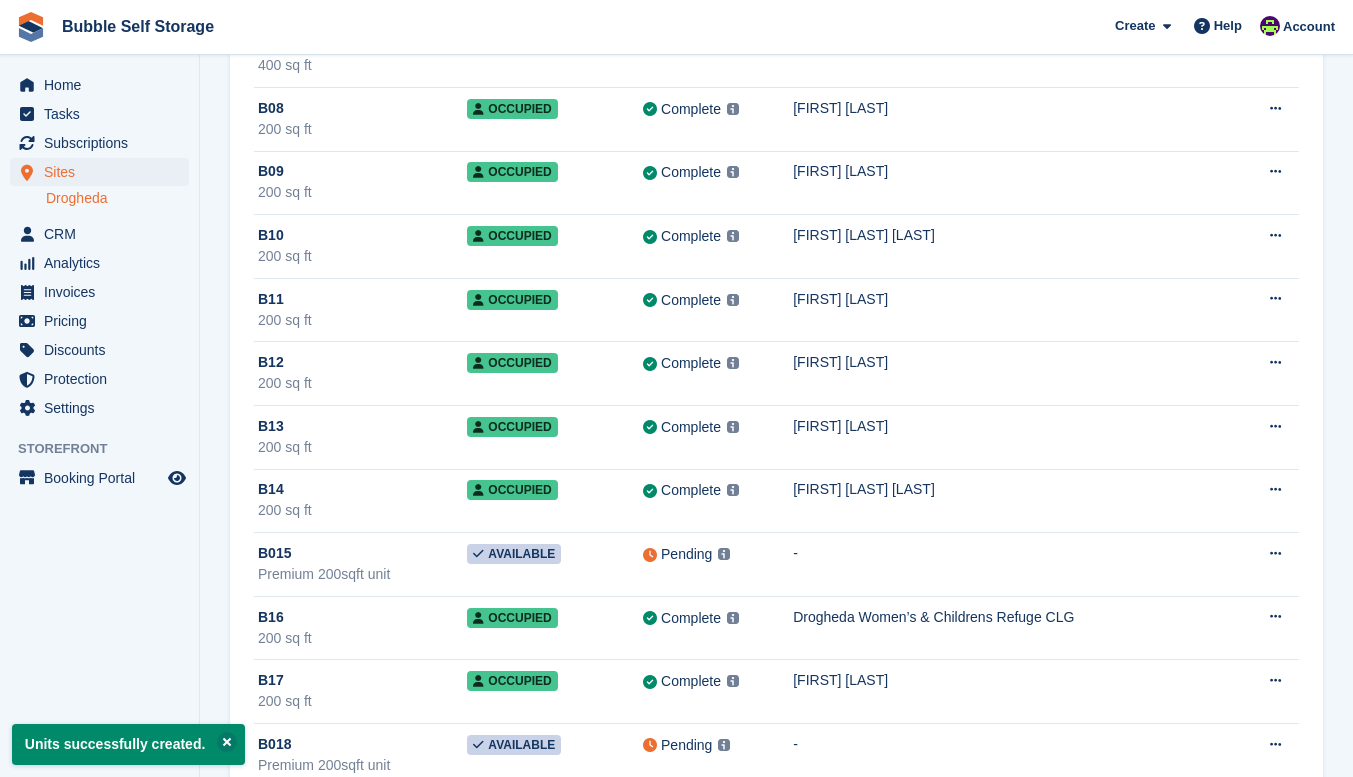 scroll, scrollTop: 0, scrollLeft: 0, axis: both 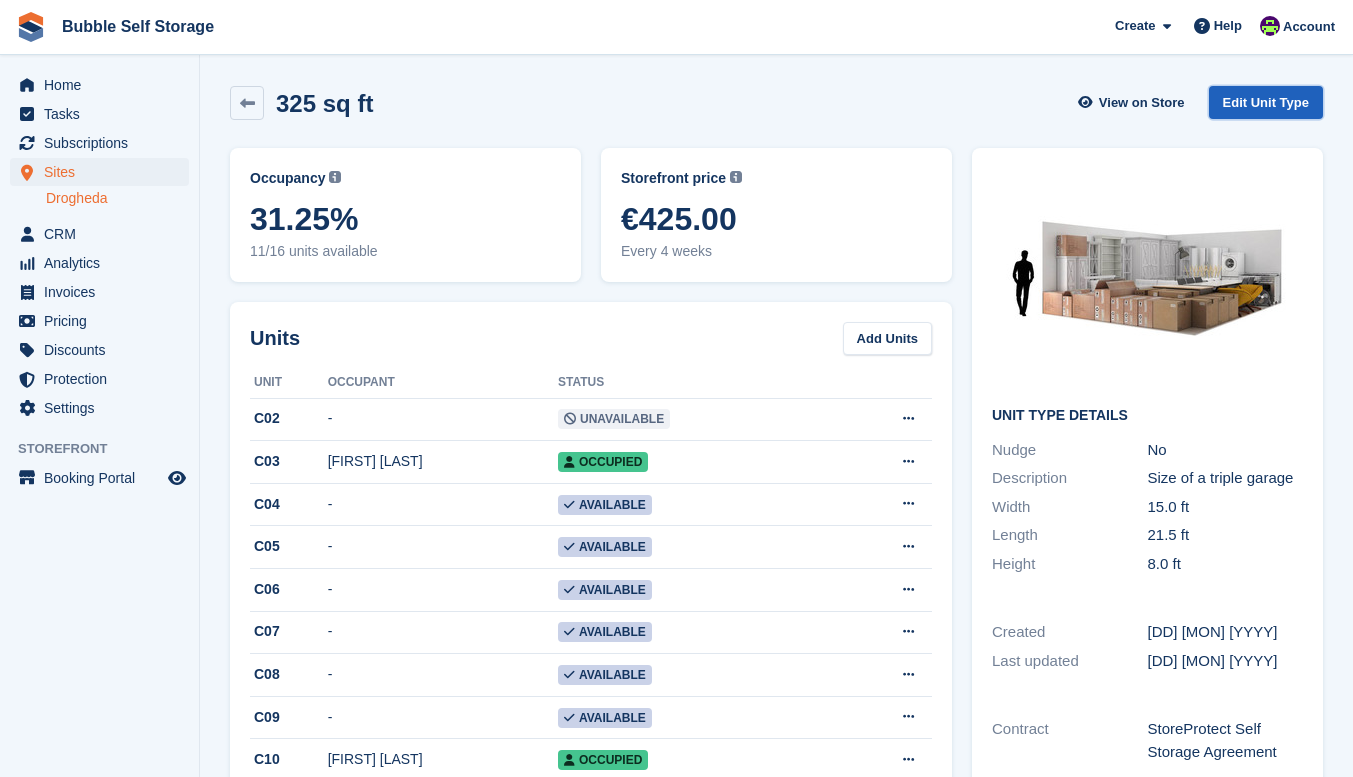 click on "Edit Unit Type" at bounding box center (1266, 102) 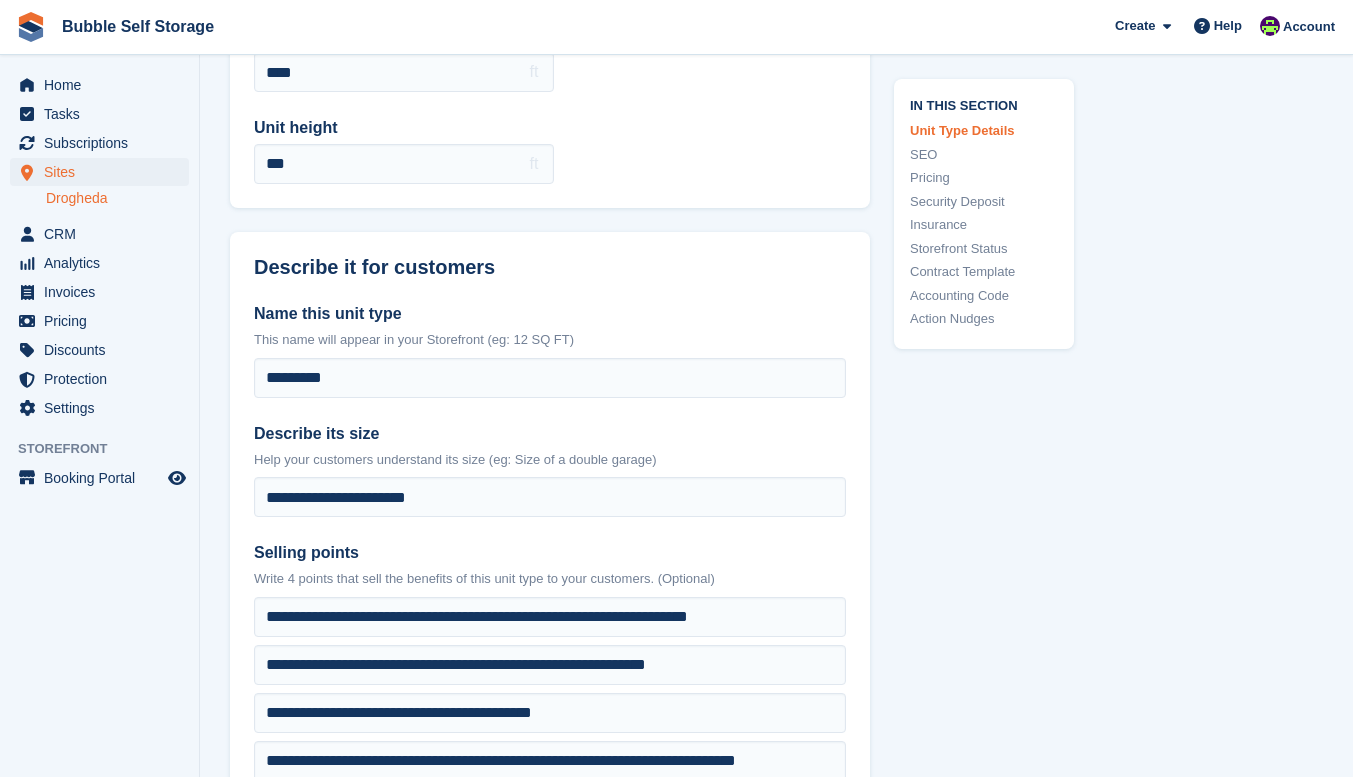 scroll, scrollTop: 355, scrollLeft: 0, axis: vertical 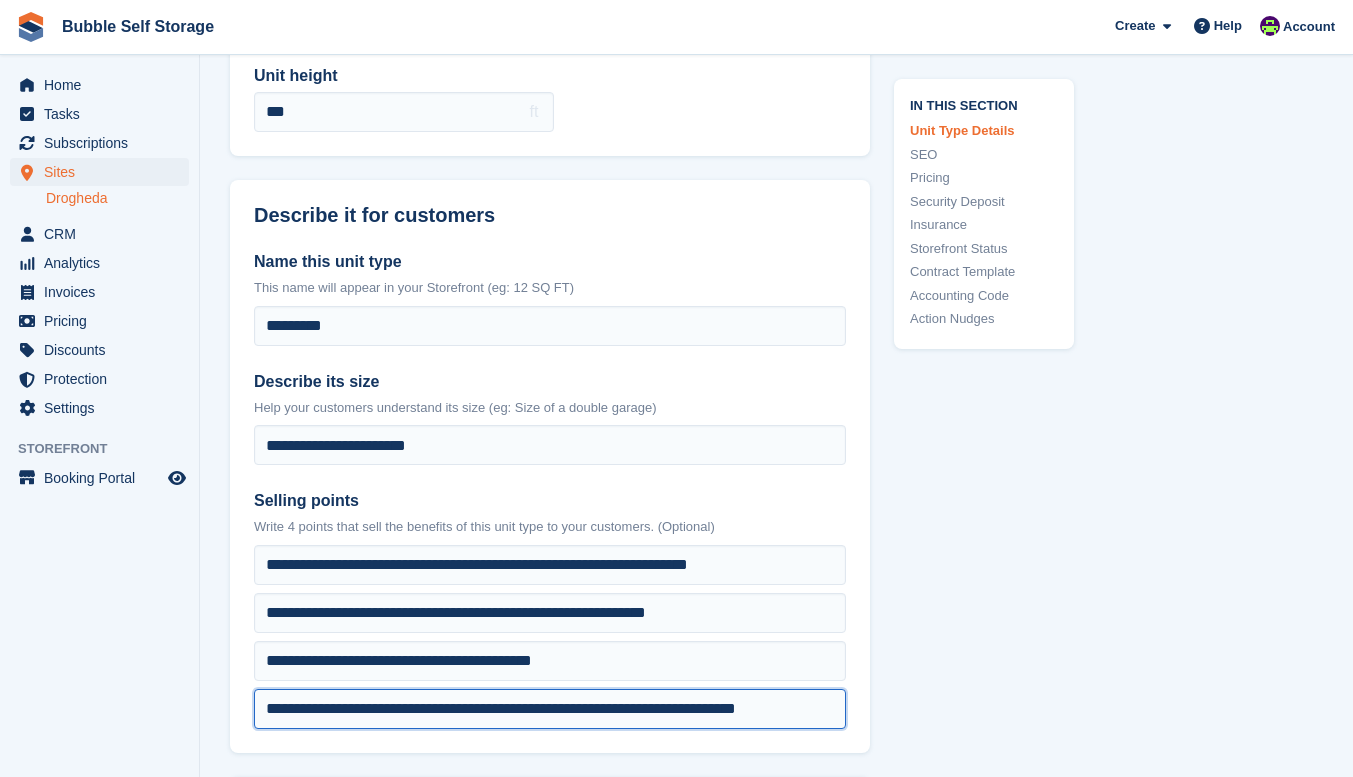 click on "**********" at bounding box center (550, 565) 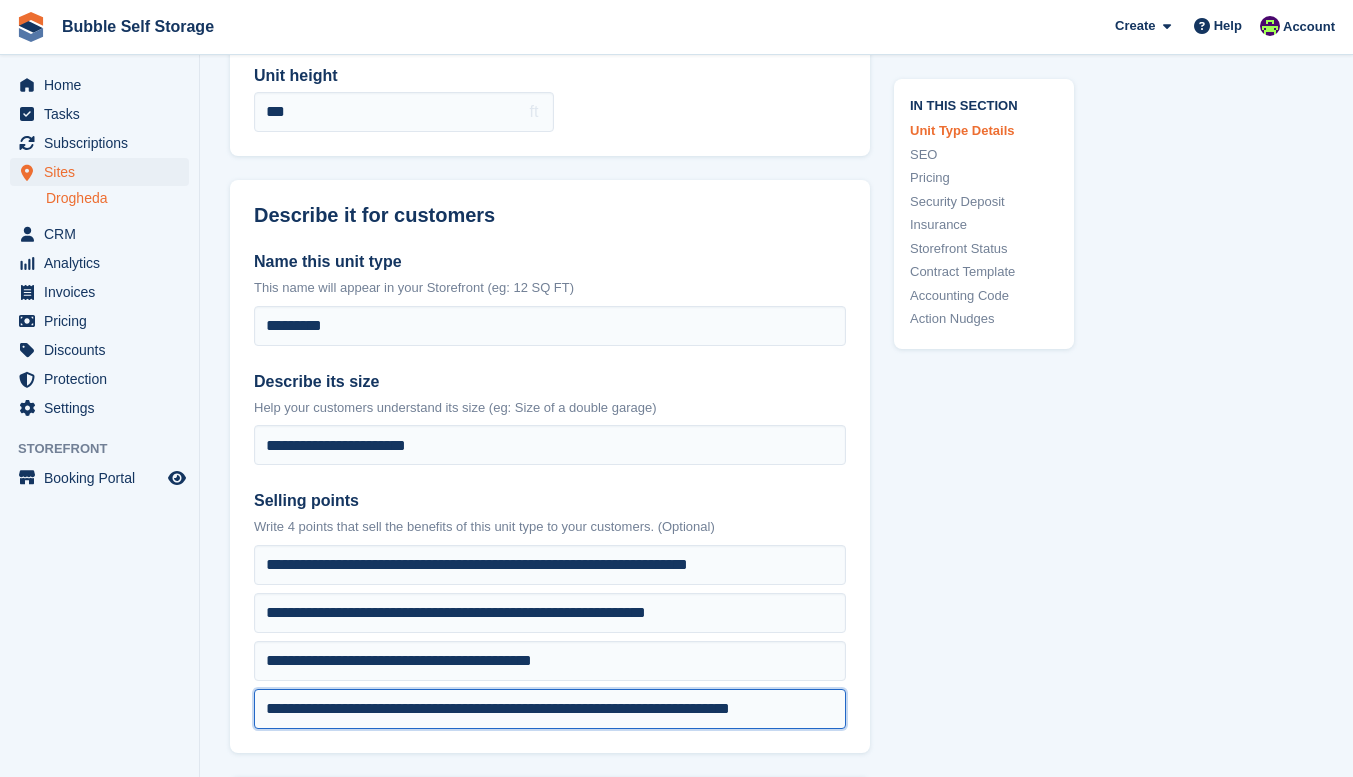 scroll, scrollTop: 0, scrollLeft: 16, axis: horizontal 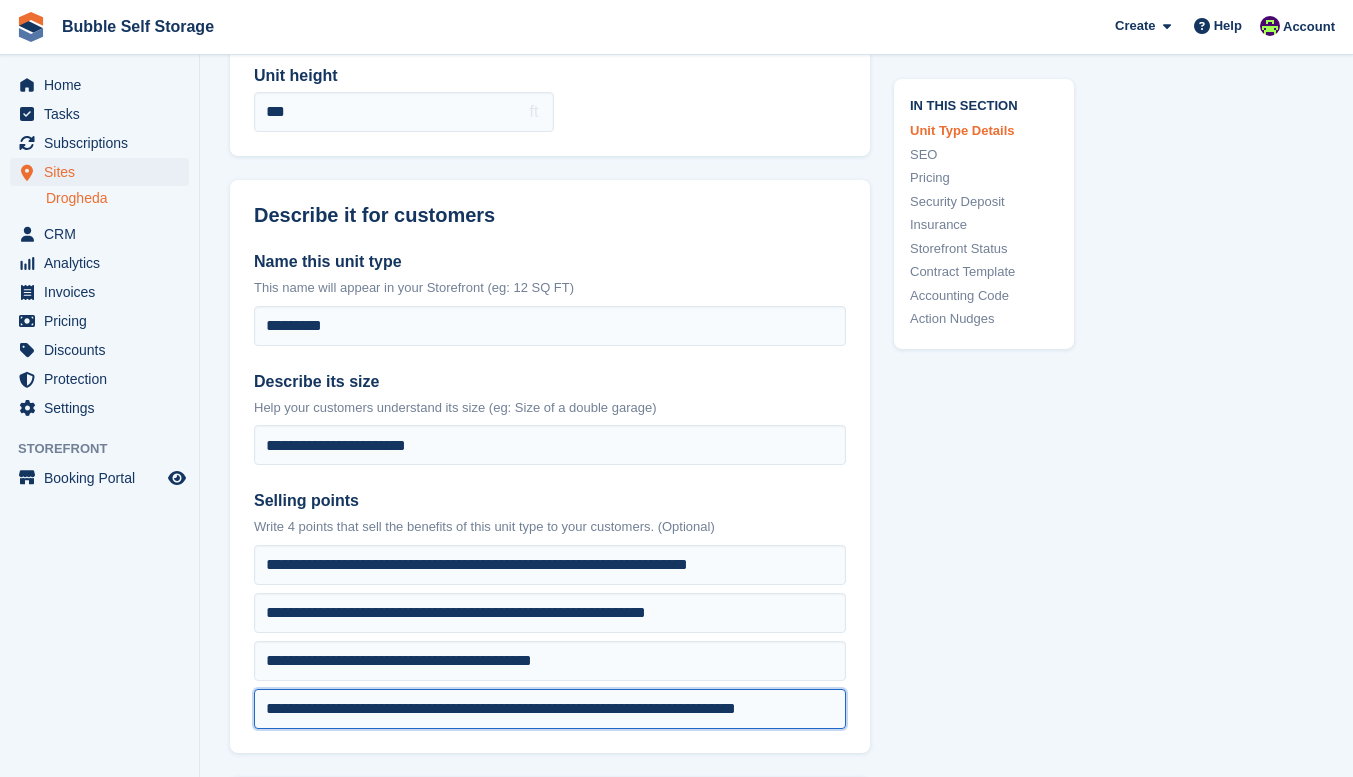 click on "**********" at bounding box center (550, 565) 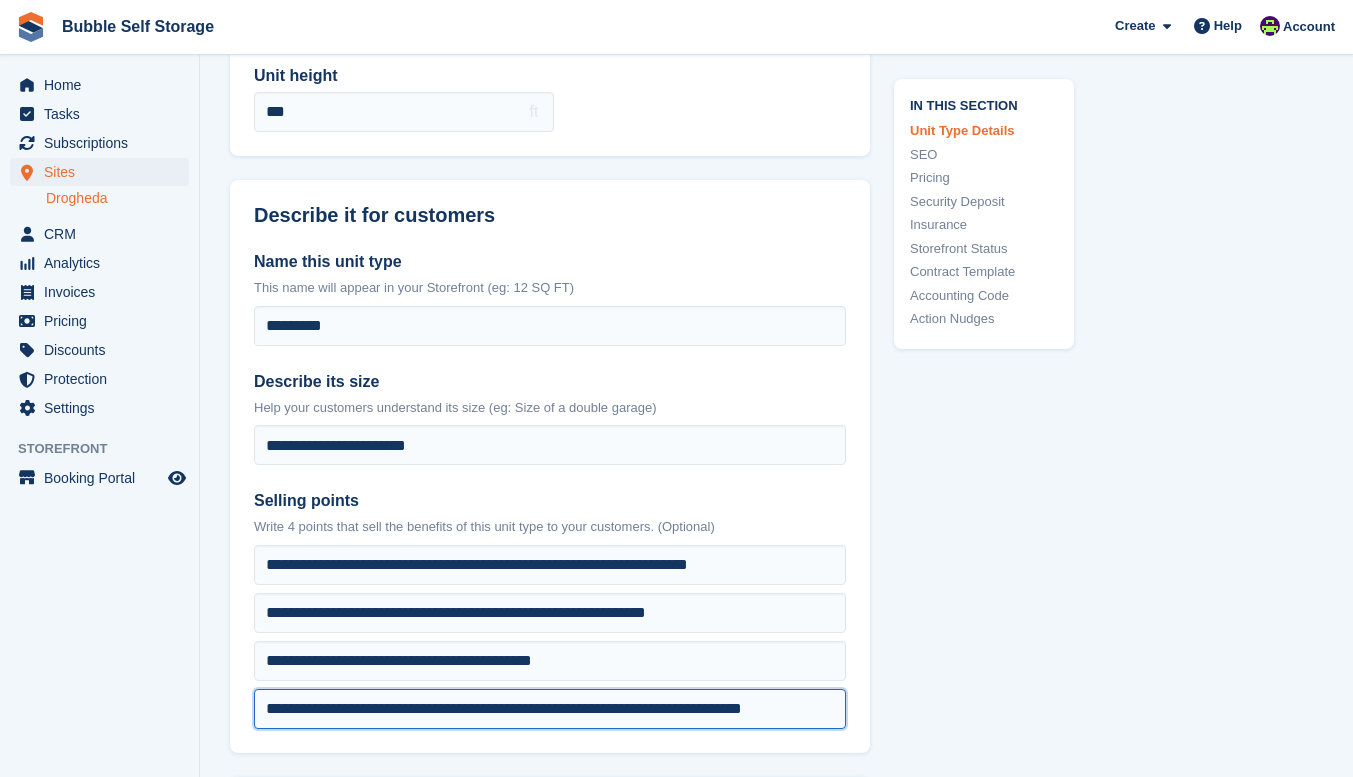 scroll, scrollTop: 0, scrollLeft: 33, axis: horizontal 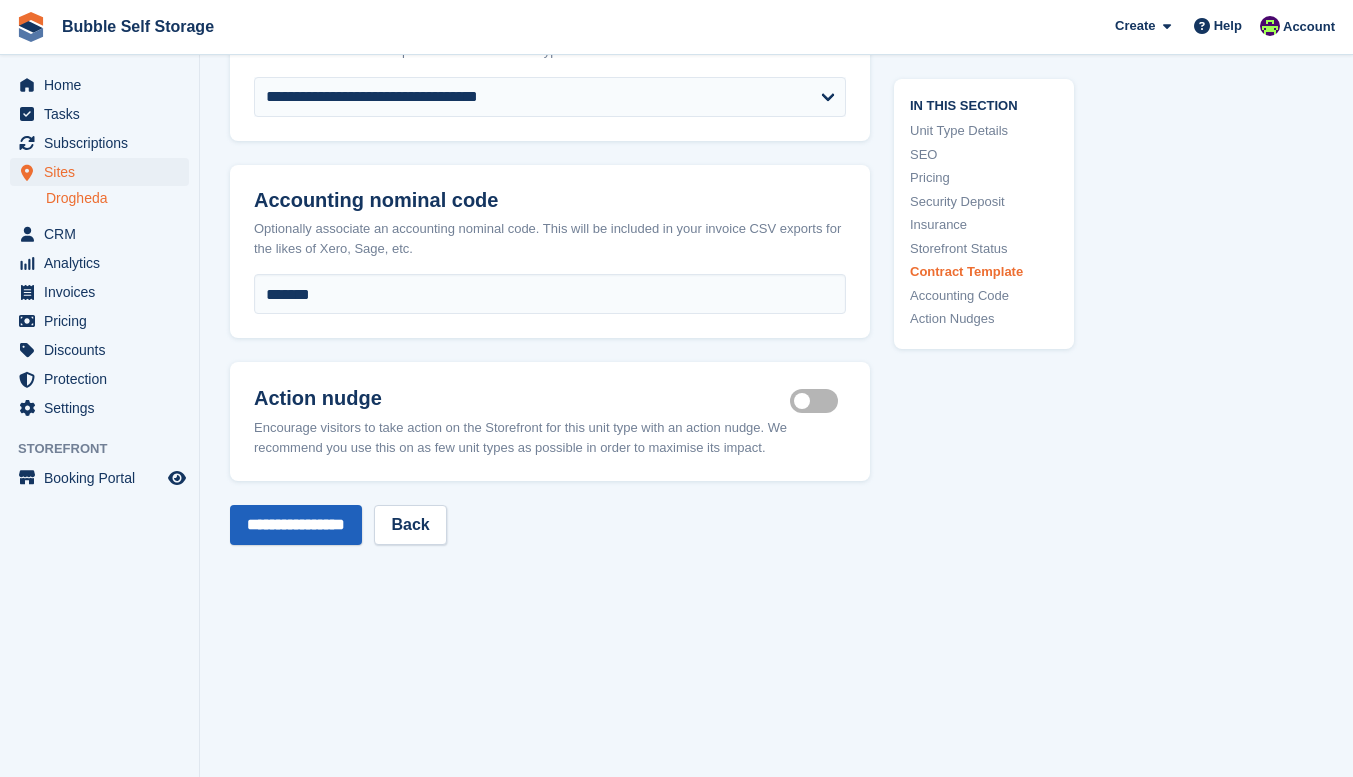 type on "**********" 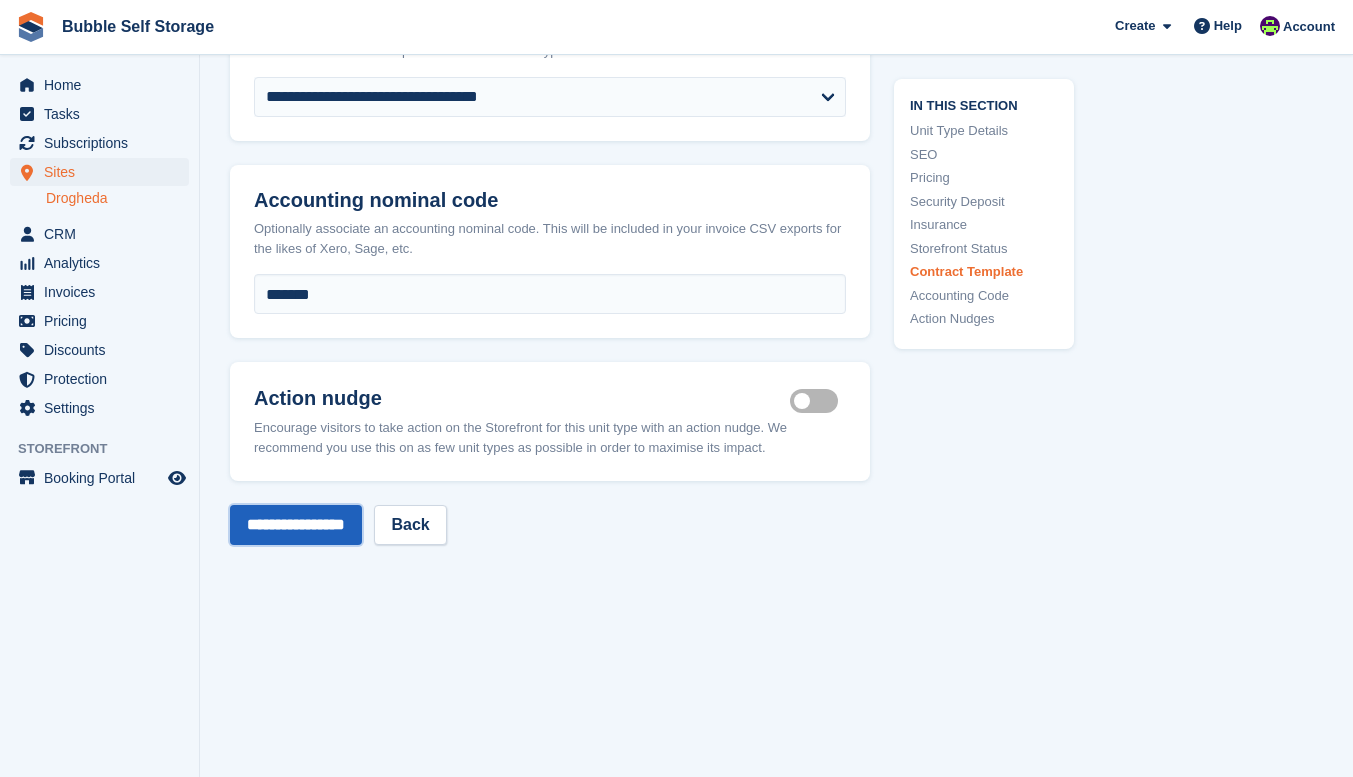 click on "**********" at bounding box center [296, 525] 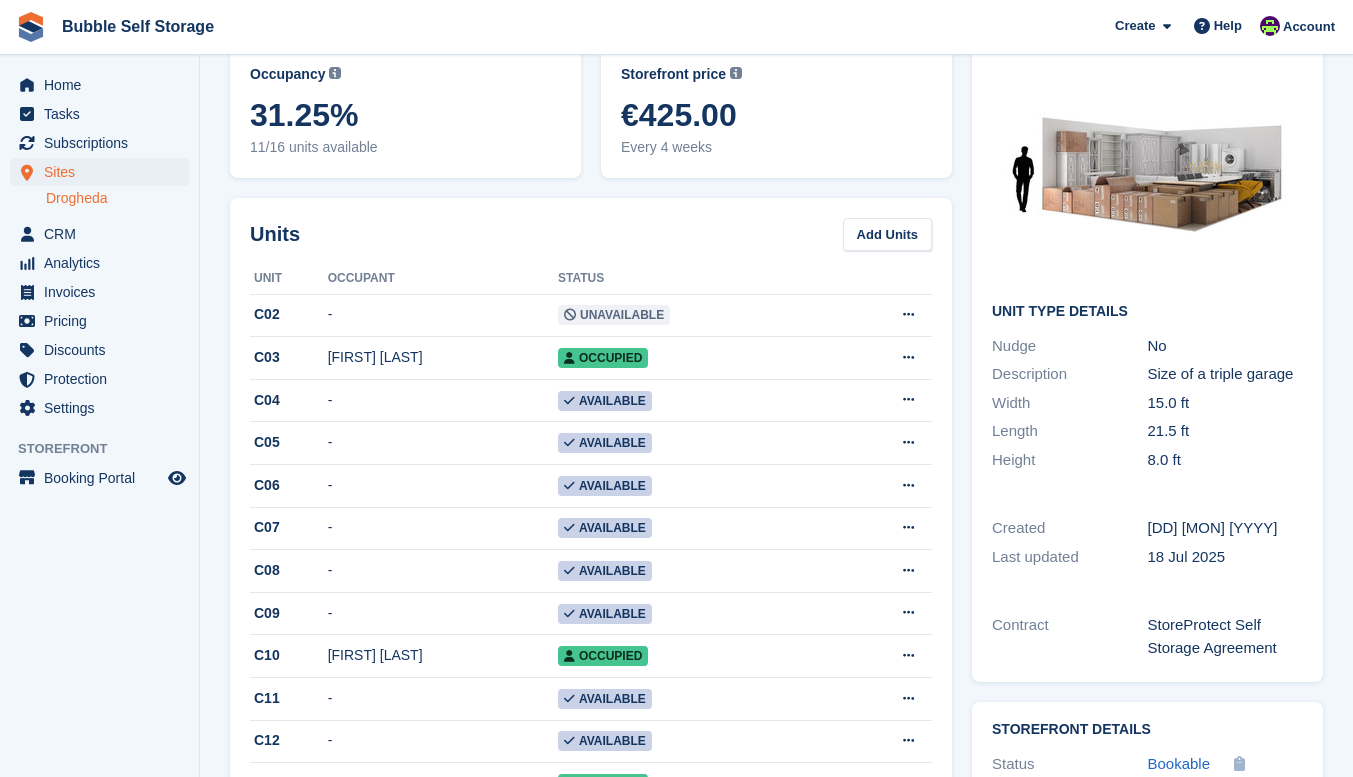 scroll, scrollTop: 0, scrollLeft: 0, axis: both 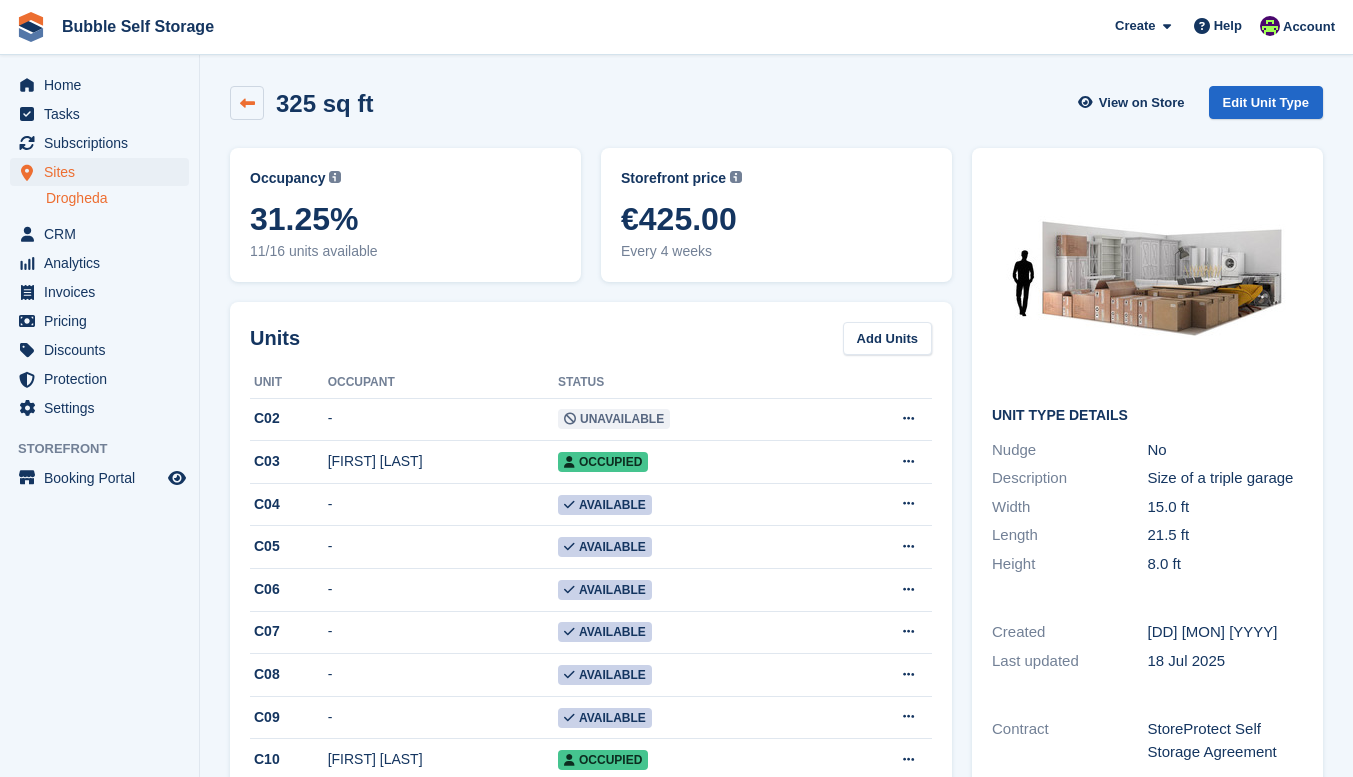 click at bounding box center [247, 103] 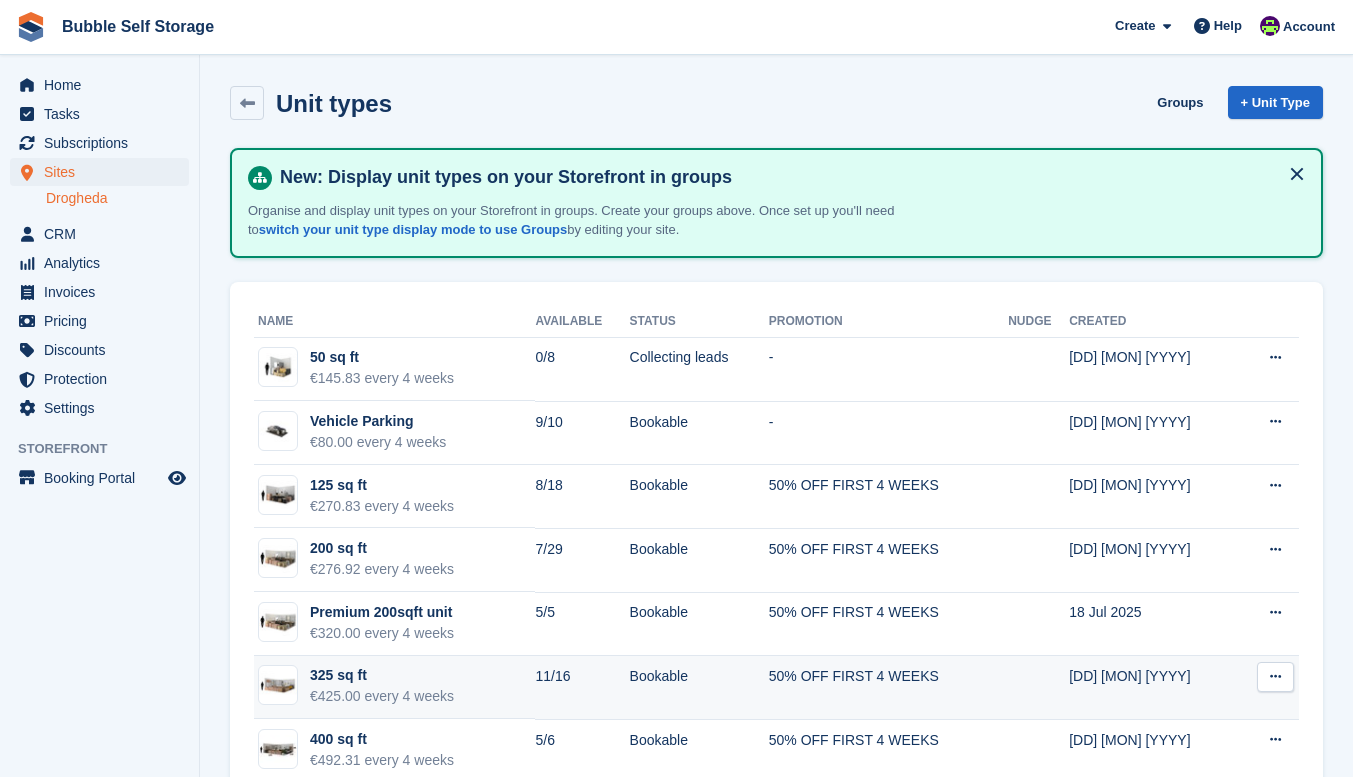 scroll, scrollTop: 114, scrollLeft: 0, axis: vertical 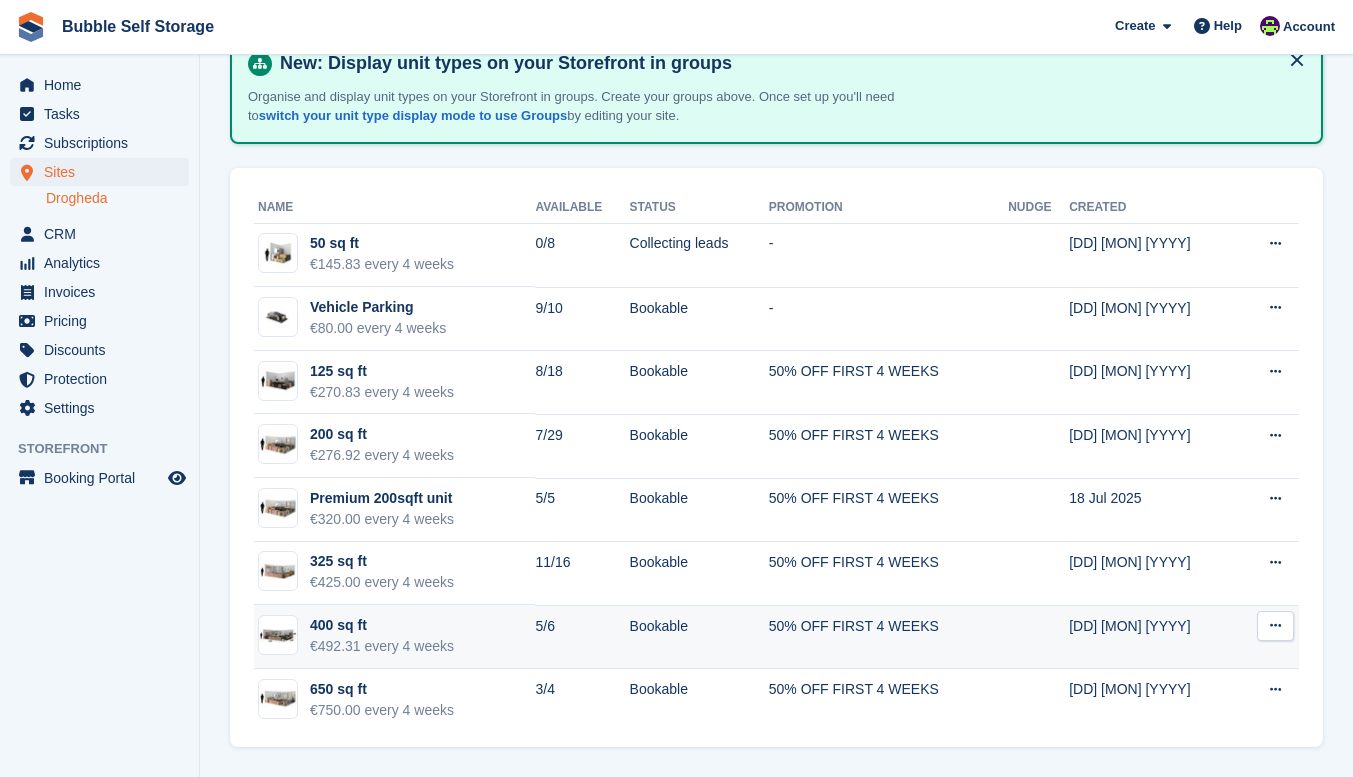 click on "400 sq ft" at bounding box center (382, 625) 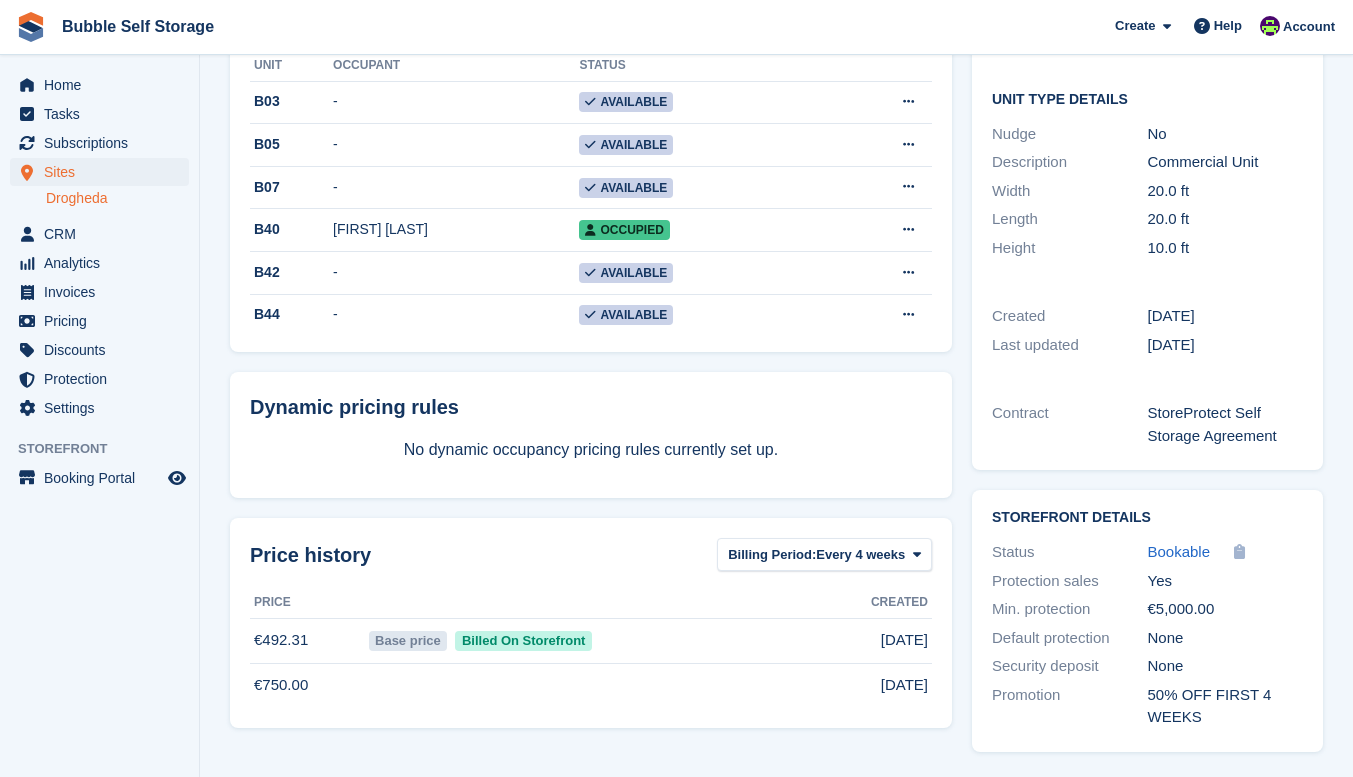 scroll, scrollTop: 0, scrollLeft: 0, axis: both 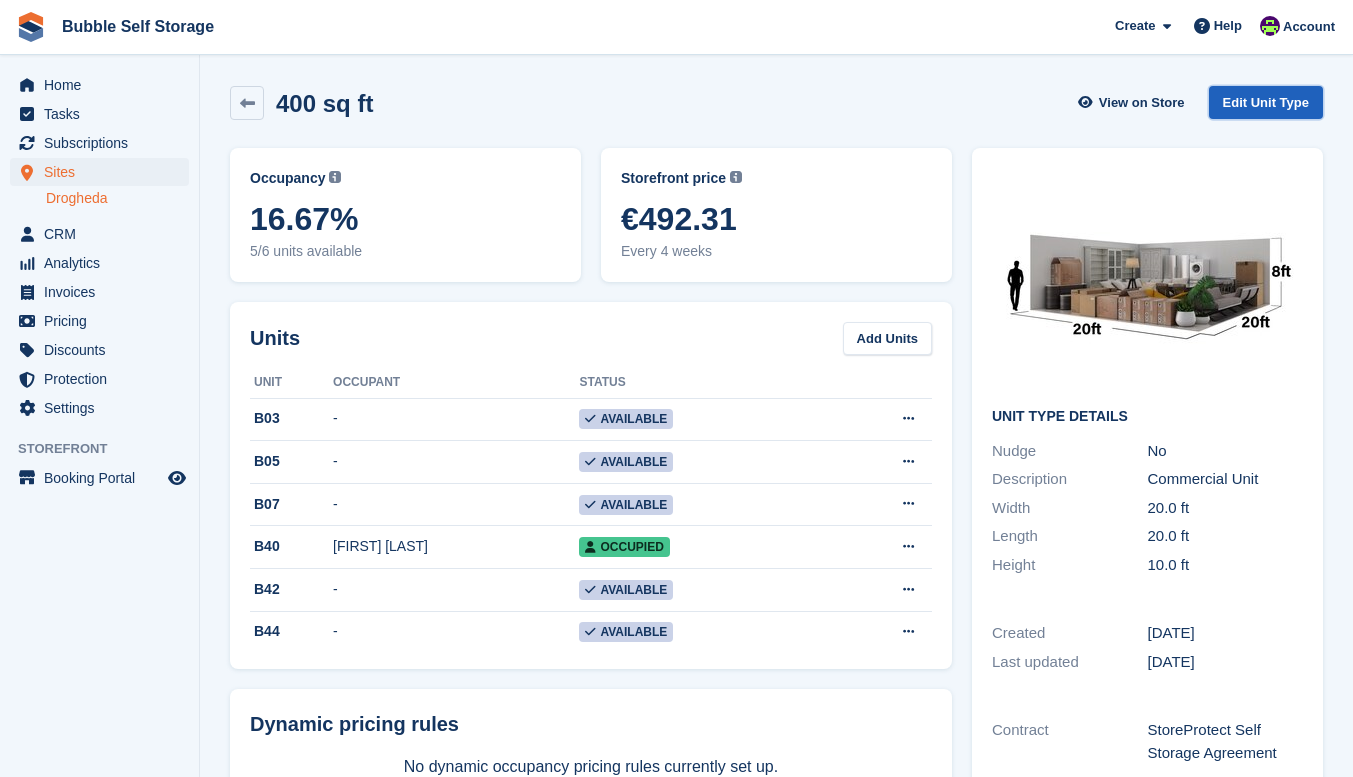 click on "Edit Unit Type" at bounding box center (1266, 102) 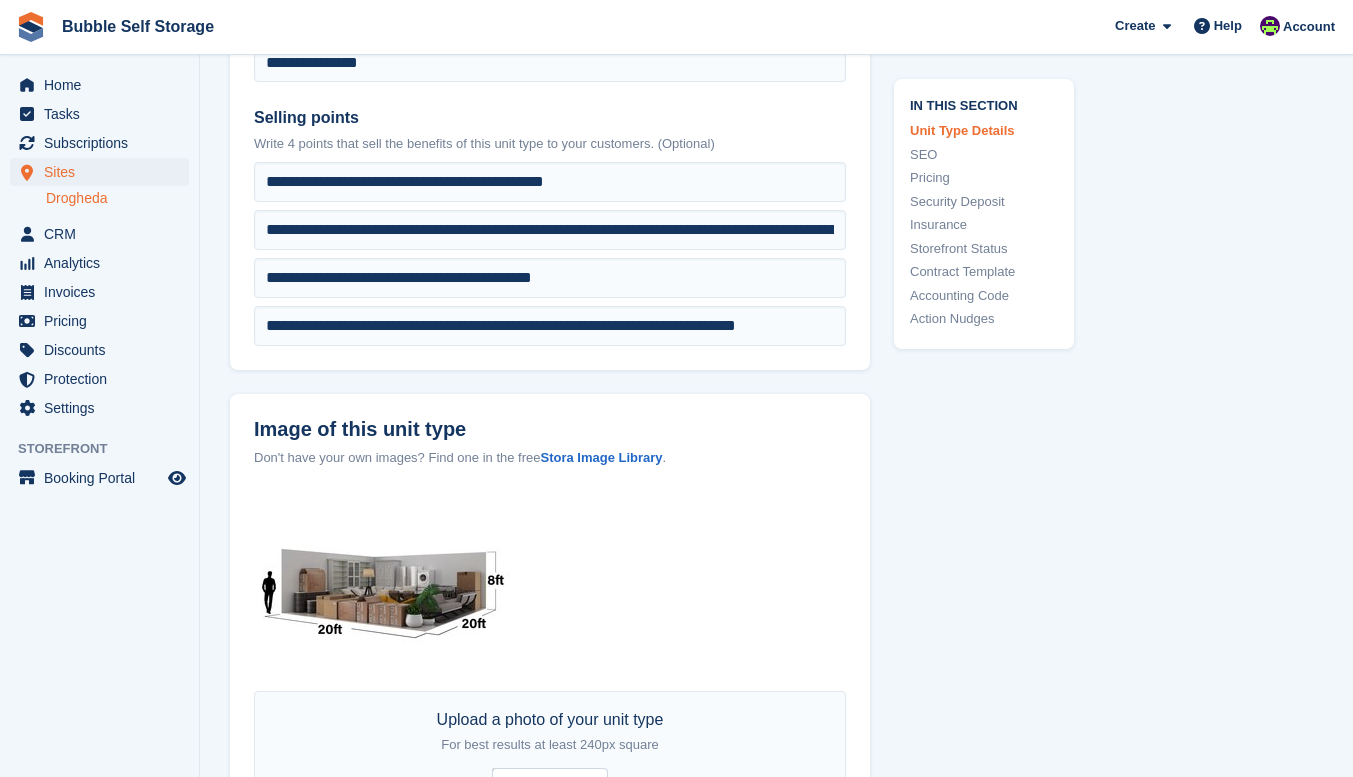 scroll, scrollTop: 740, scrollLeft: 0, axis: vertical 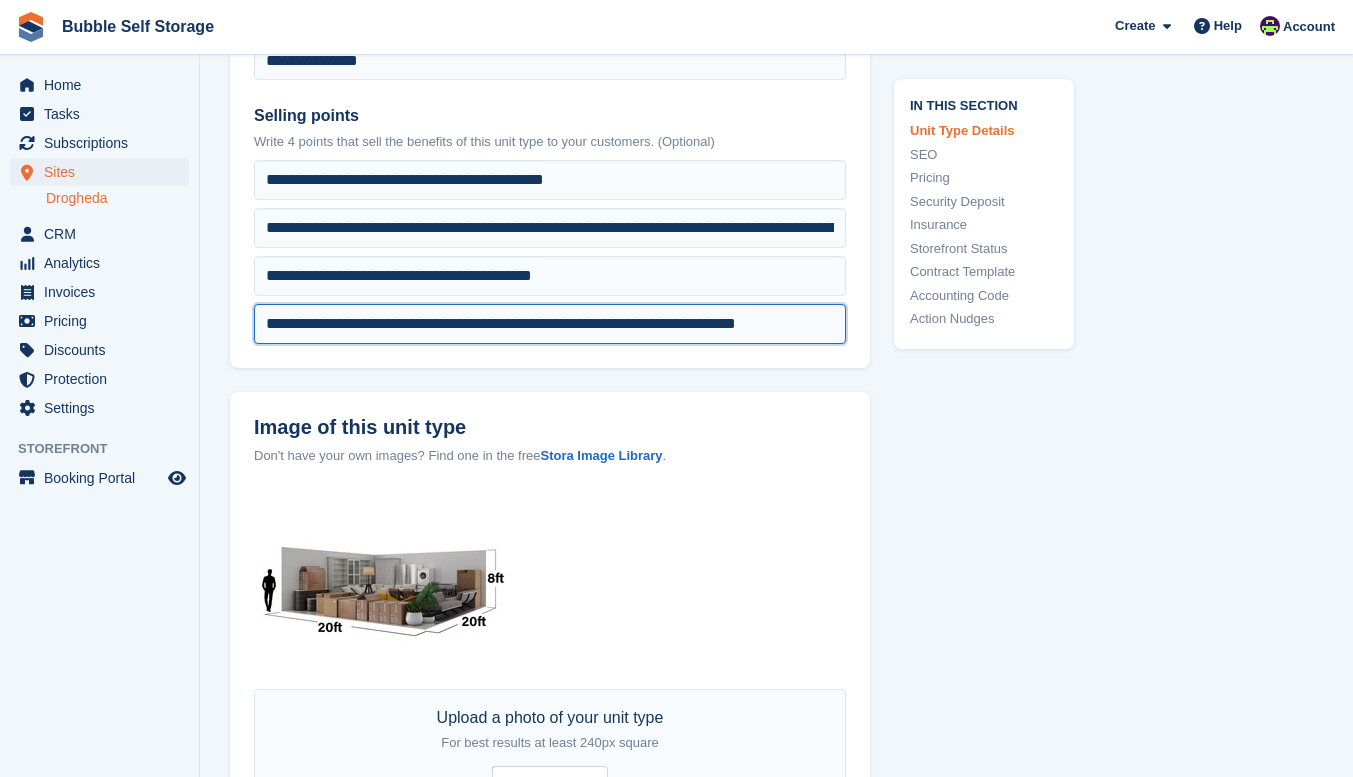 click on "**********" at bounding box center [550, 180] 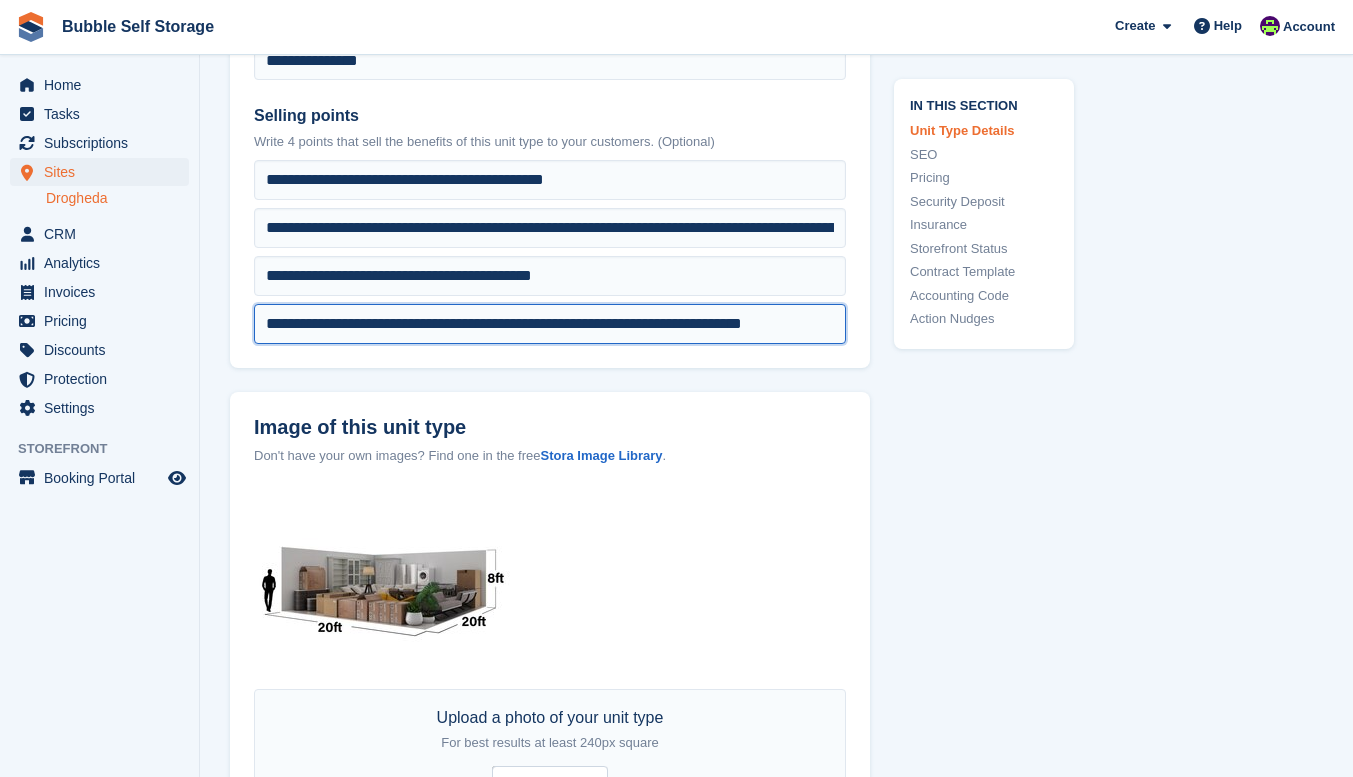 scroll, scrollTop: 0, scrollLeft: 33, axis: horizontal 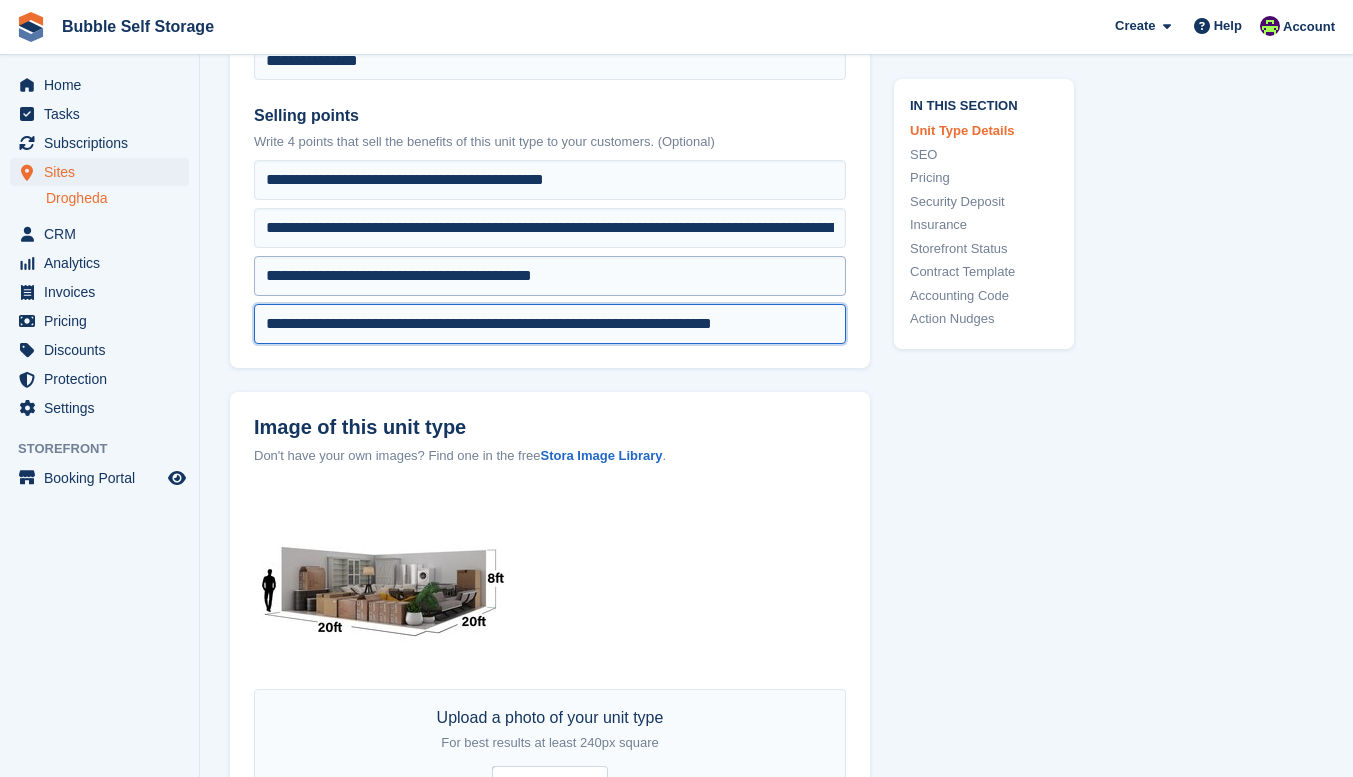 type on "**********" 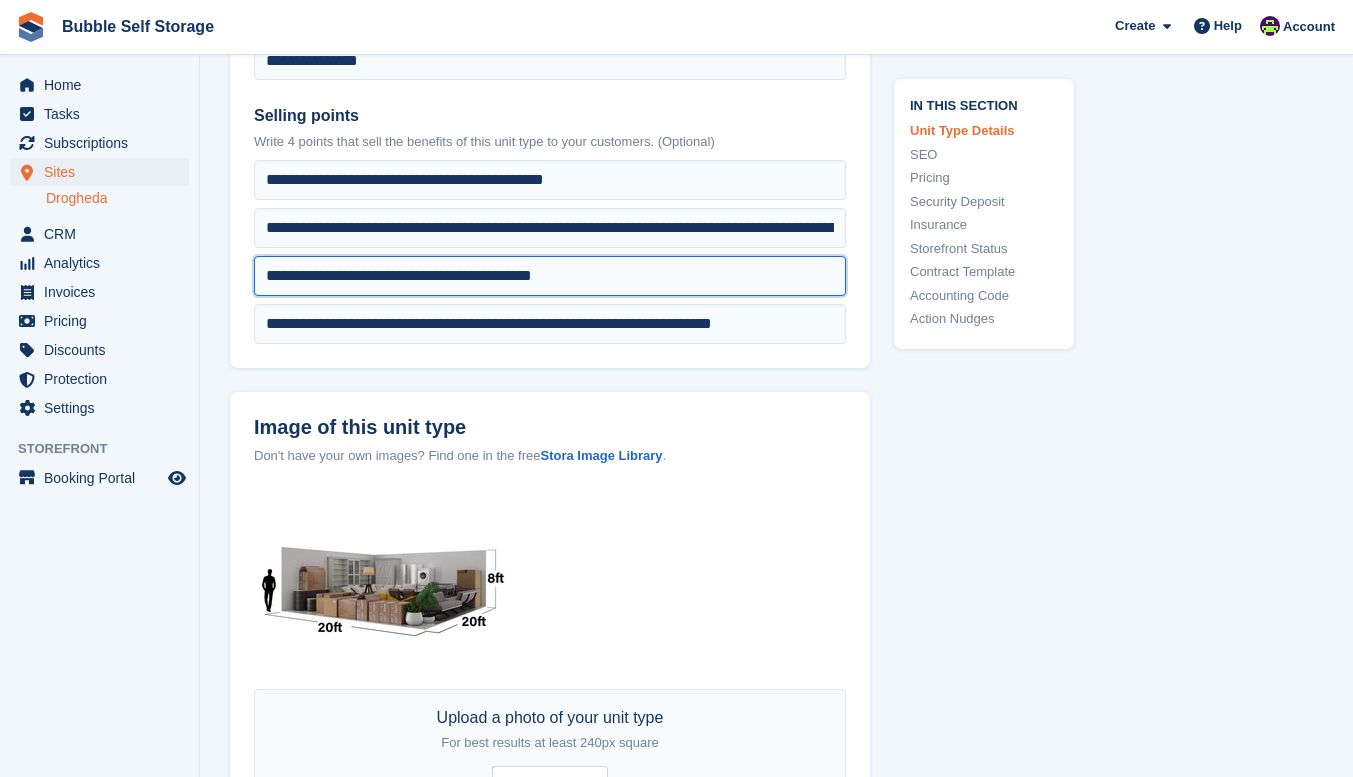 click on "**********" at bounding box center [550, 180] 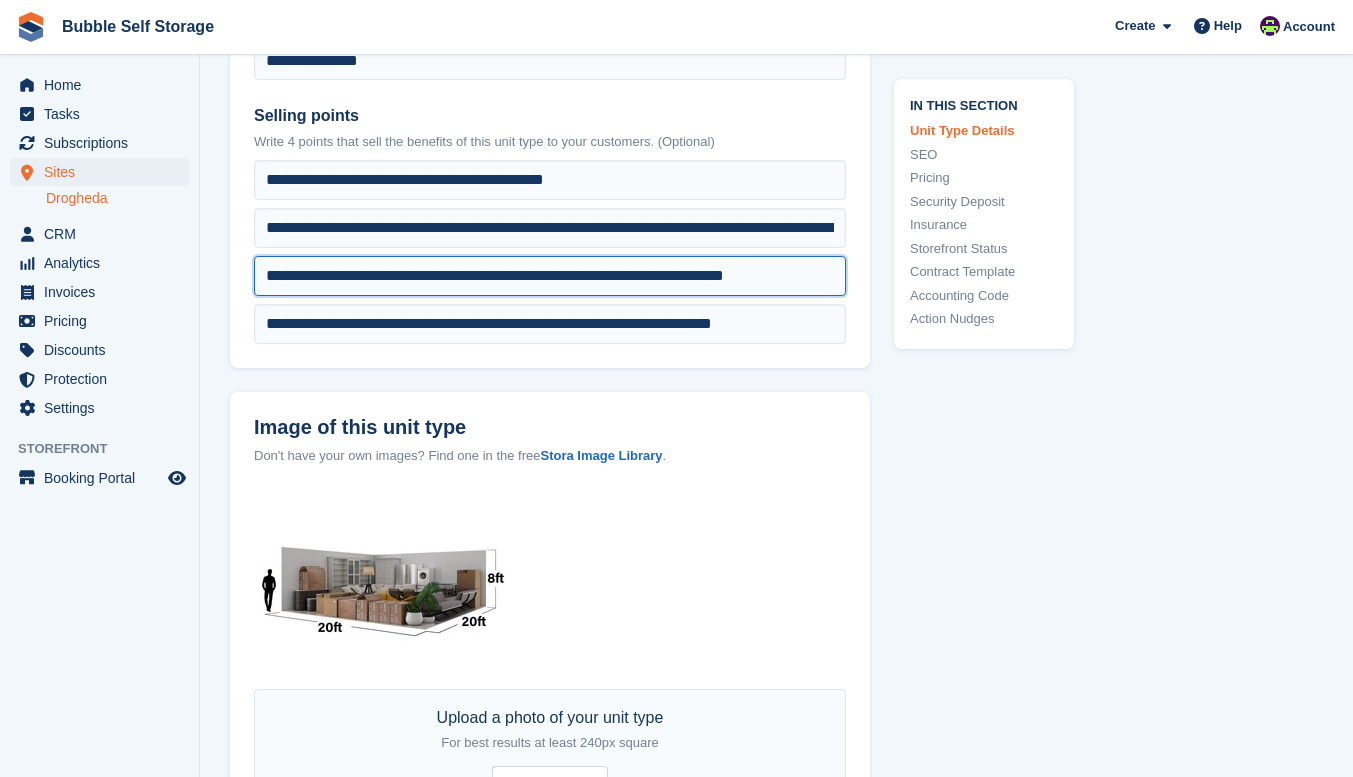 click on "**********" at bounding box center (550, 180) 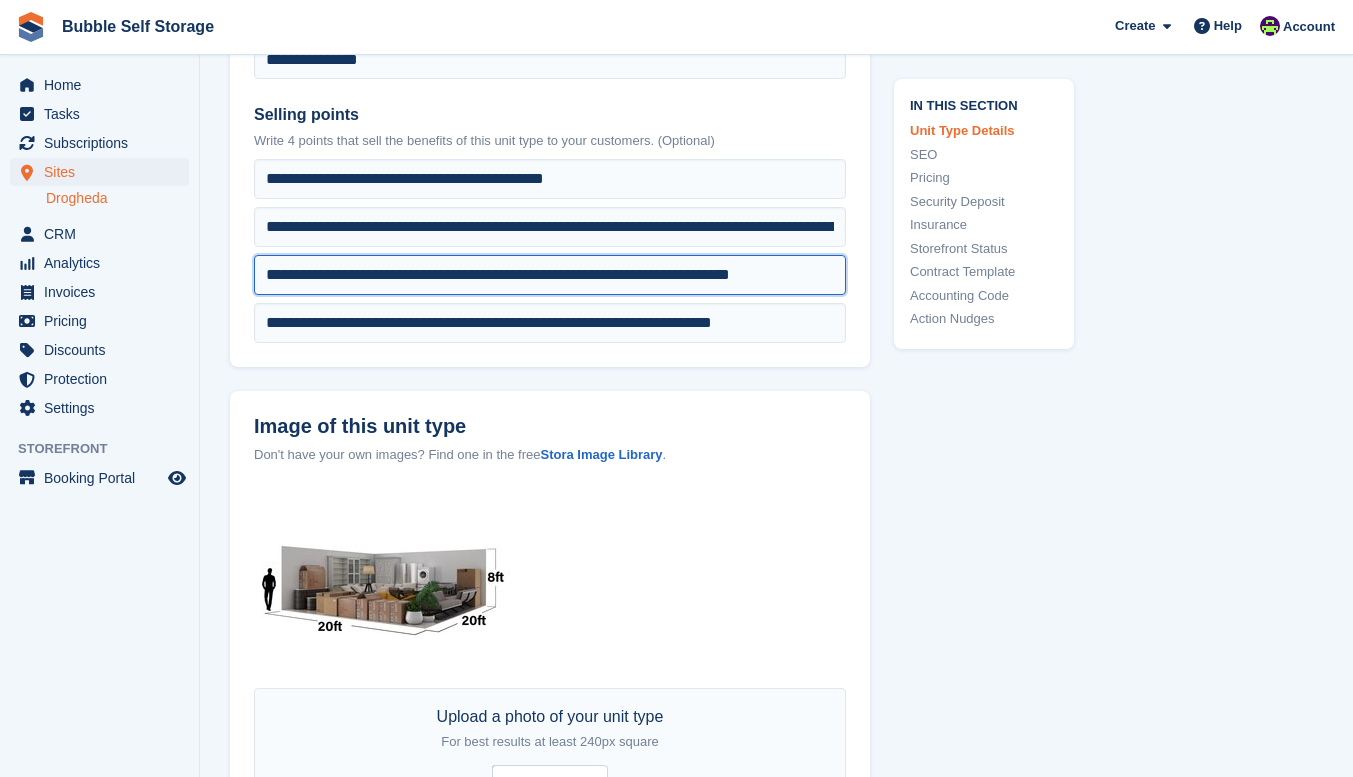 scroll, scrollTop: 736, scrollLeft: 0, axis: vertical 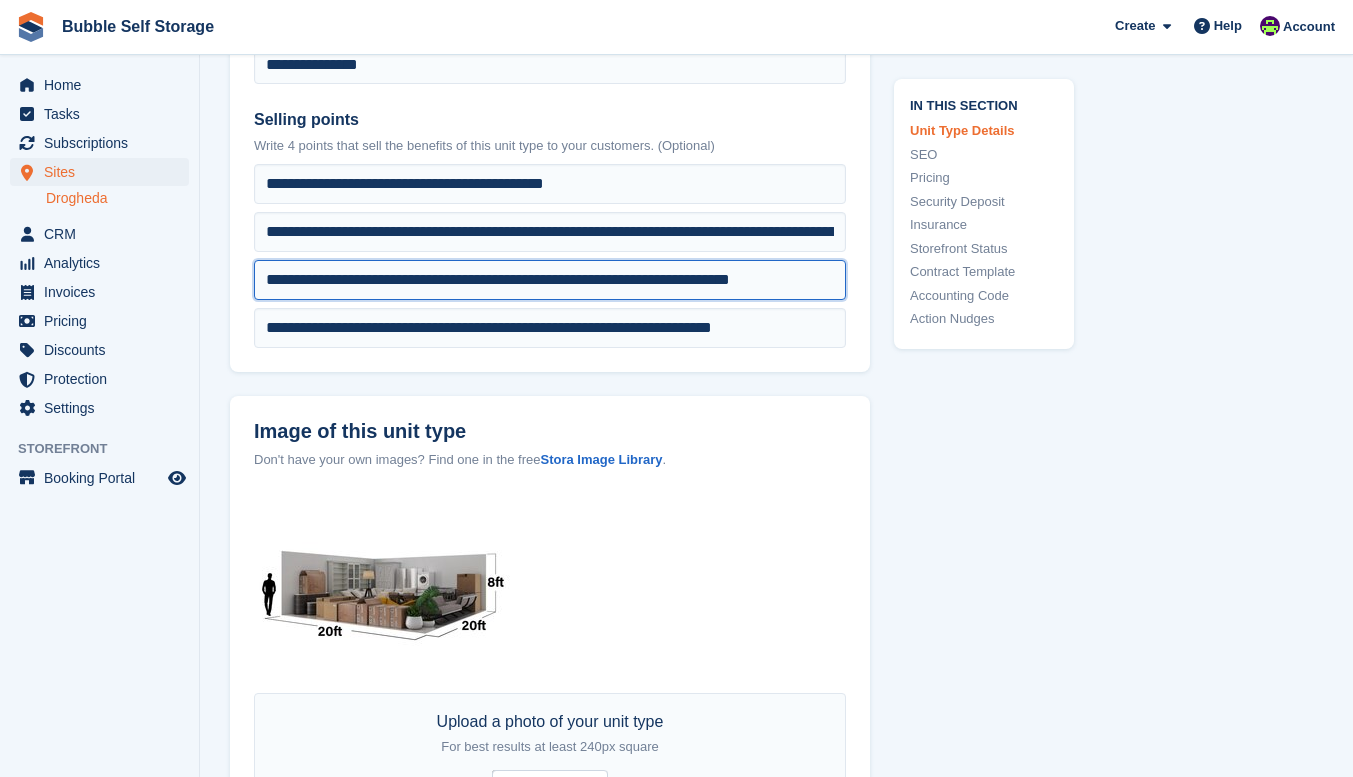 drag, startPoint x: 268, startPoint y: 277, endPoint x: 828, endPoint y: 285, distance: 560.0571 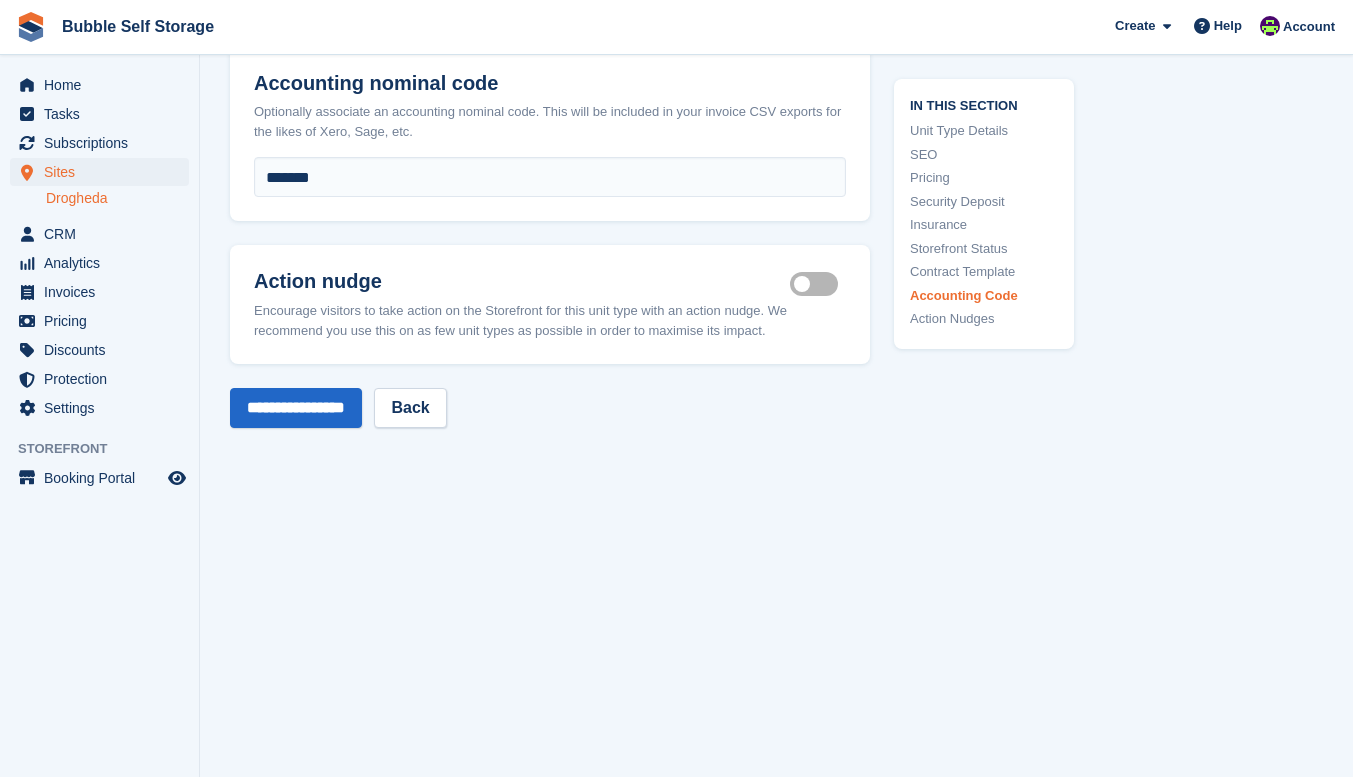 scroll, scrollTop: 3653, scrollLeft: 0, axis: vertical 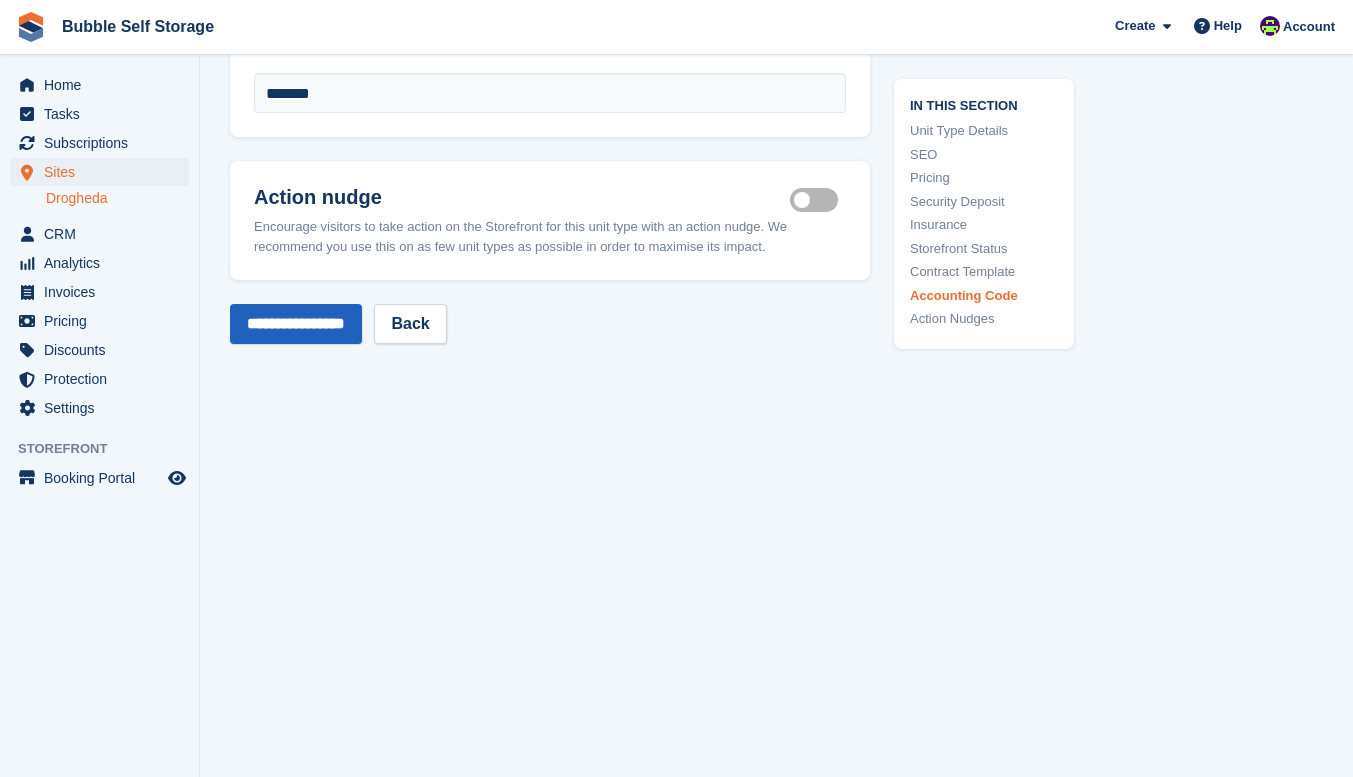 type on "**********" 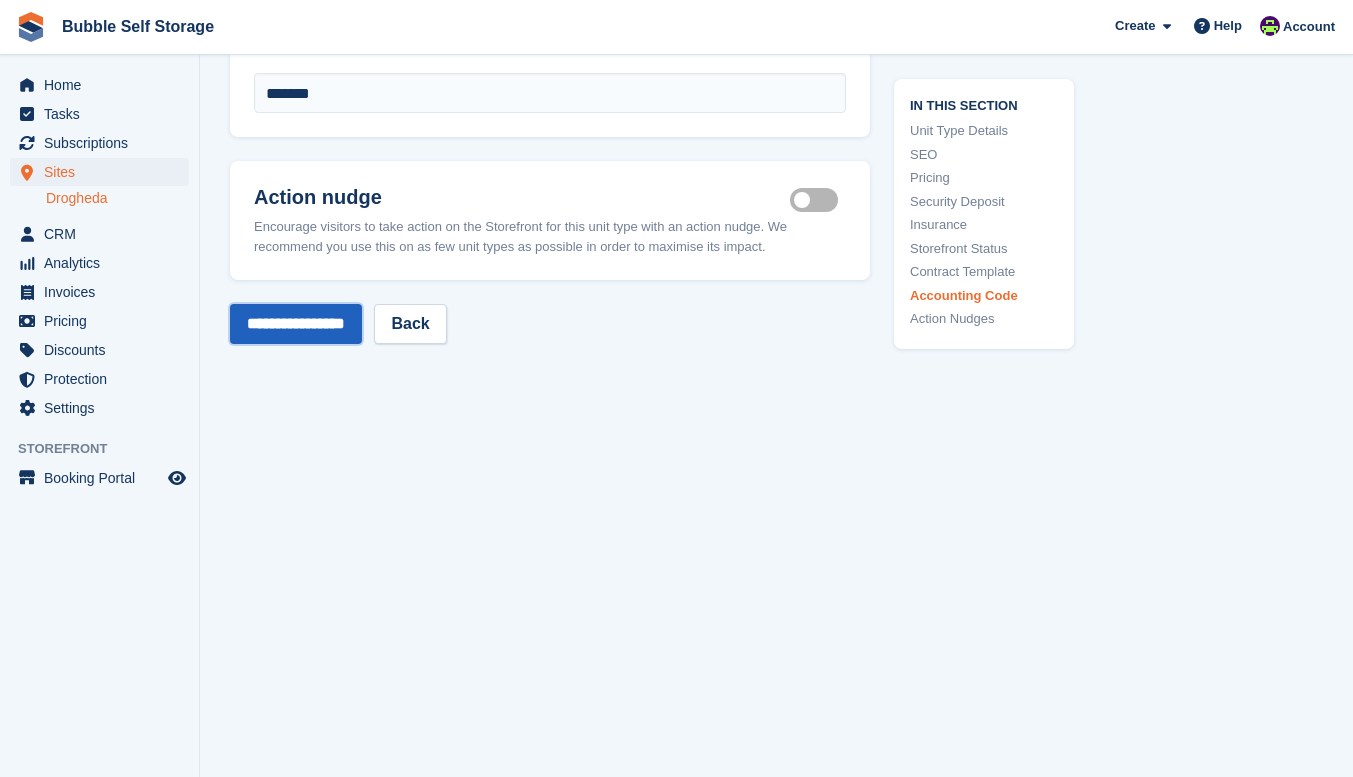 click on "**********" at bounding box center (296, 324) 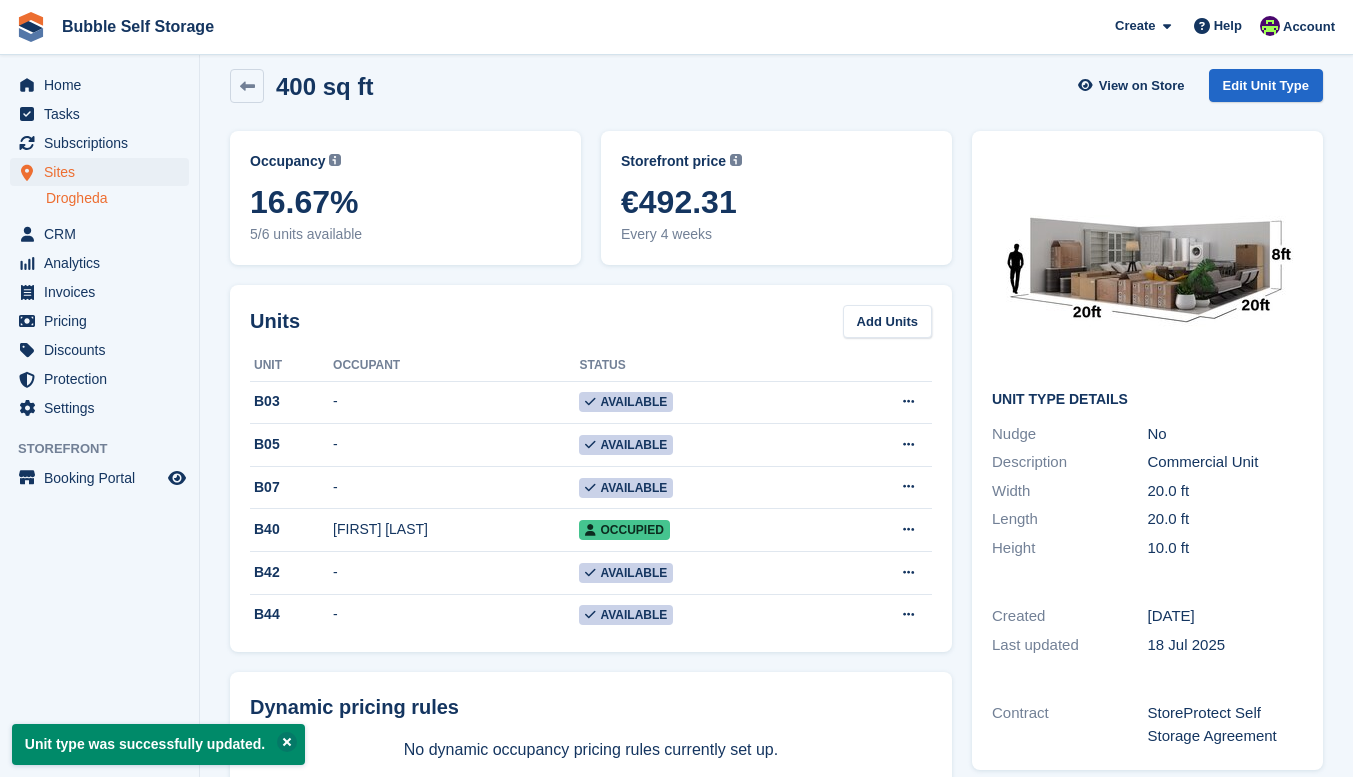 scroll, scrollTop: 0, scrollLeft: 0, axis: both 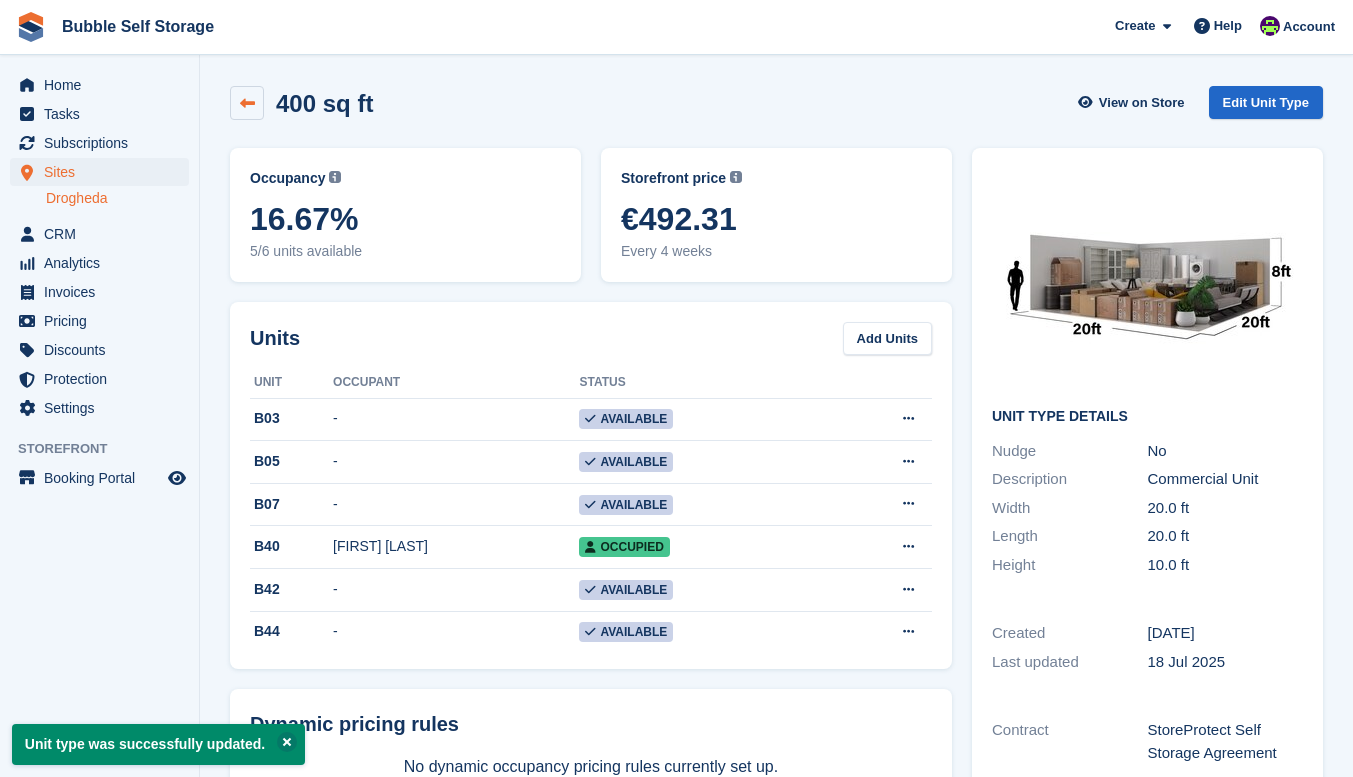 click at bounding box center [247, 103] 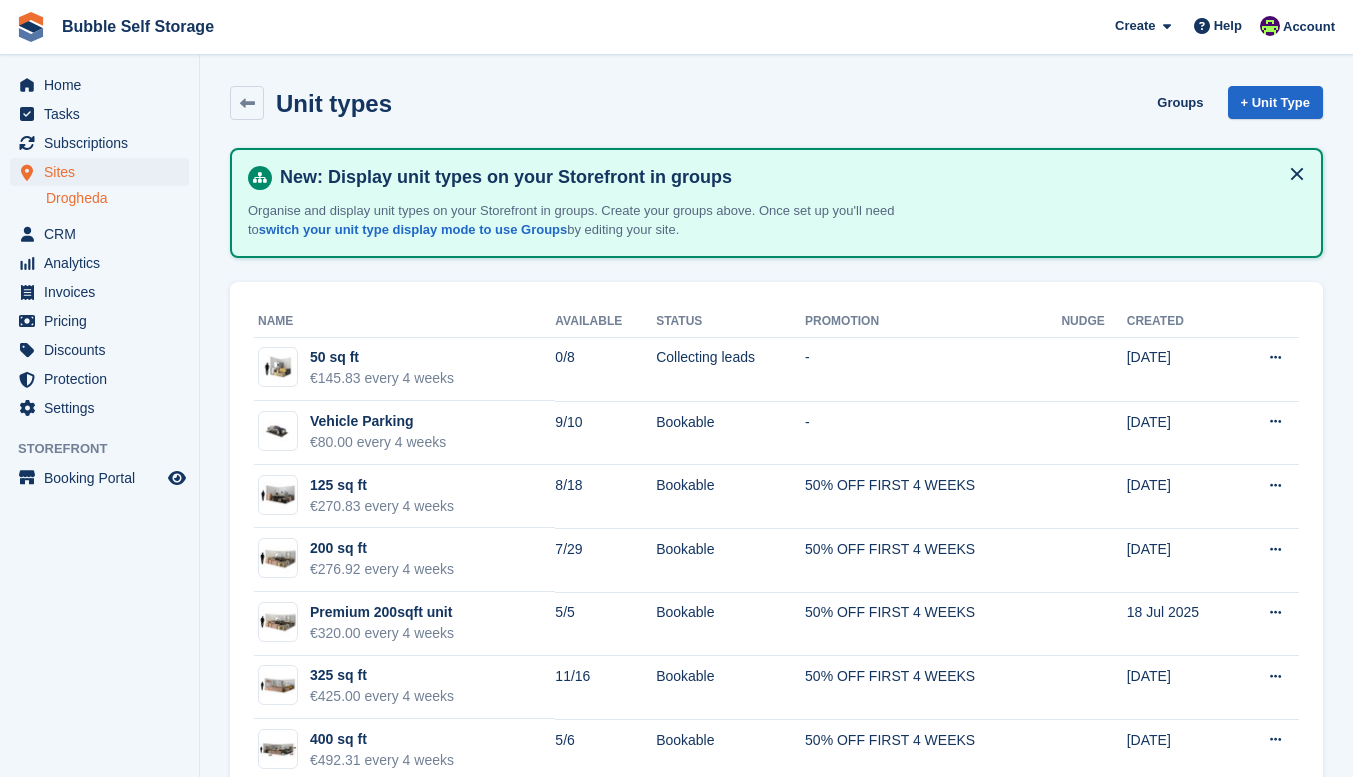 scroll, scrollTop: 114, scrollLeft: 0, axis: vertical 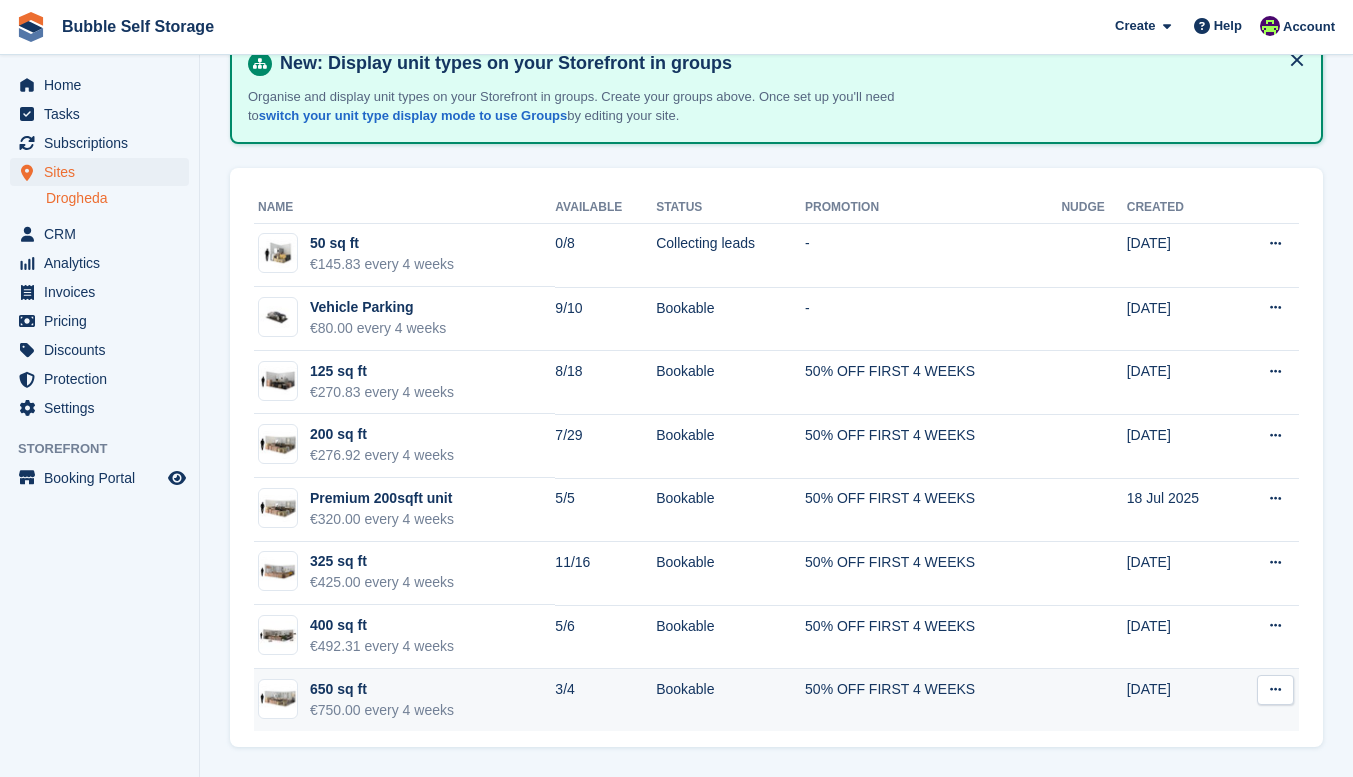 click on "€750.00 every 4 weeks" at bounding box center (382, 710) 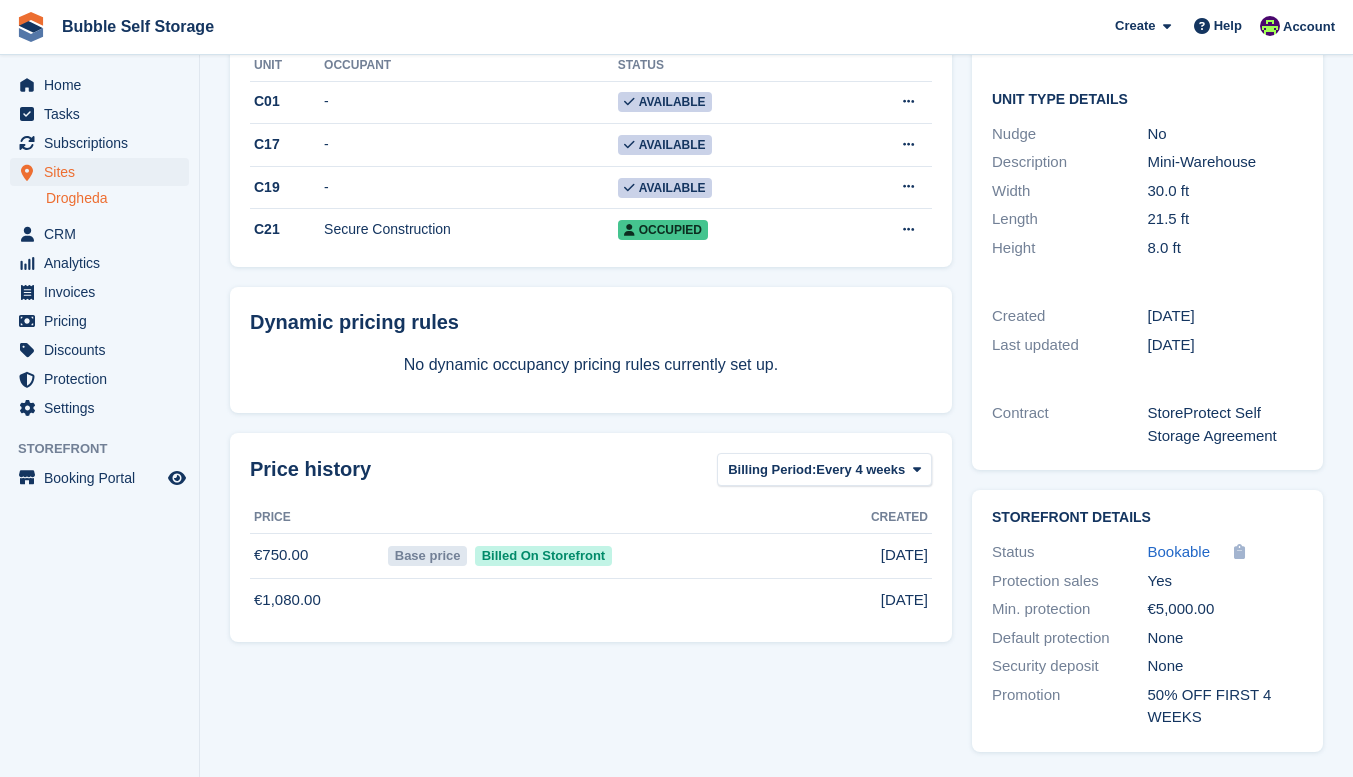 scroll, scrollTop: 0, scrollLeft: 0, axis: both 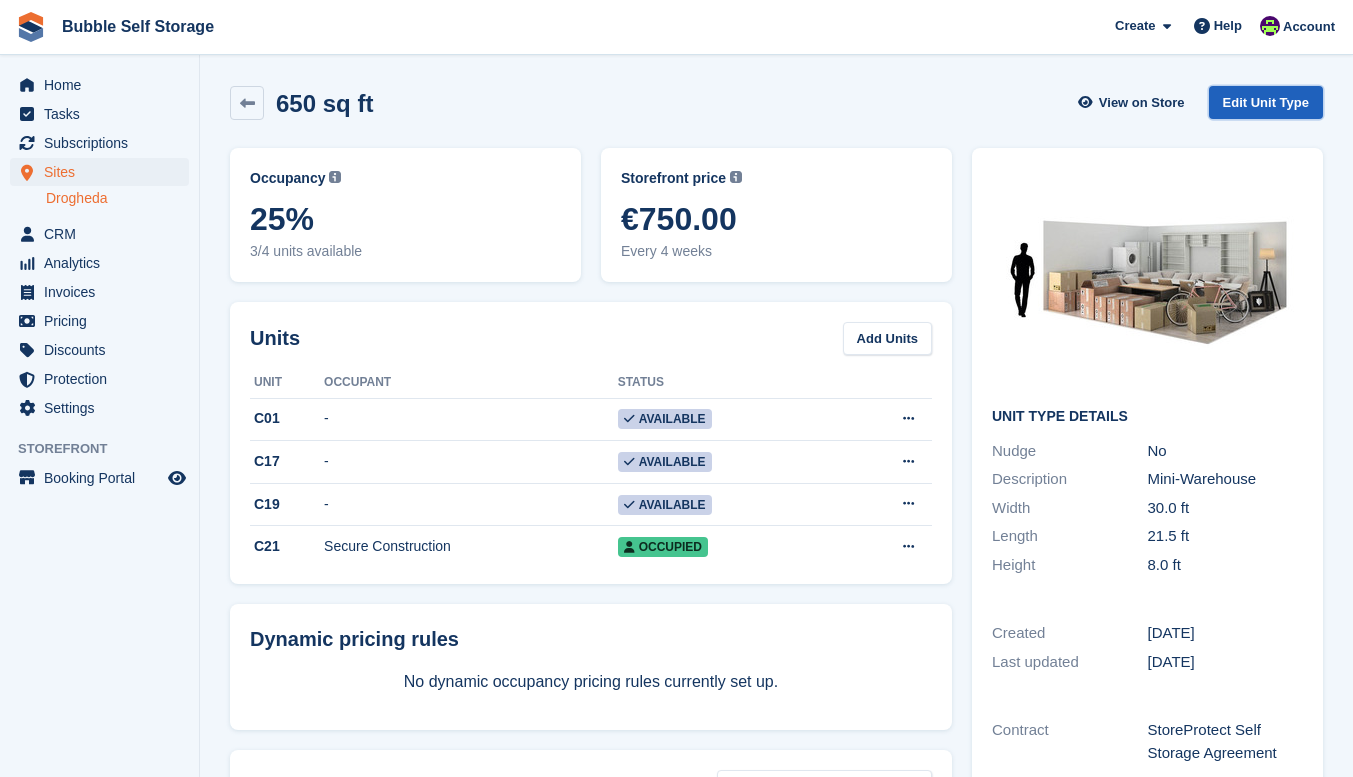 click on "Edit Unit Type" at bounding box center (1266, 102) 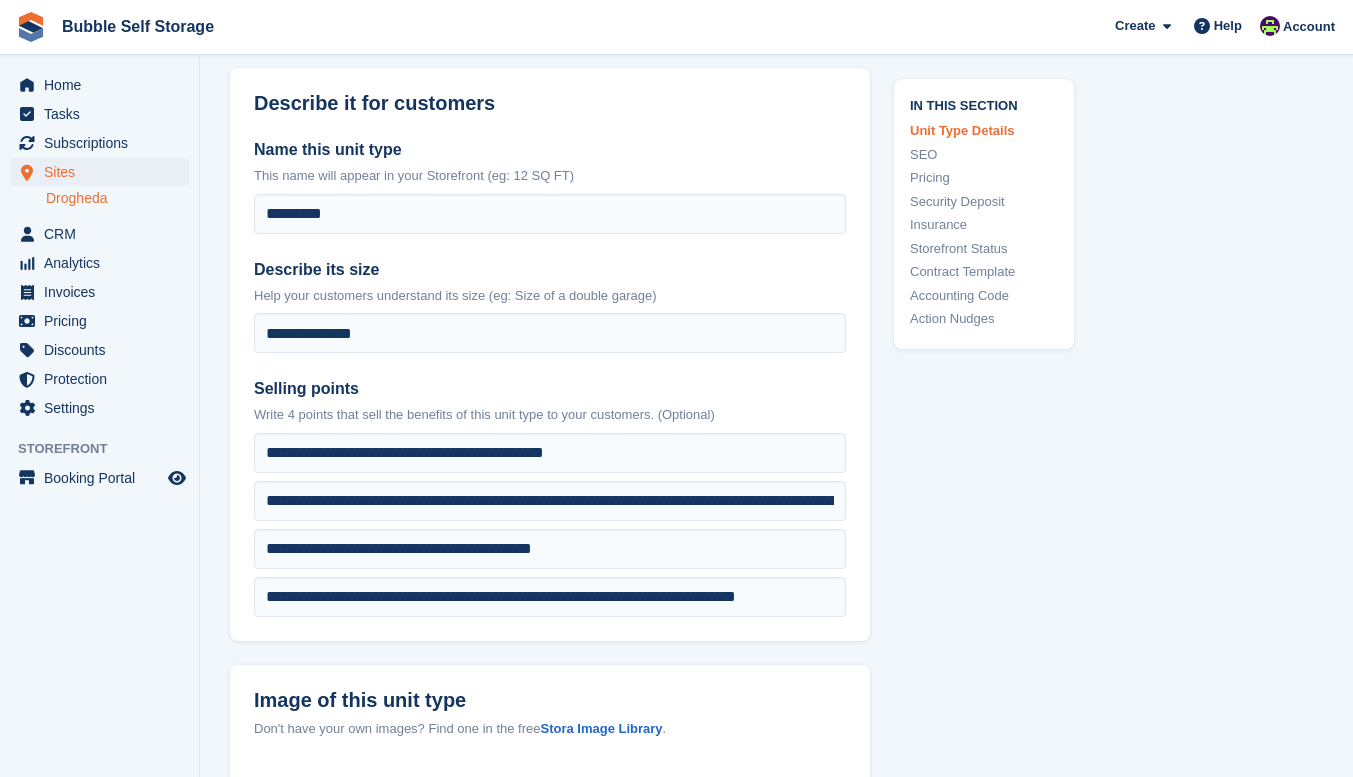 scroll, scrollTop: 517, scrollLeft: 0, axis: vertical 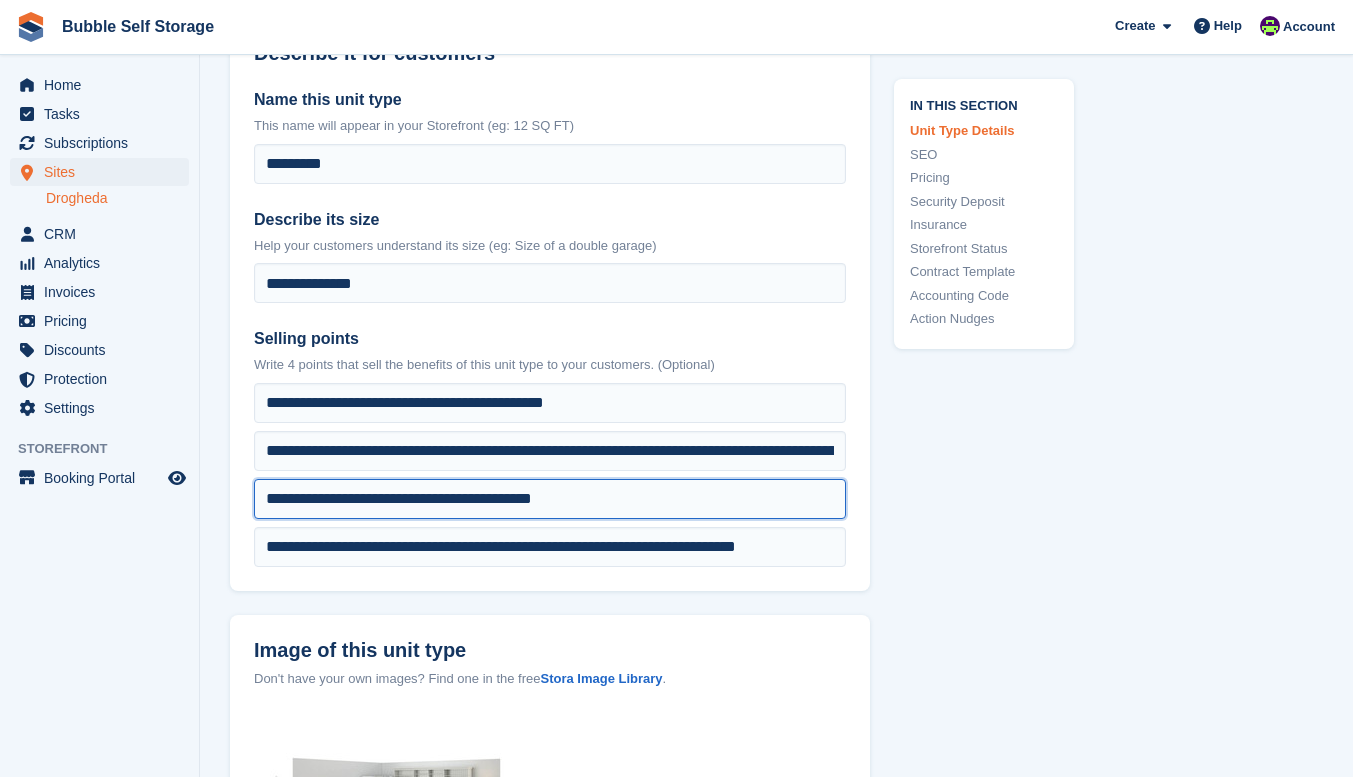 drag, startPoint x: 422, startPoint y: 494, endPoint x: 52, endPoint y: 503, distance: 370.10944 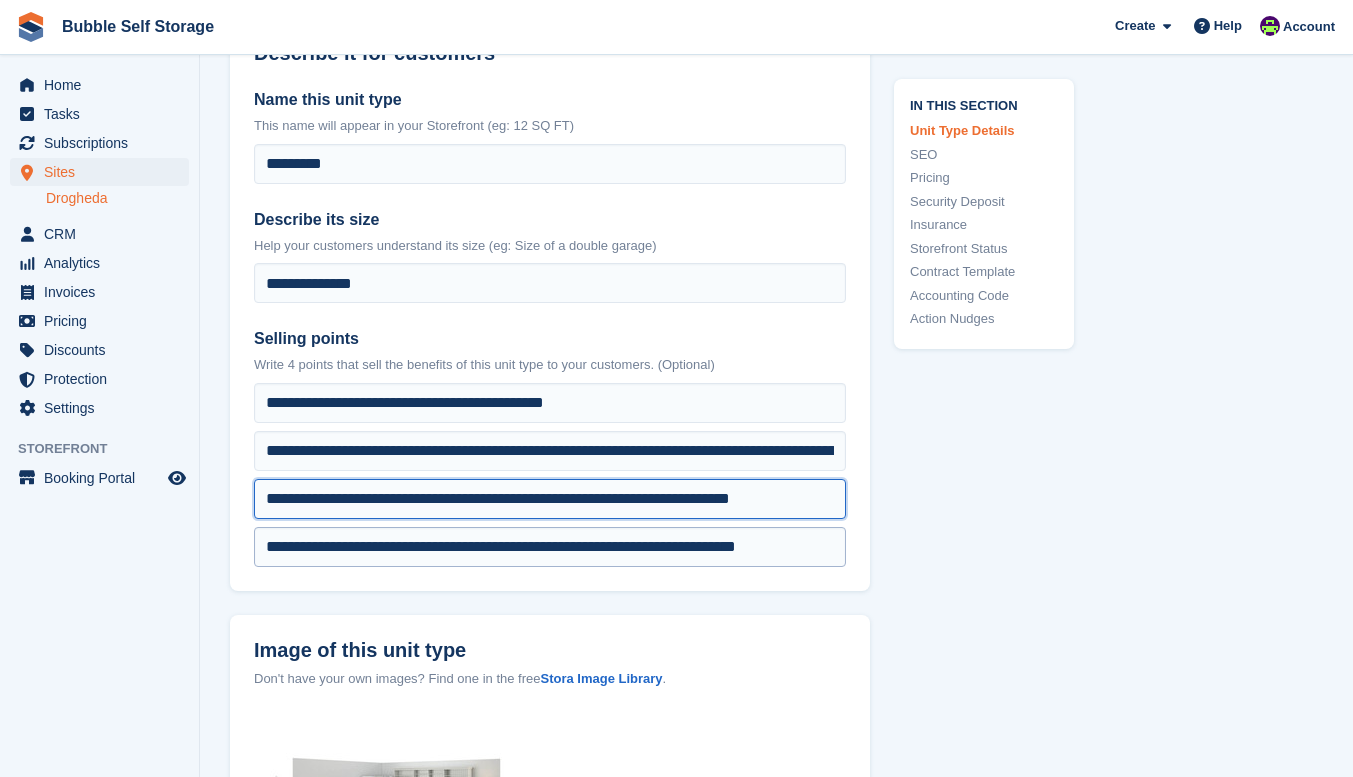 type on "**********" 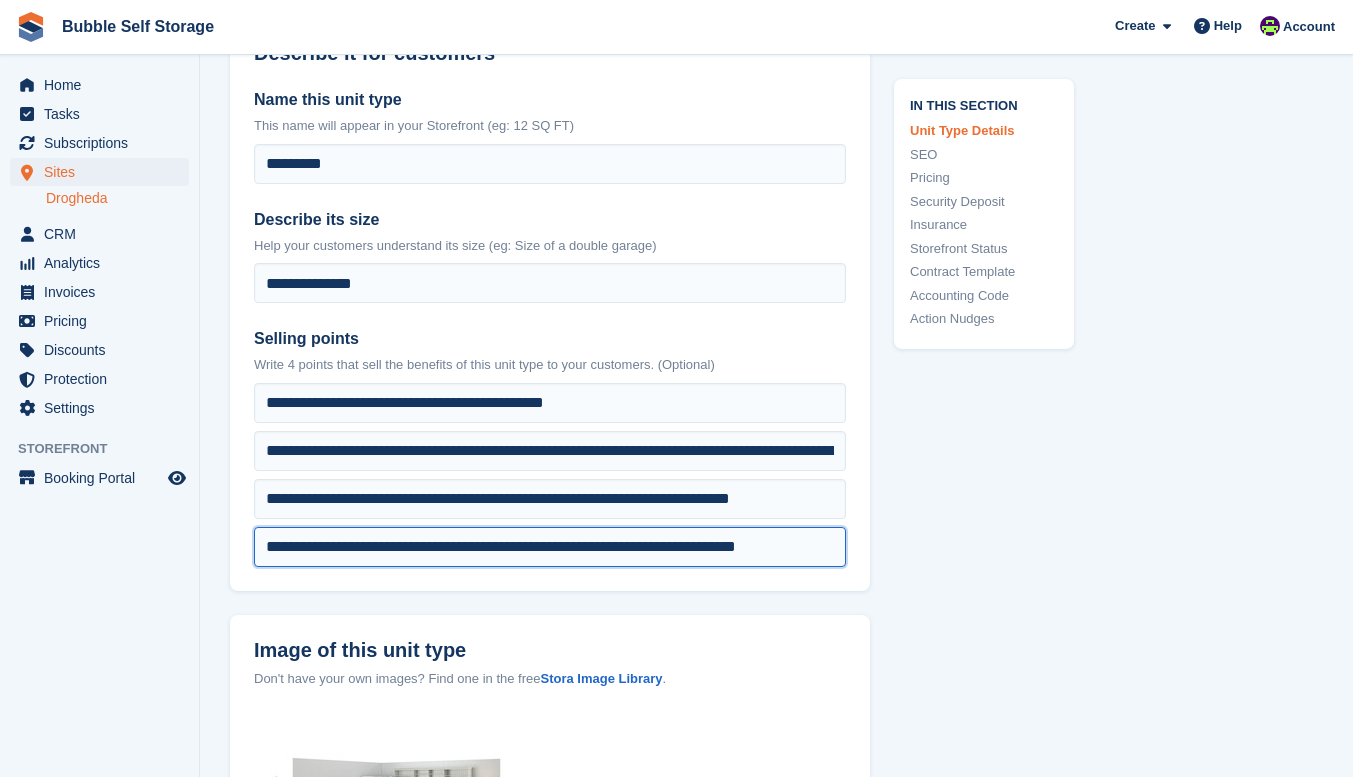 click on "**********" at bounding box center (550, 403) 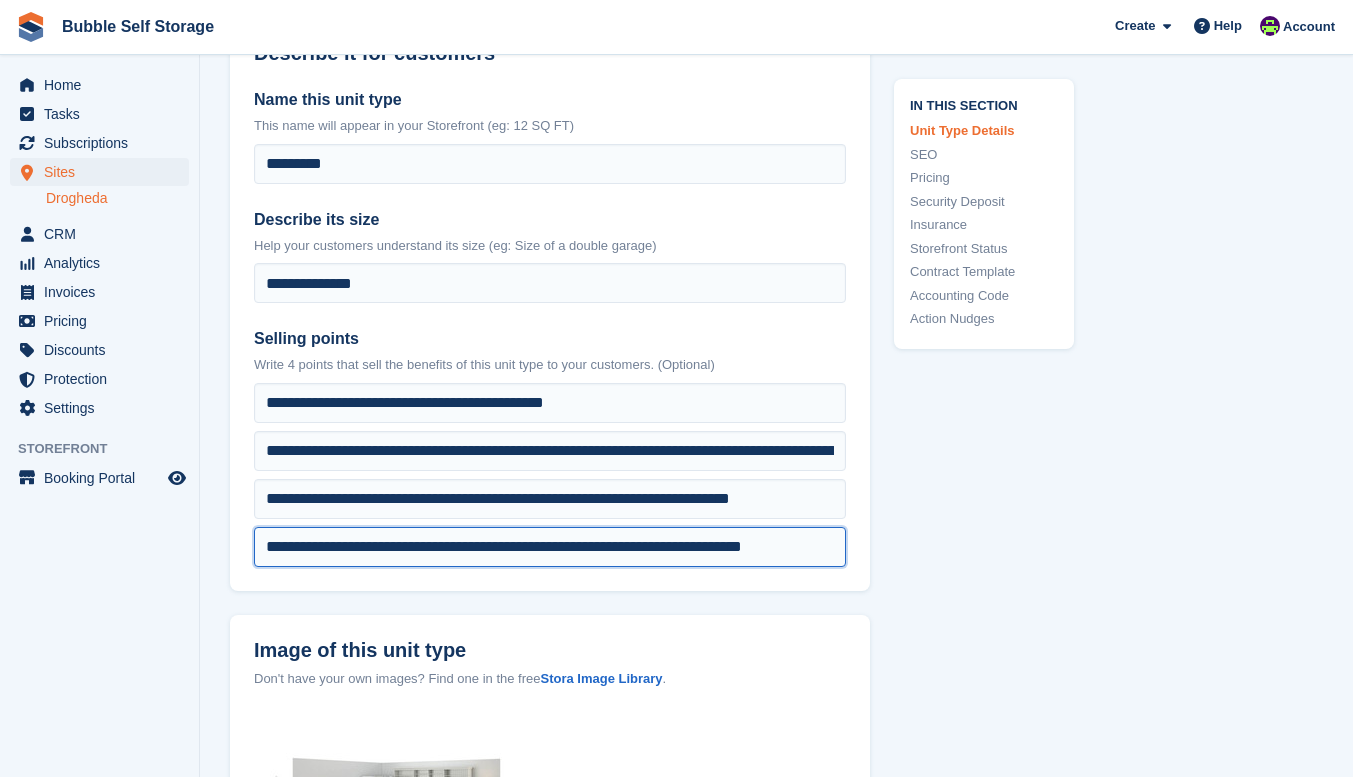 scroll, scrollTop: 0, scrollLeft: 33, axis: horizontal 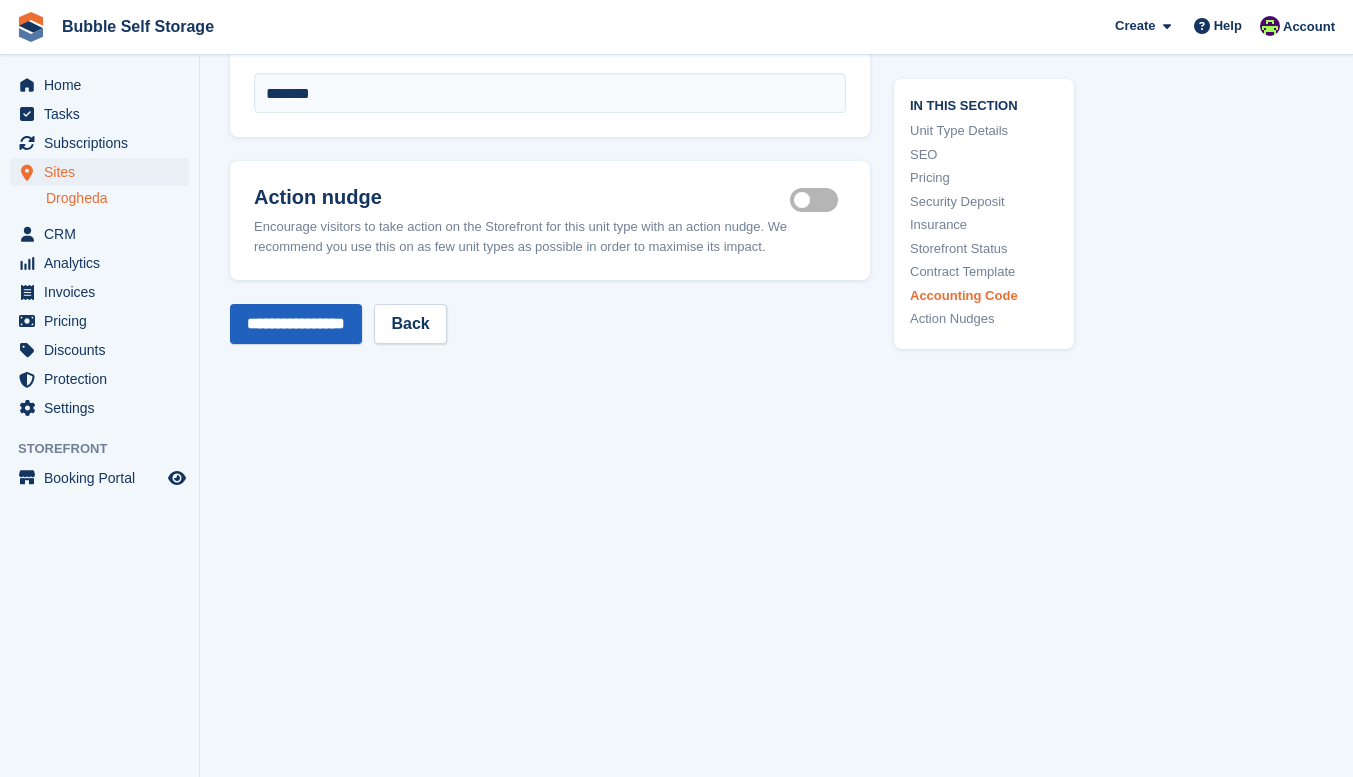 type on "**********" 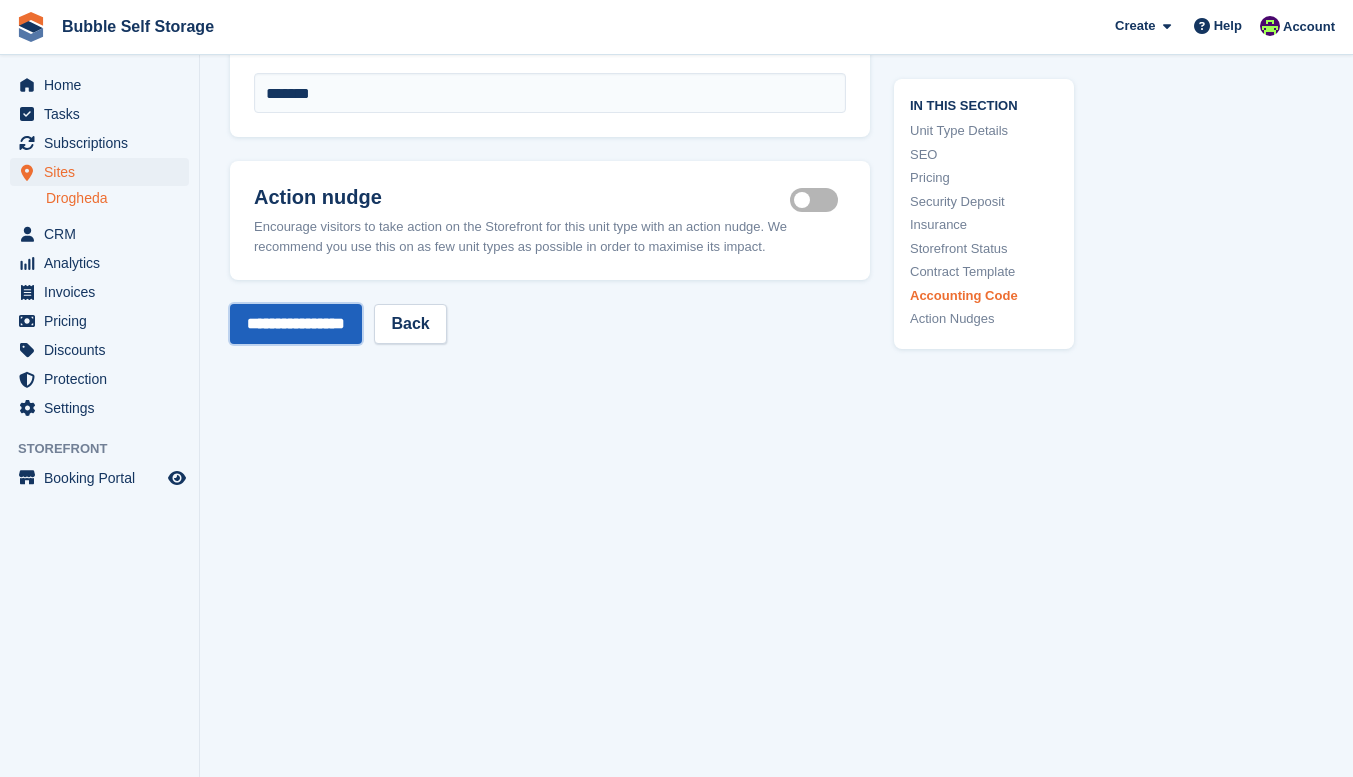 click on "**********" at bounding box center (296, 324) 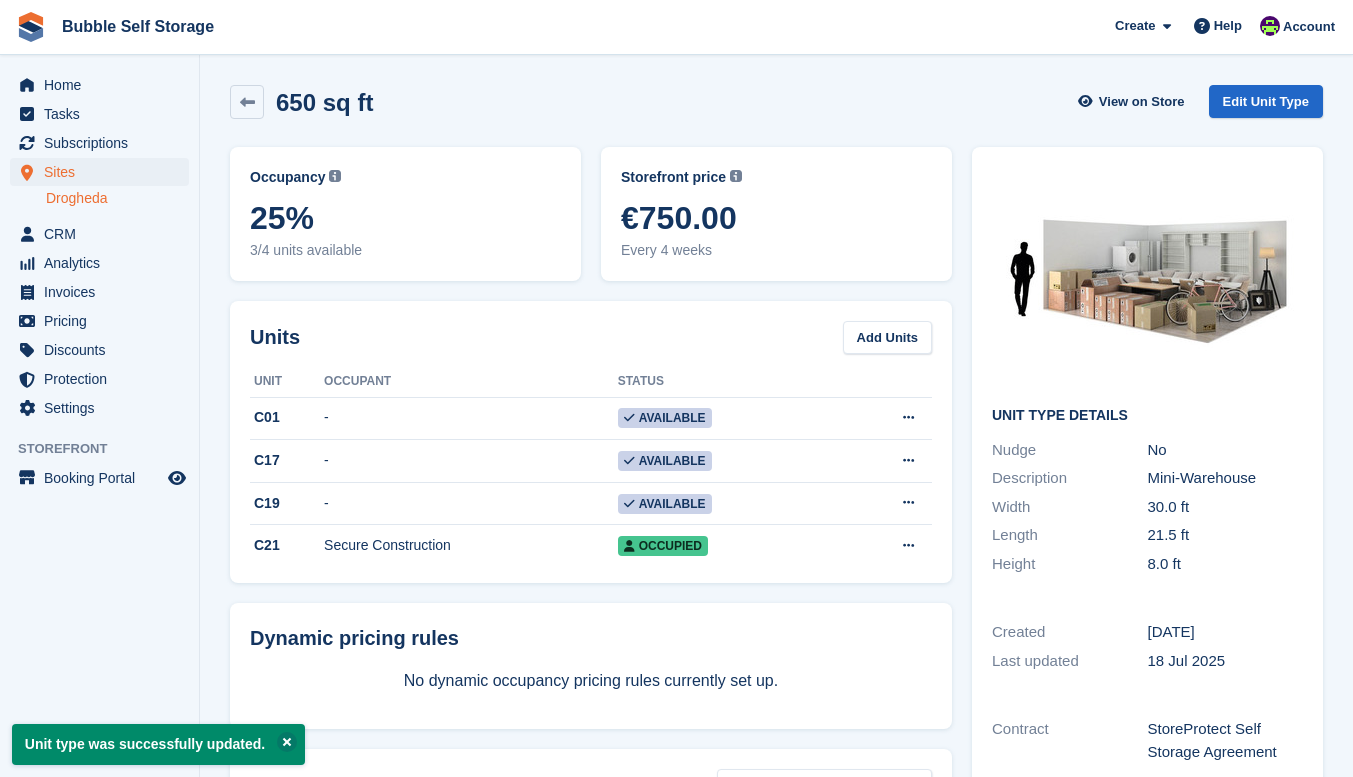 scroll, scrollTop: 0, scrollLeft: 0, axis: both 